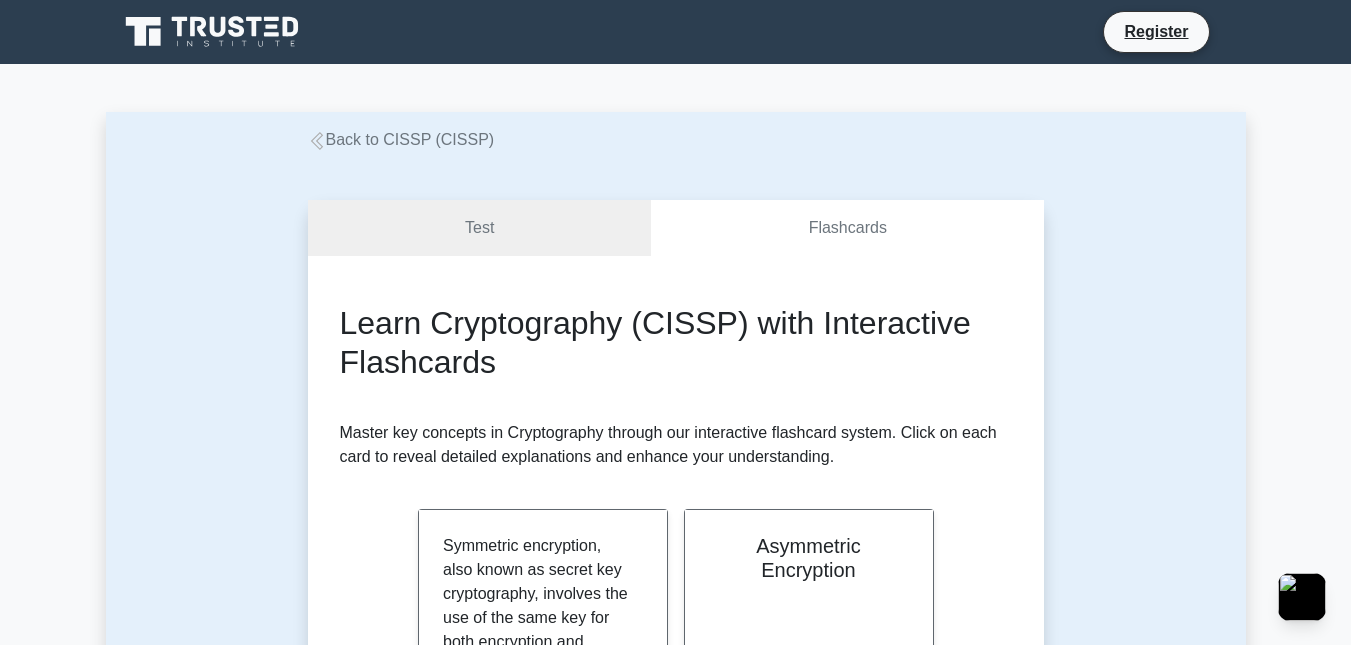 scroll, scrollTop: 200, scrollLeft: 0, axis: vertical 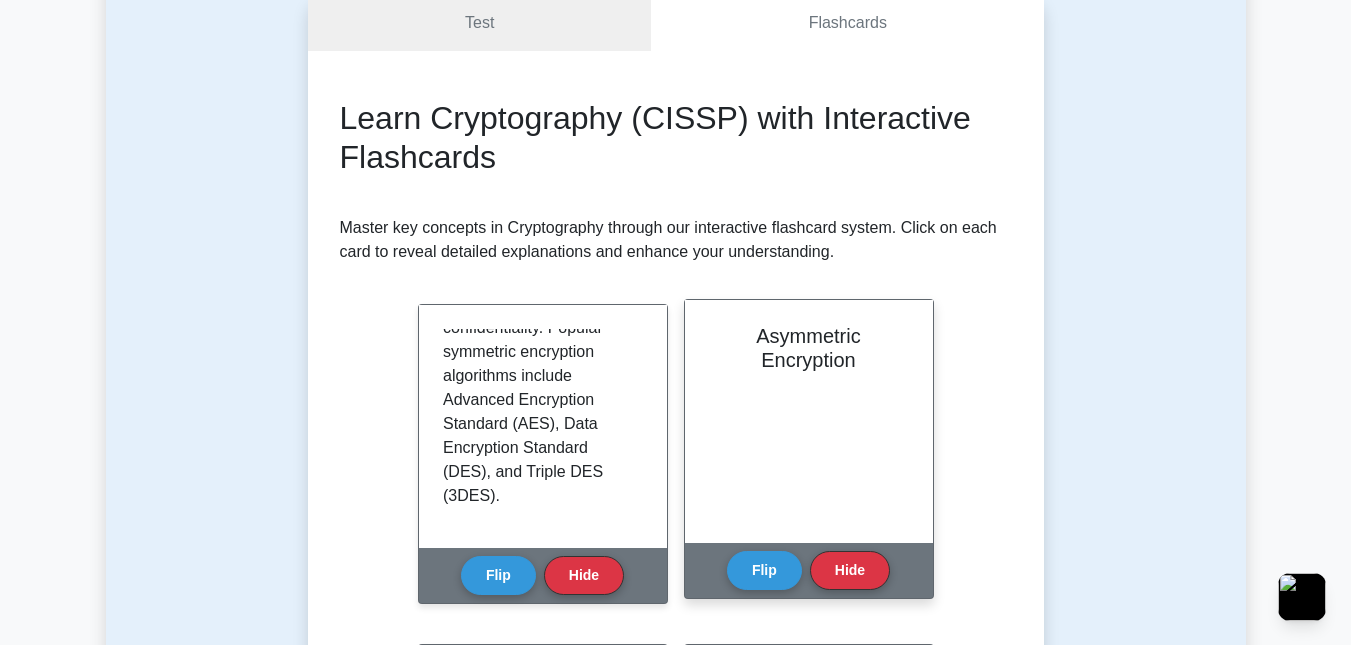 click on "Asymmetric Encryption" at bounding box center [809, 421] 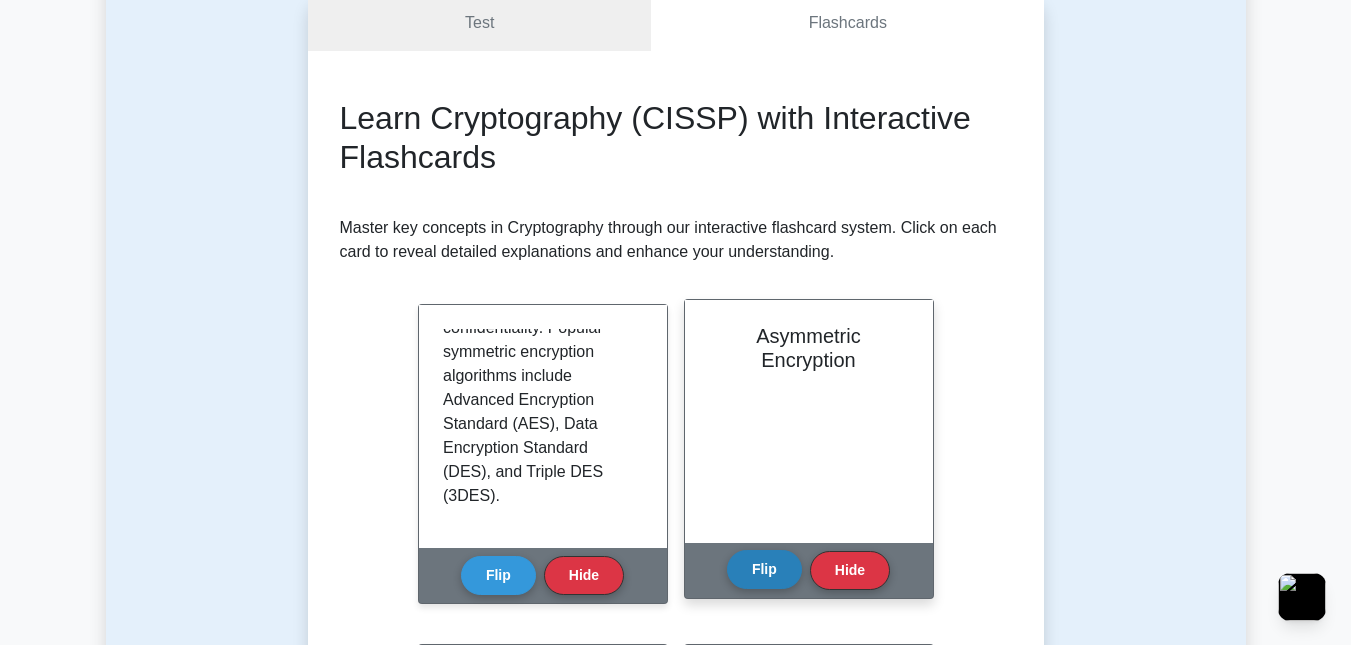 click on "Flip" at bounding box center (764, 569) 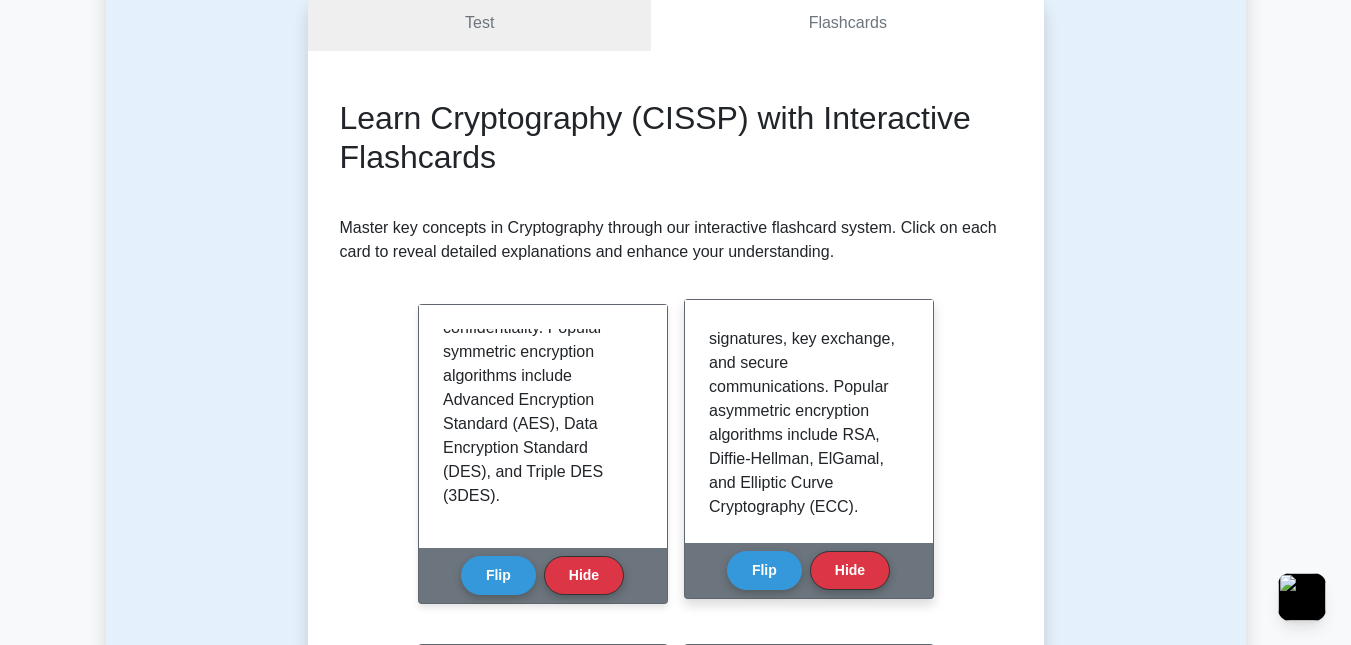 scroll, scrollTop: 589, scrollLeft: 0, axis: vertical 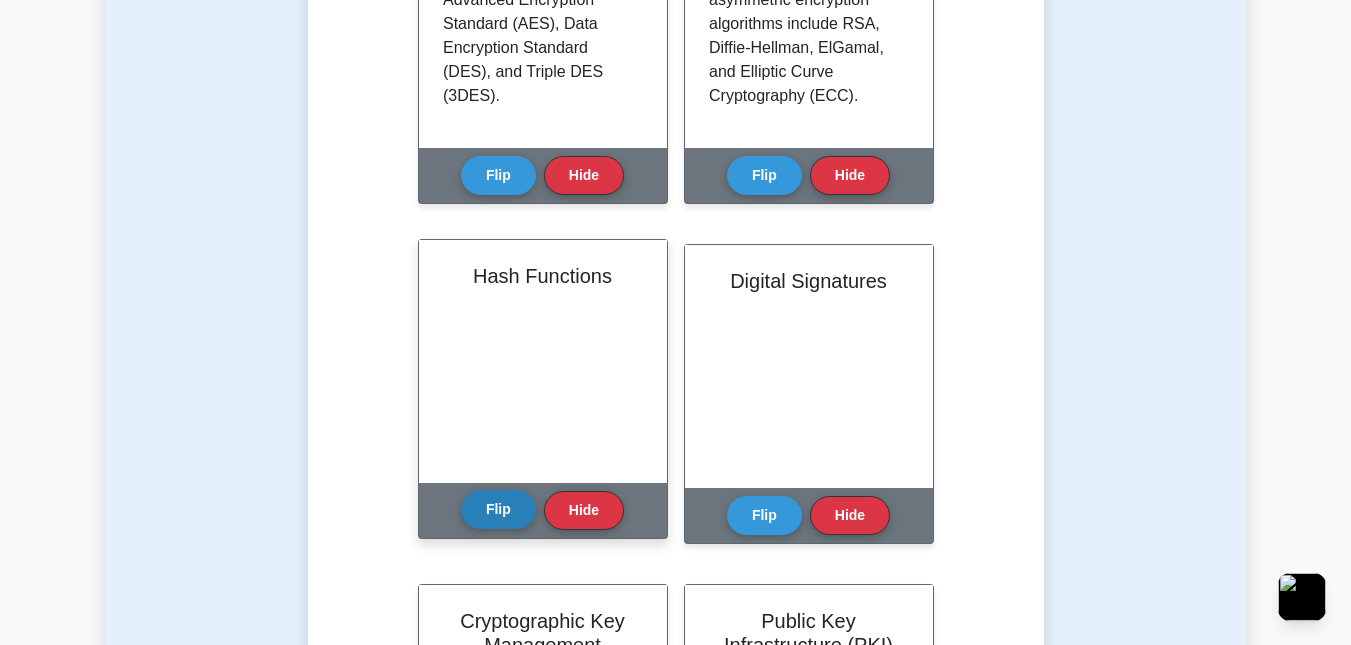 click on "Flip" at bounding box center [498, 509] 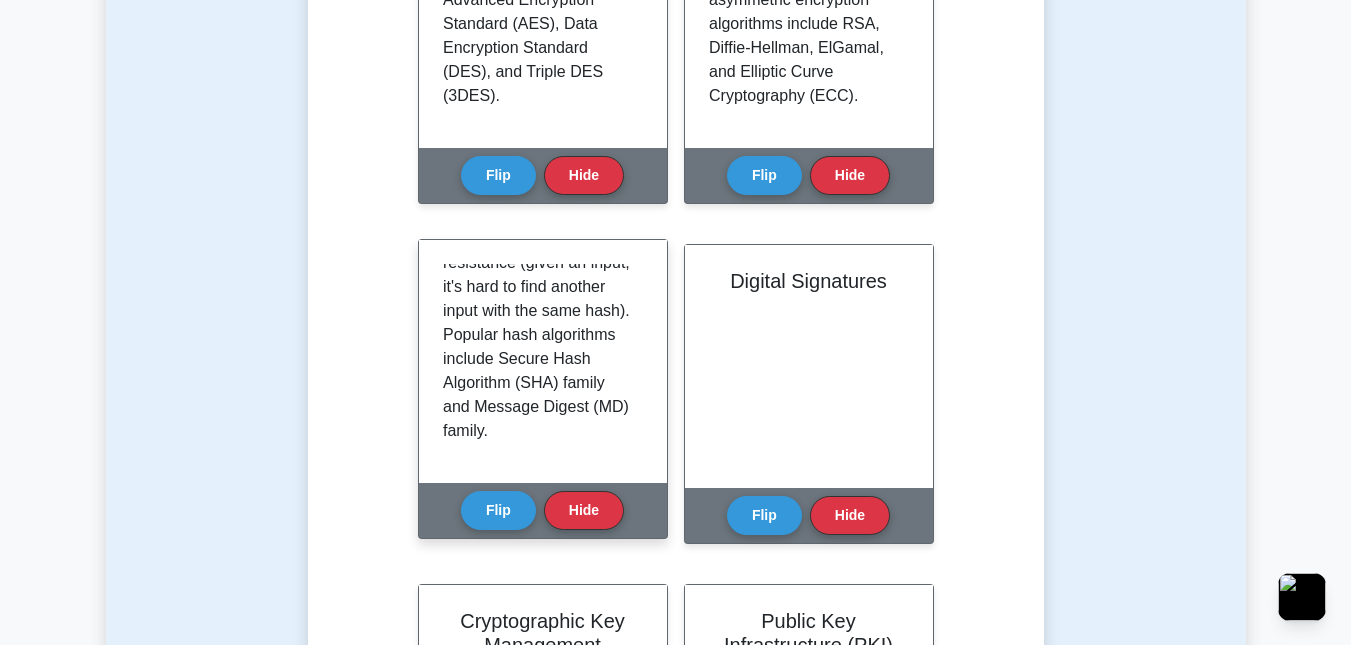 scroll, scrollTop: 709, scrollLeft: 0, axis: vertical 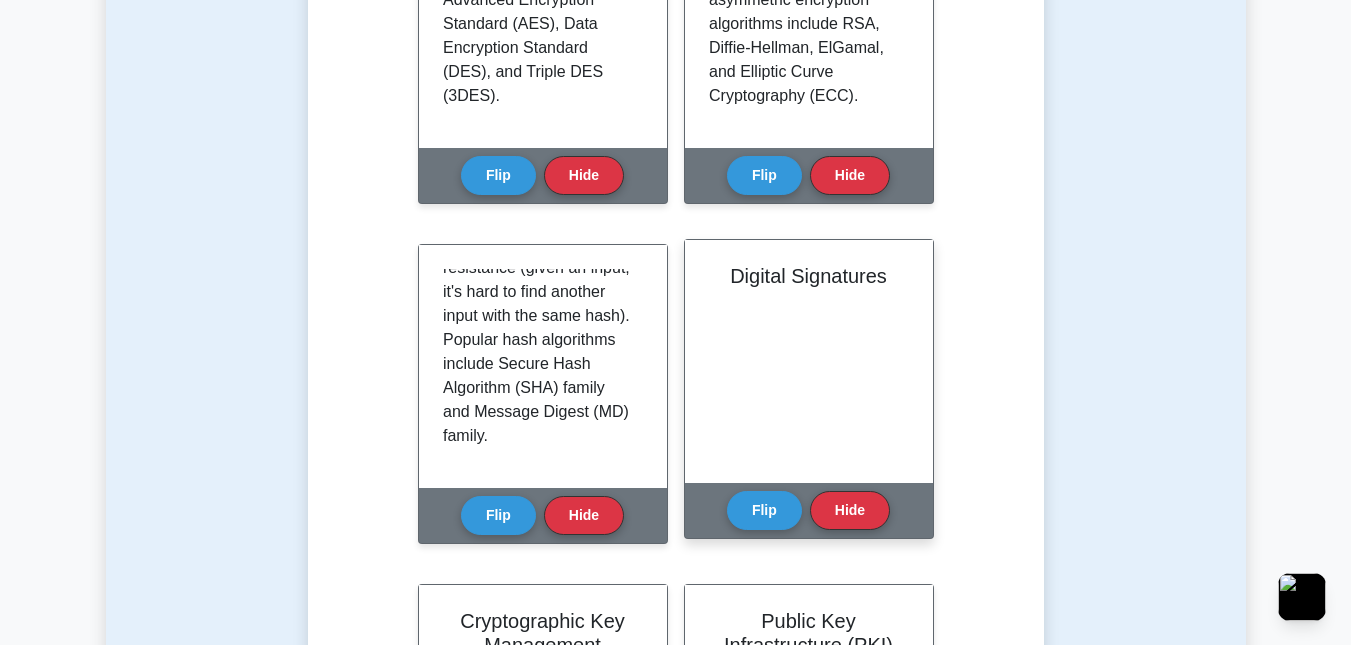 click on "Digital Signatures" at bounding box center (809, 361) 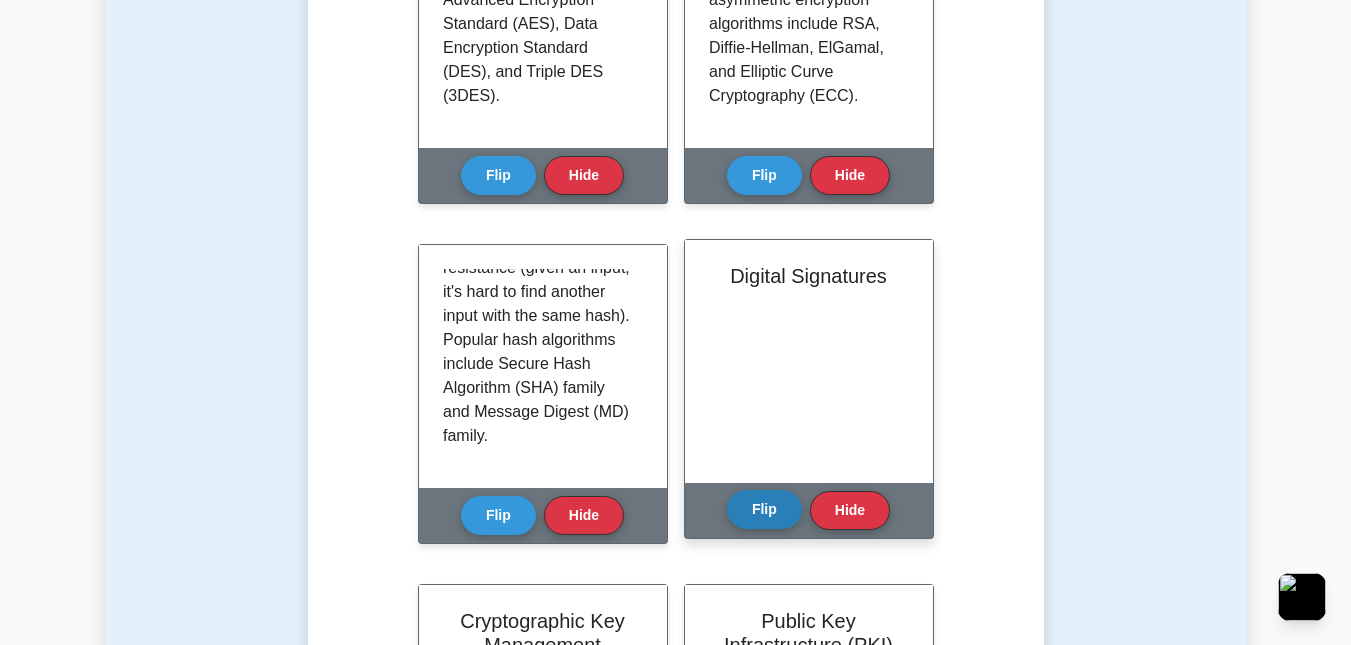 click on "Flip" at bounding box center (764, 509) 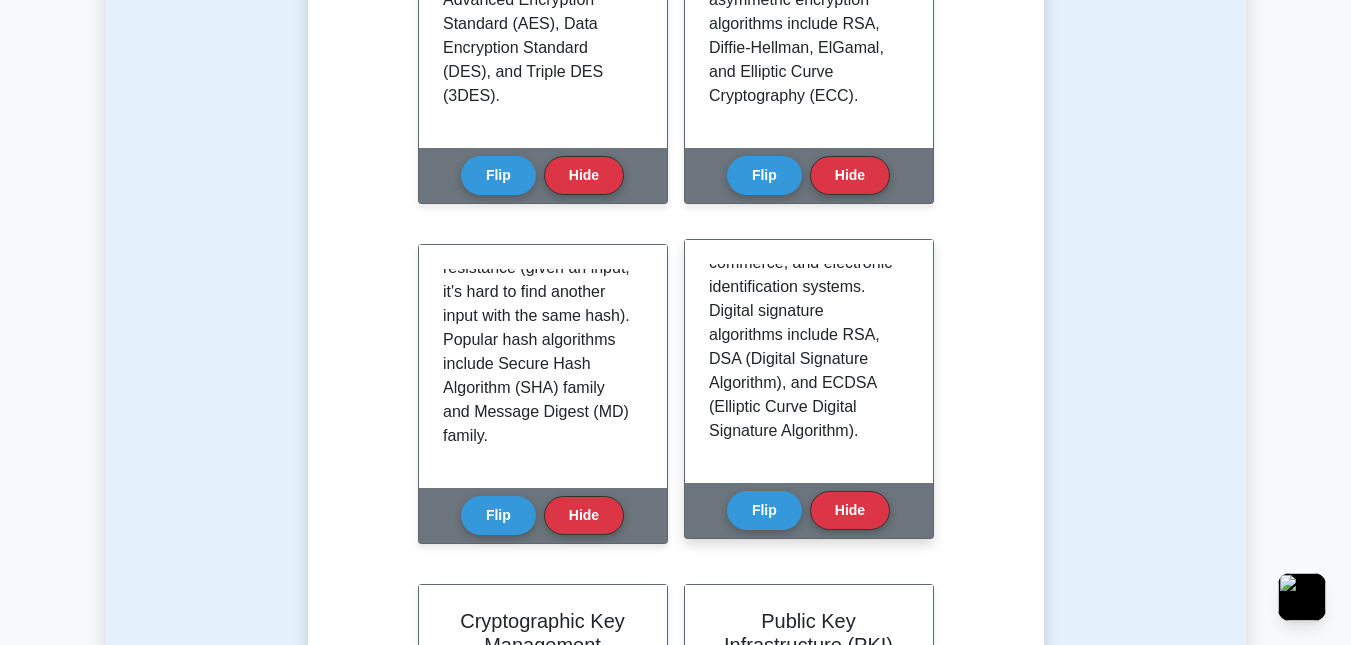 scroll, scrollTop: 565, scrollLeft: 0, axis: vertical 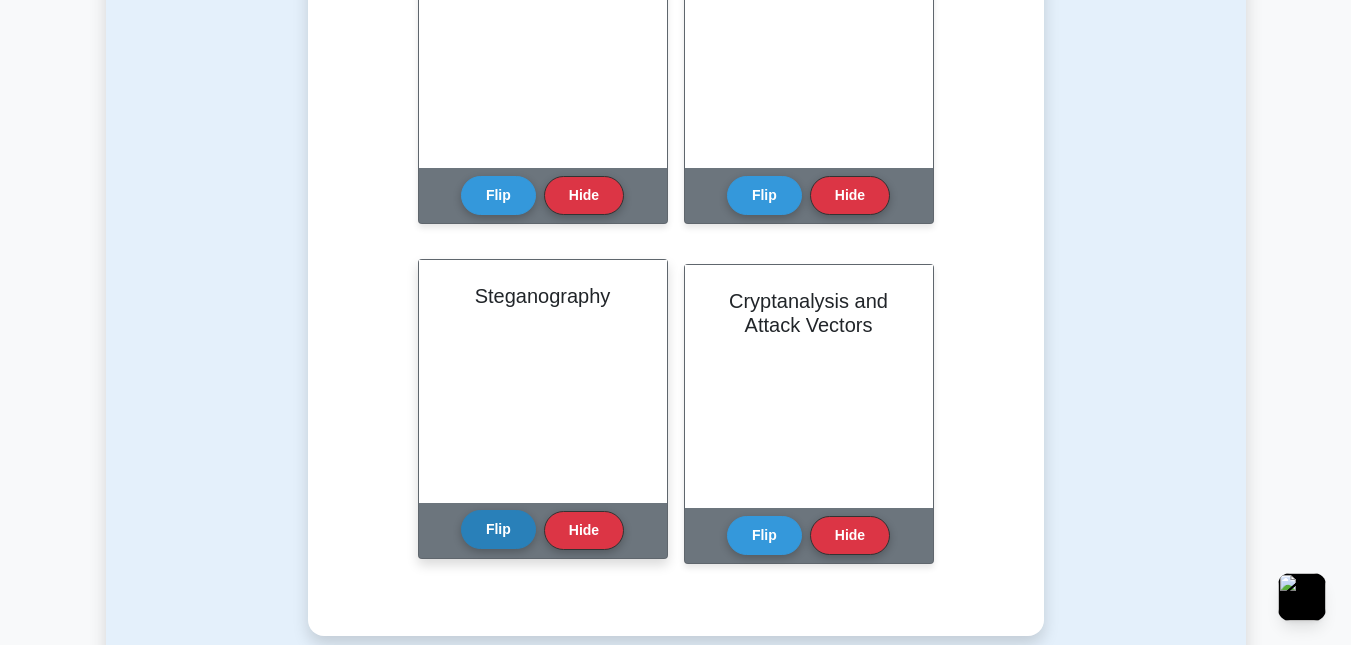 click on "Flip" at bounding box center (498, 529) 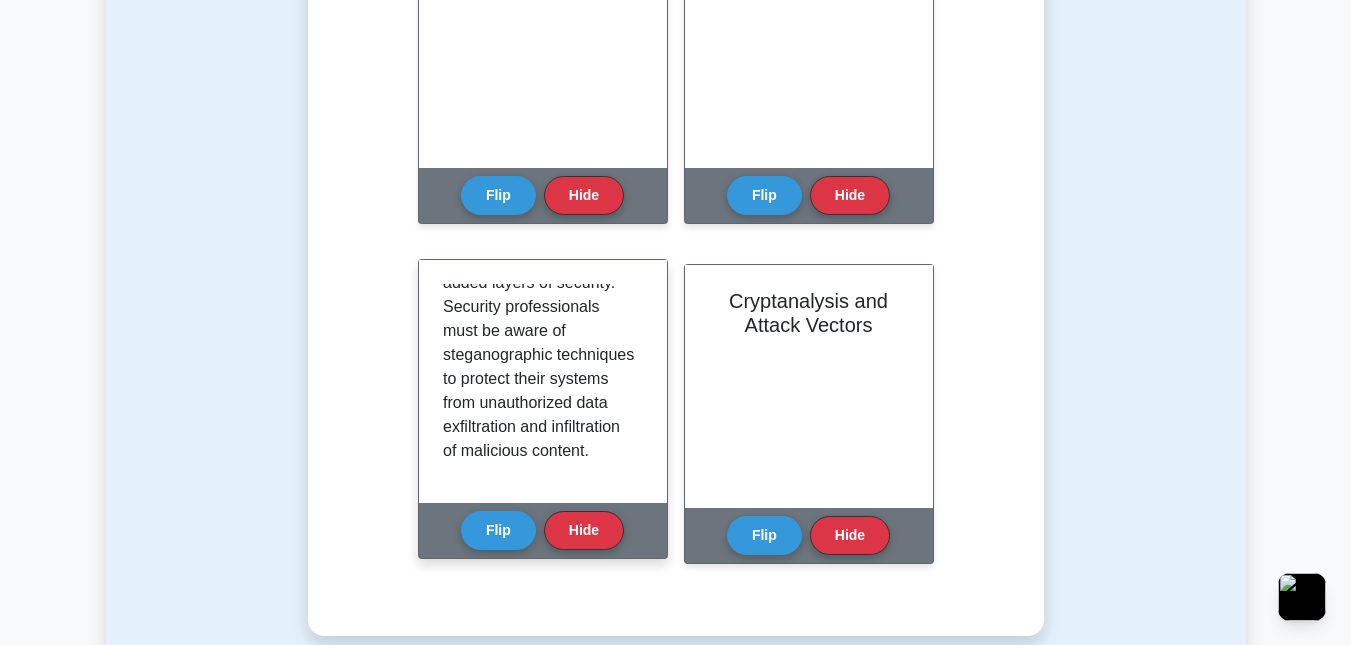 scroll, scrollTop: 613, scrollLeft: 0, axis: vertical 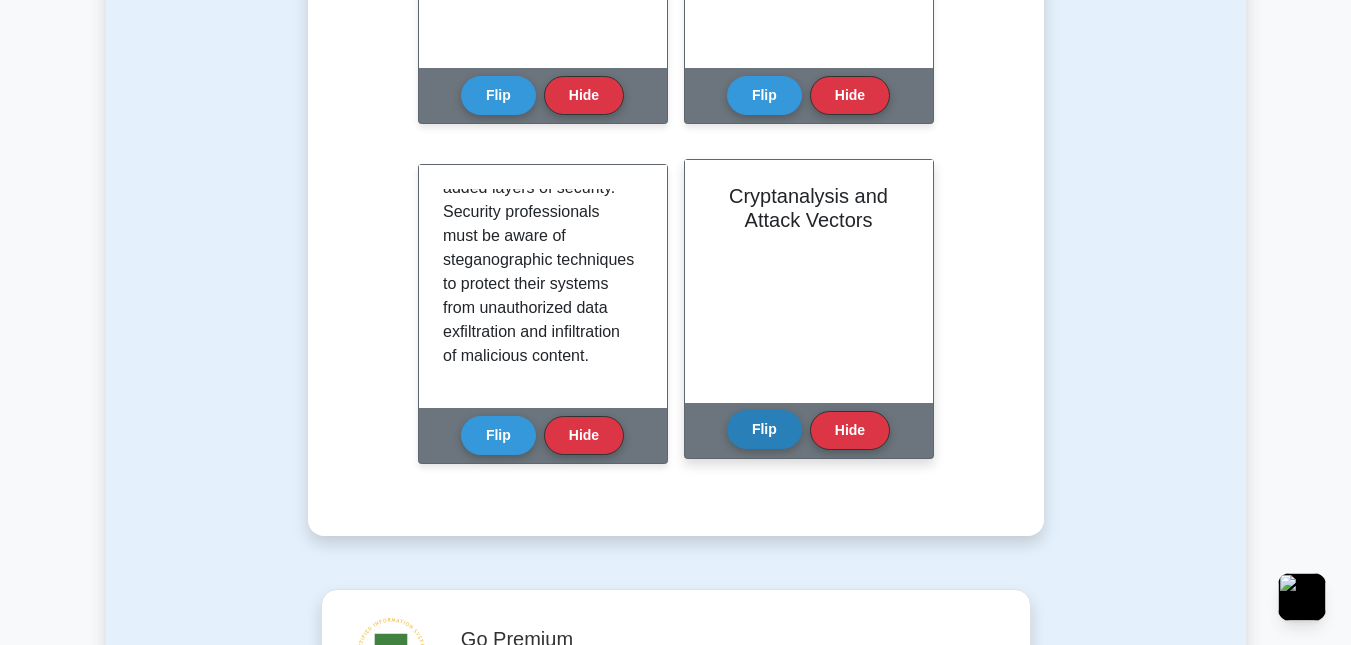click on "Flip" at bounding box center (764, 429) 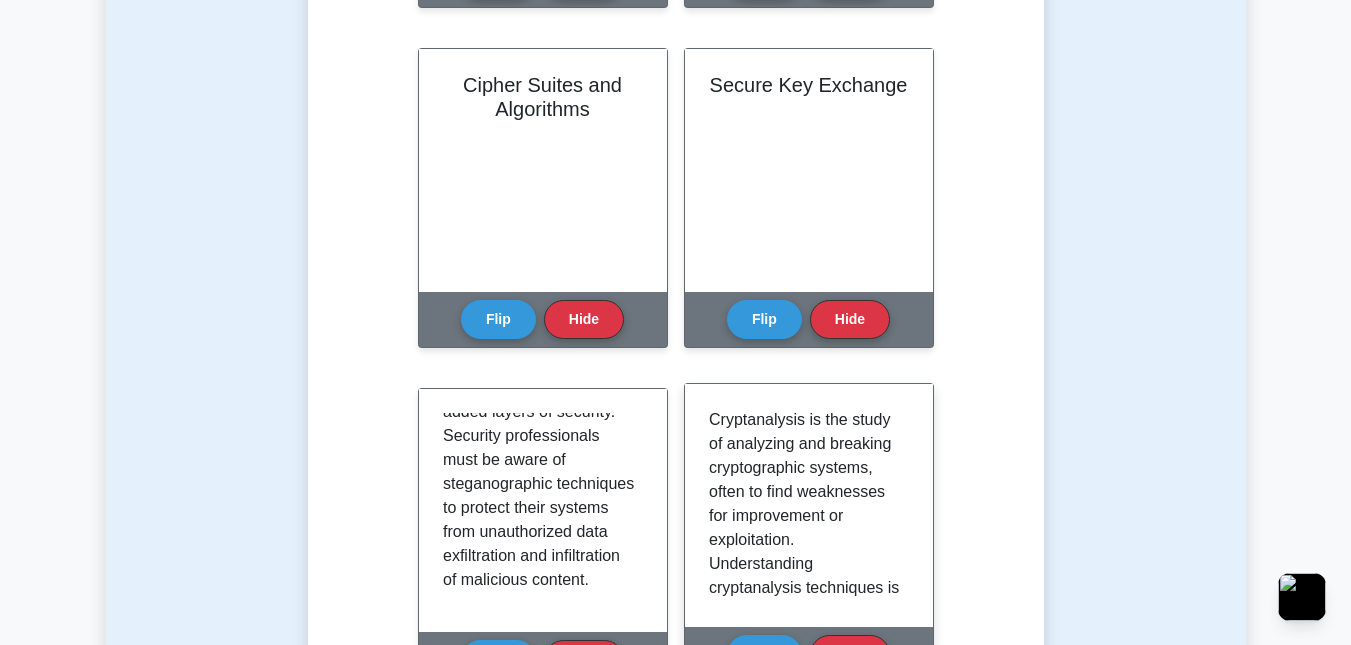 scroll, scrollTop: 1400, scrollLeft: 0, axis: vertical 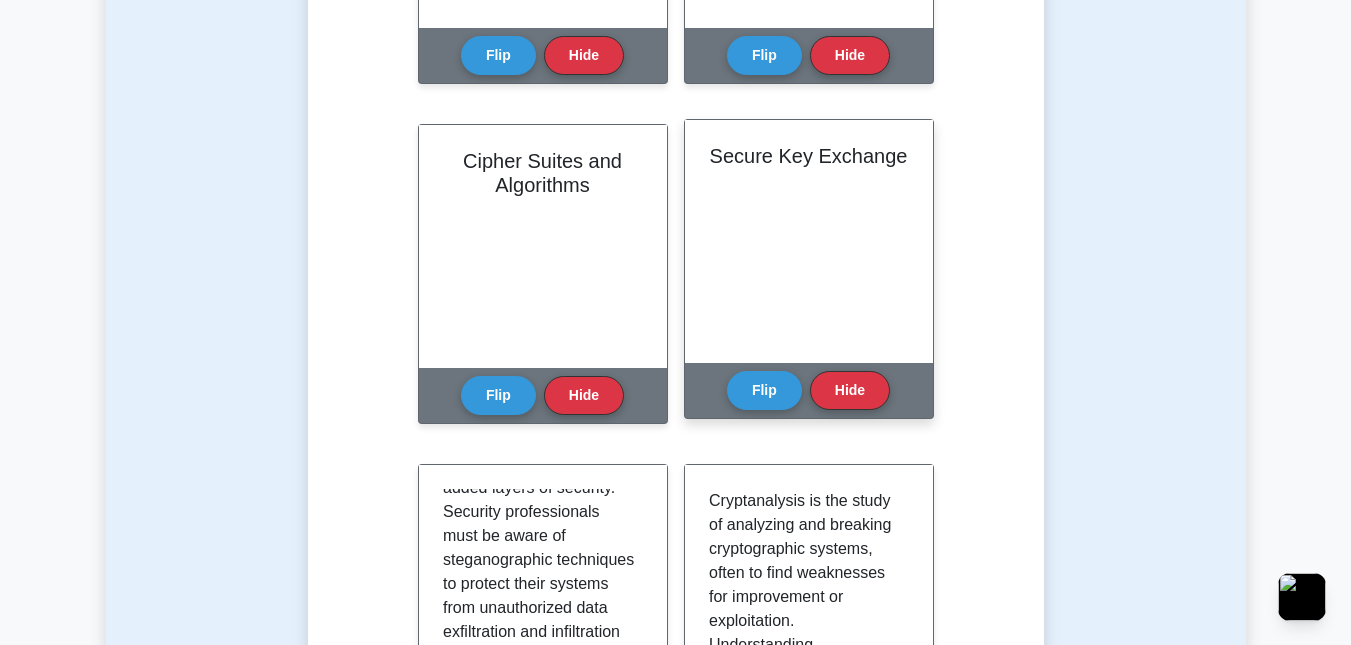 click on "Flip
Hide" at bounding box center (808, 390) 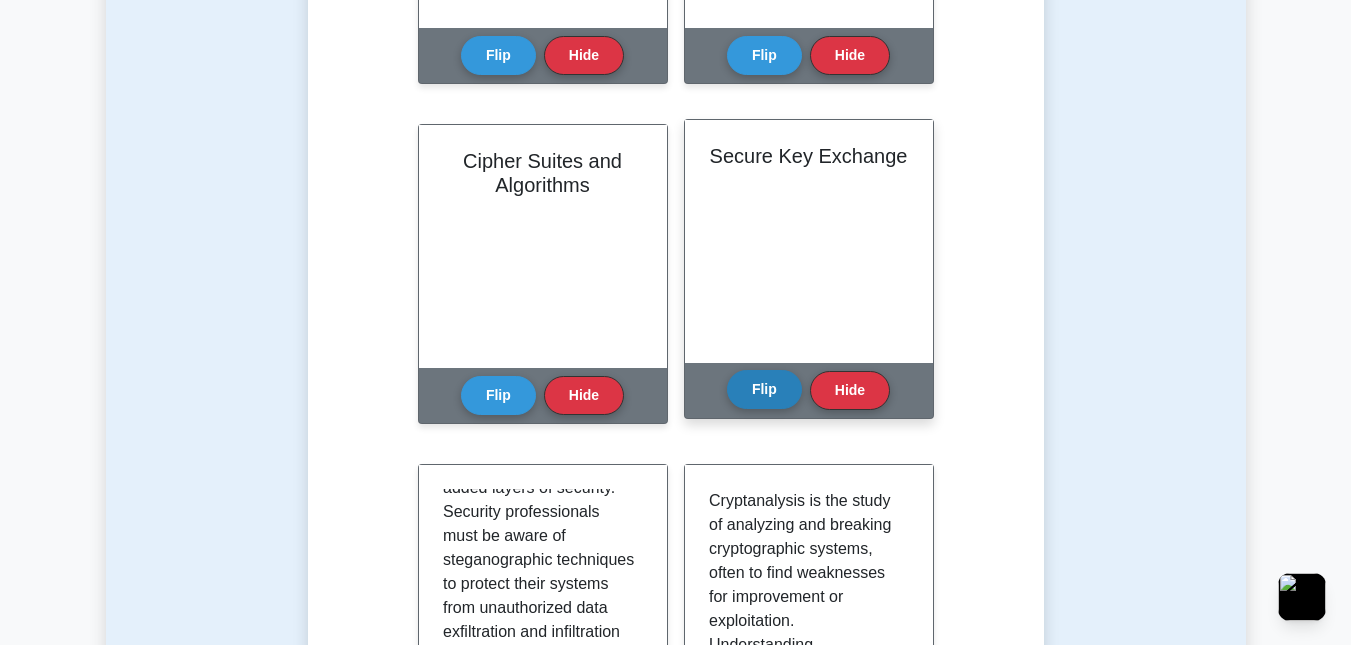 click on "Flip" at bounding box center (764, 389) 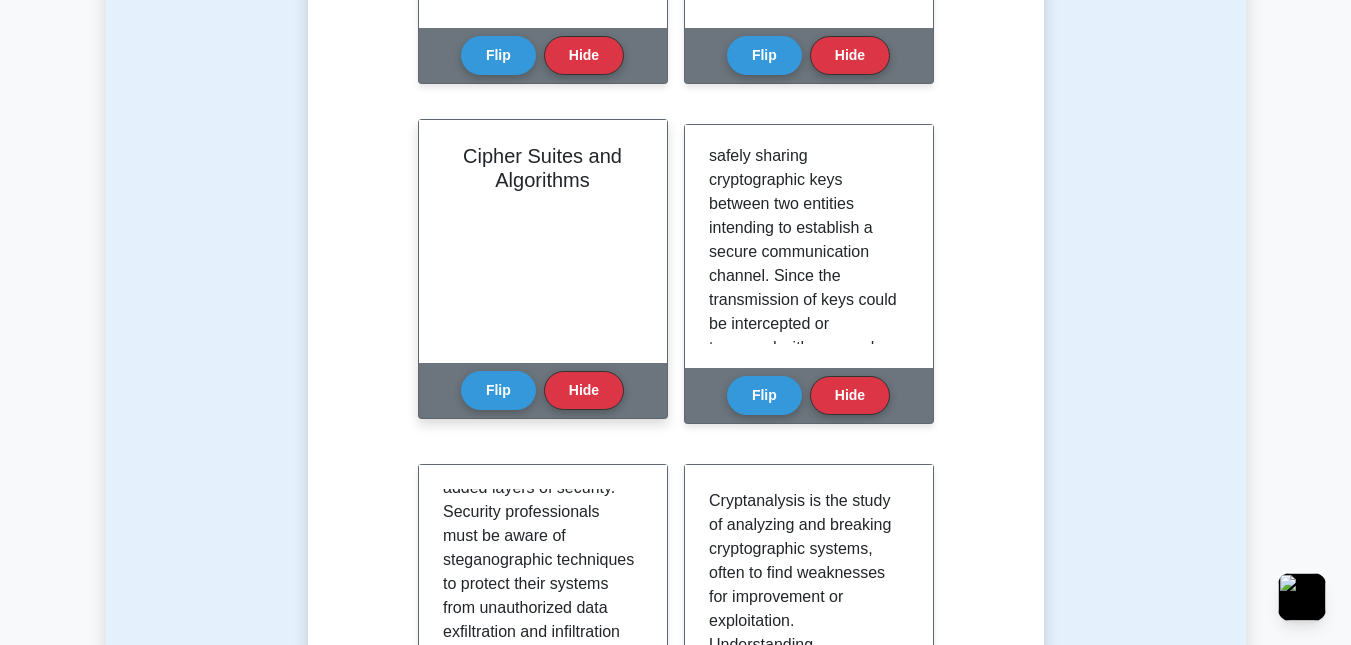 scroll, scrollTop: 100, scrollLeft: 0, axis: vertical 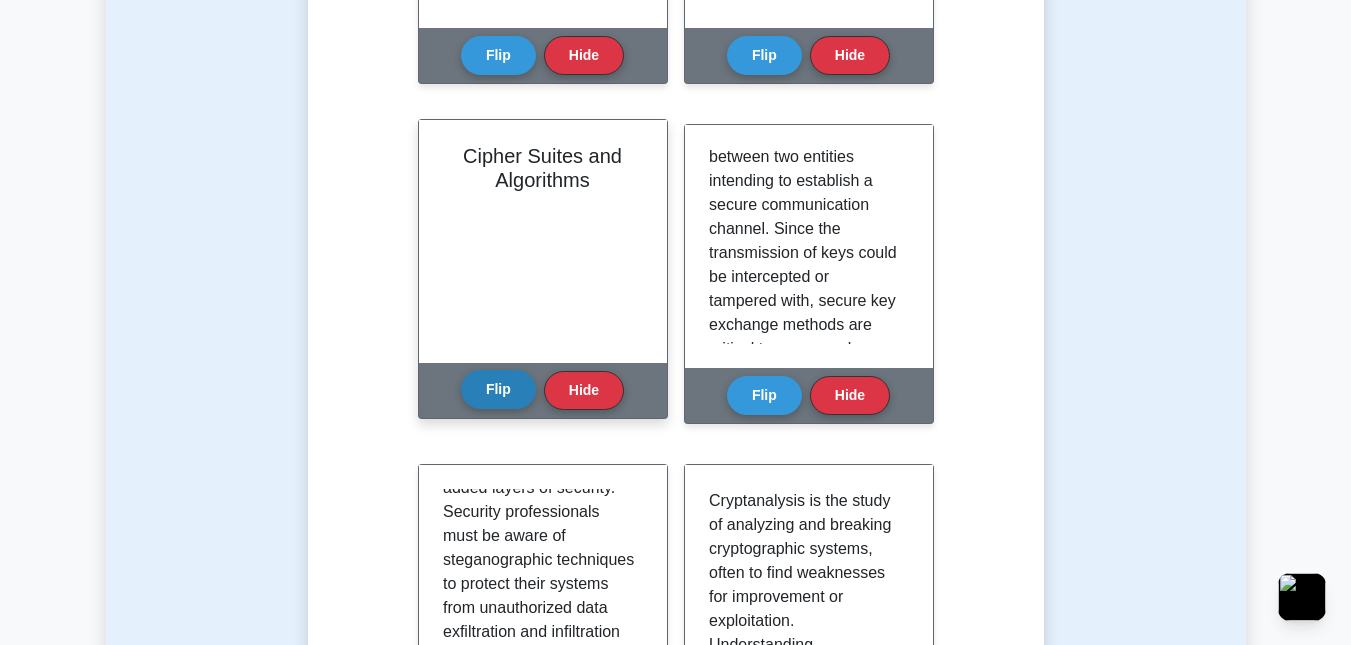 click on "Flip" at bounding box center [498, 389] 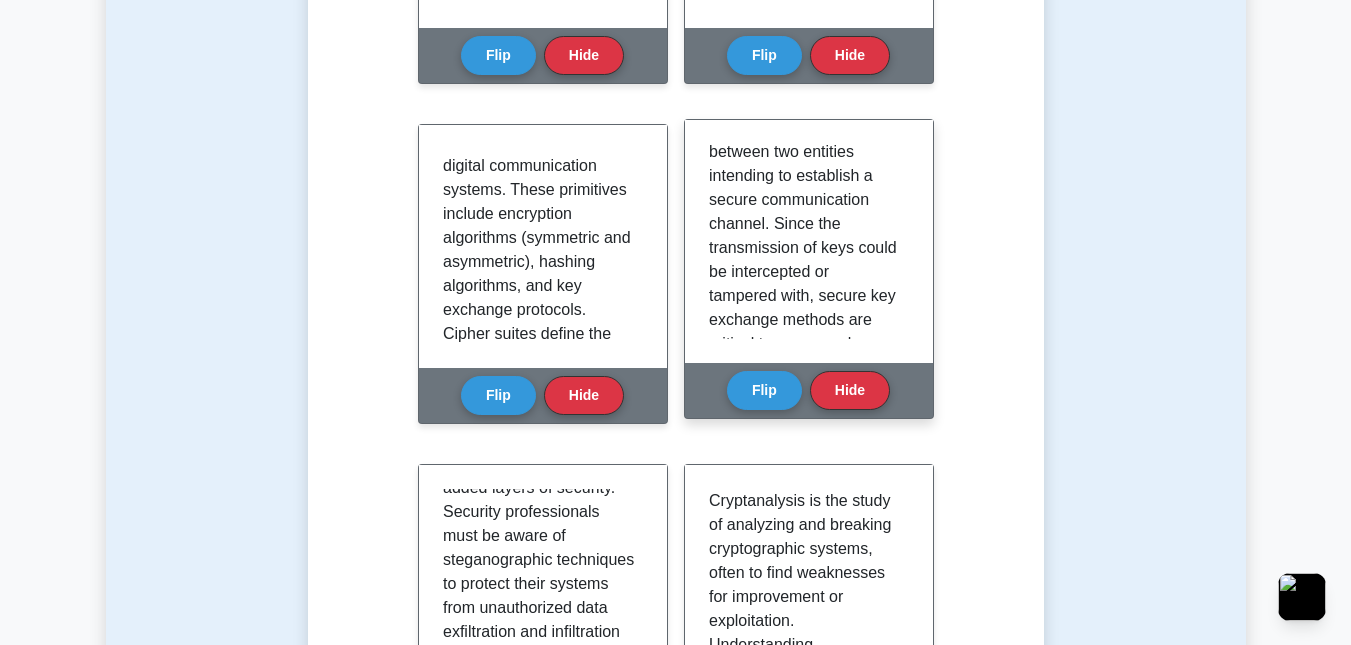 scroll, scrollTop: 0, scrollLeft: 0, axis: both 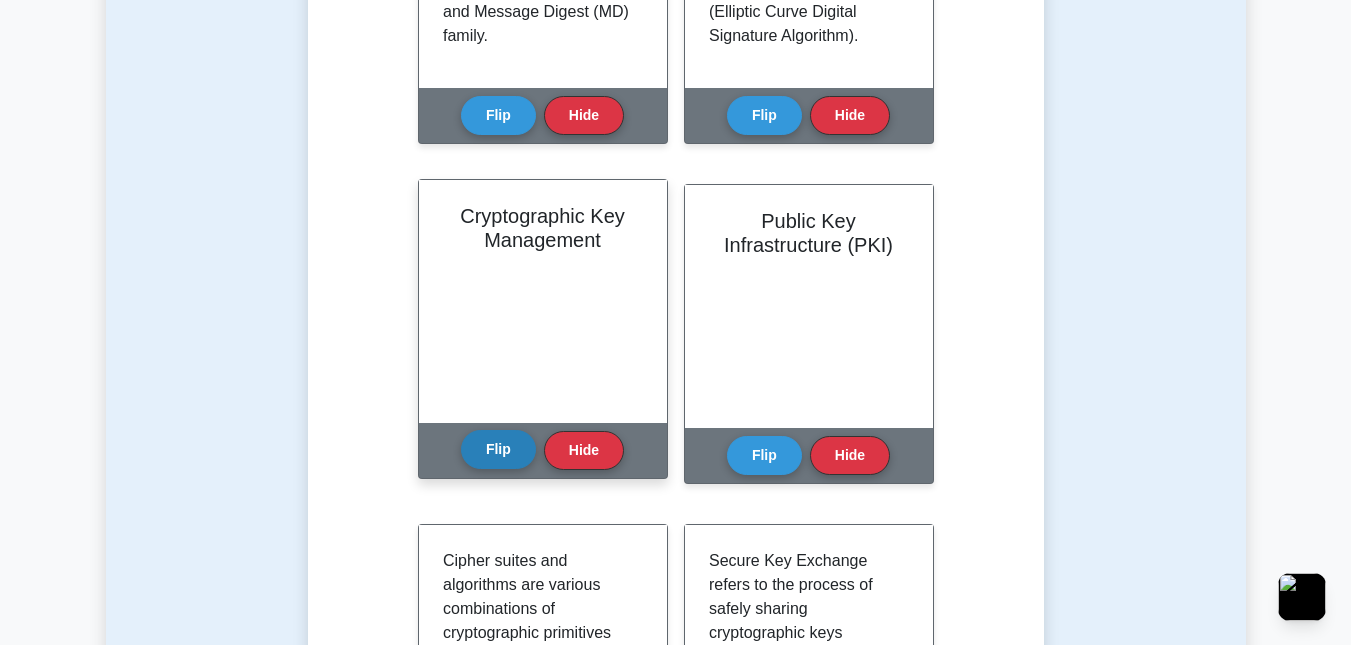 click on "Flip" at bounding box center [498, 449] 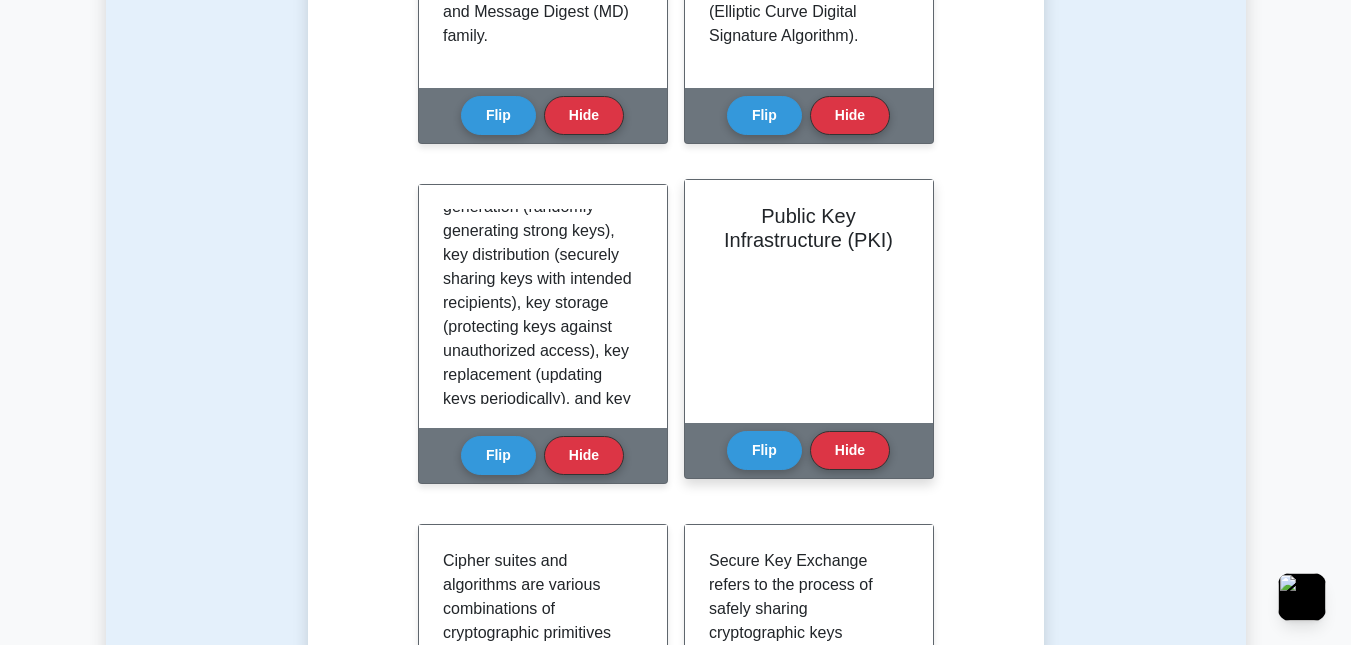 scroll, scrollTop: 500, scrollLeft: 0, axis: vertical 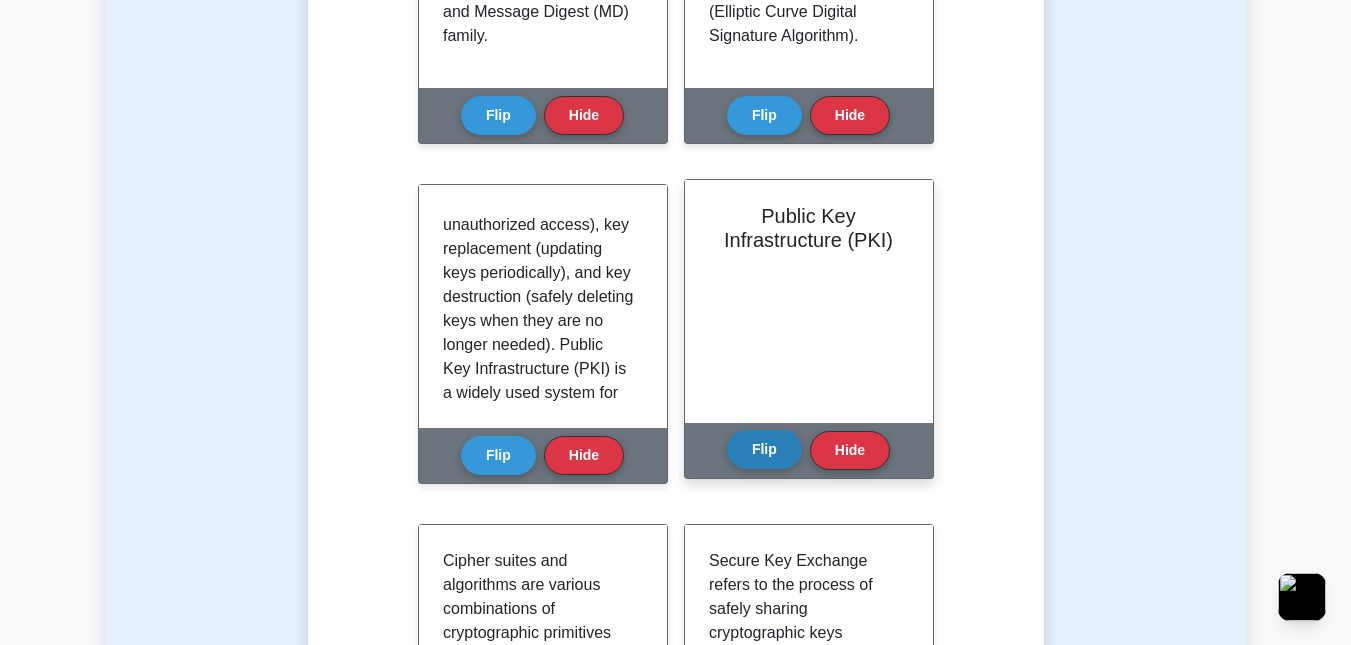 click on "Flip" at bounding box center [764, 449] 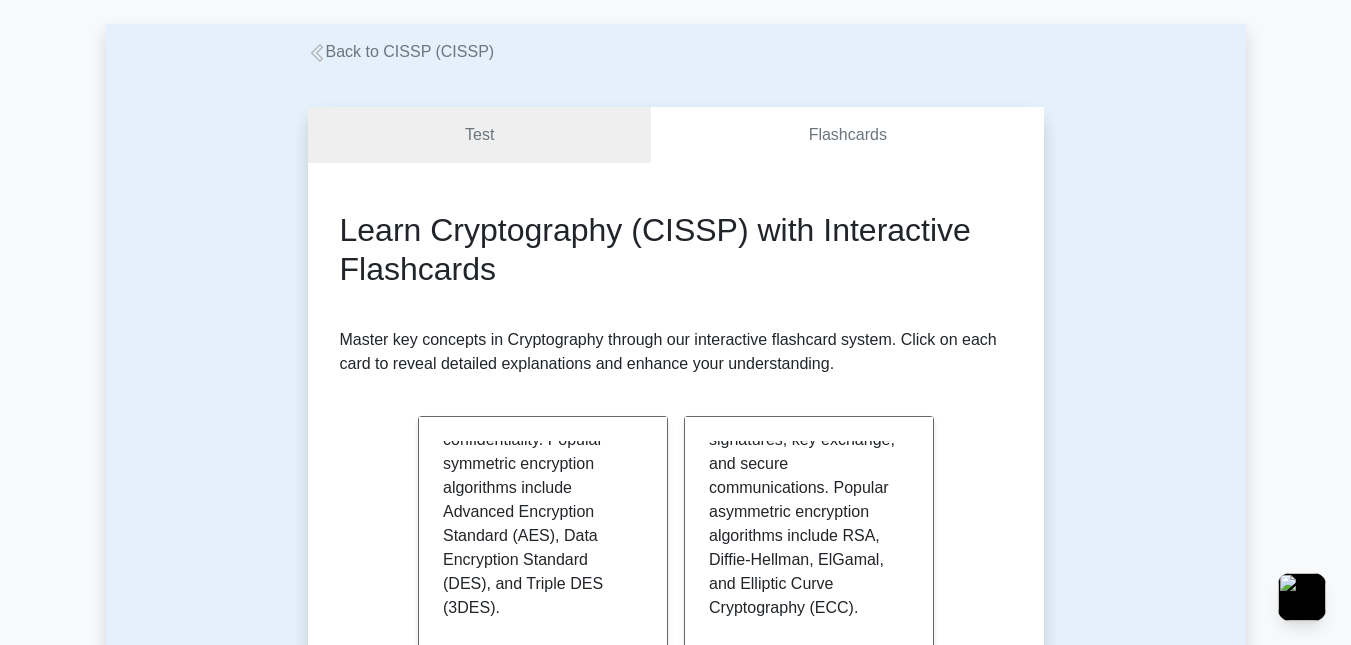scroll, scrollTop: 0, scrollLeft: 0, axis: both 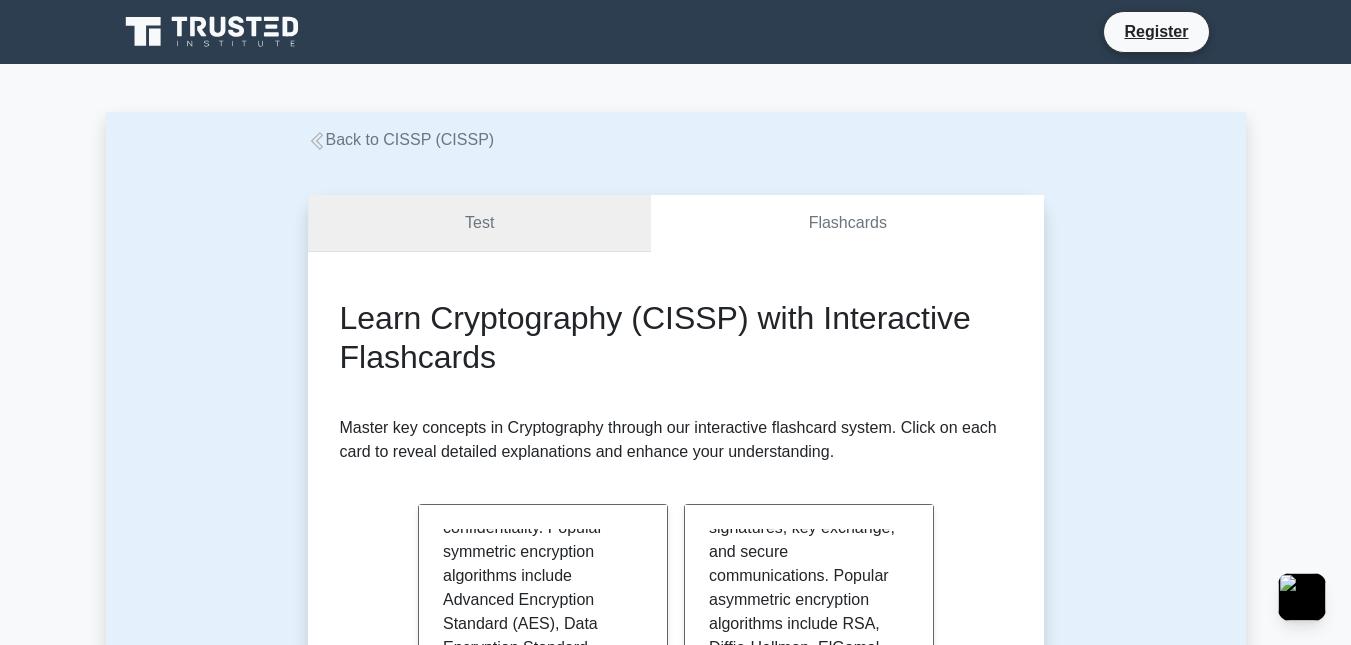 click on "Test" at bounding box center (480, 223) 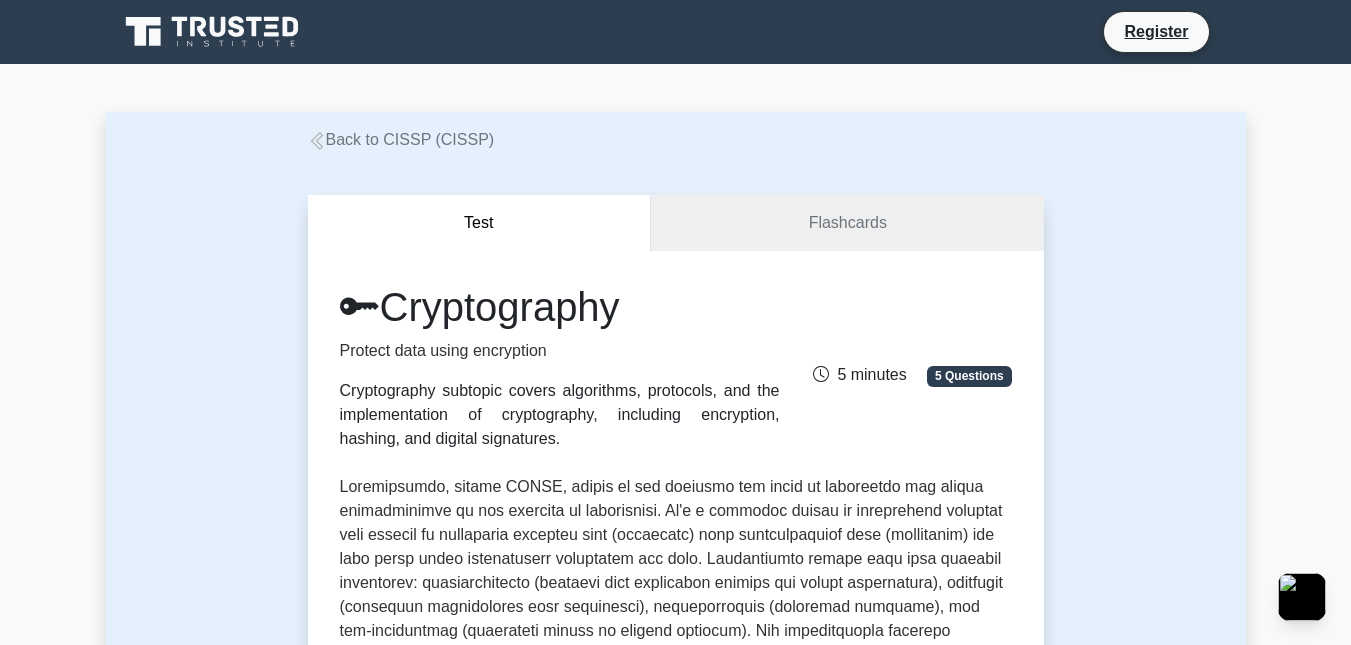 scroll, scrollTop: 900, scrollLeft: 0, axis: vertical 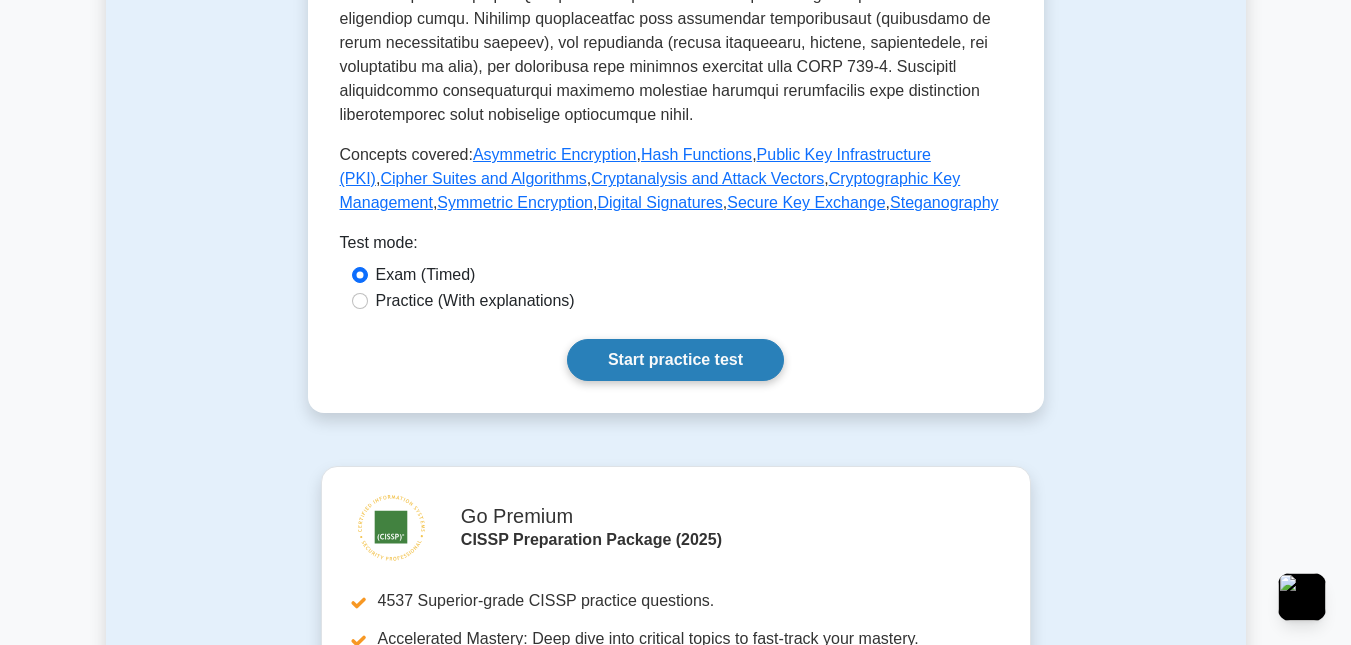 click on "Start practice test" at bounding box center [675, 360] 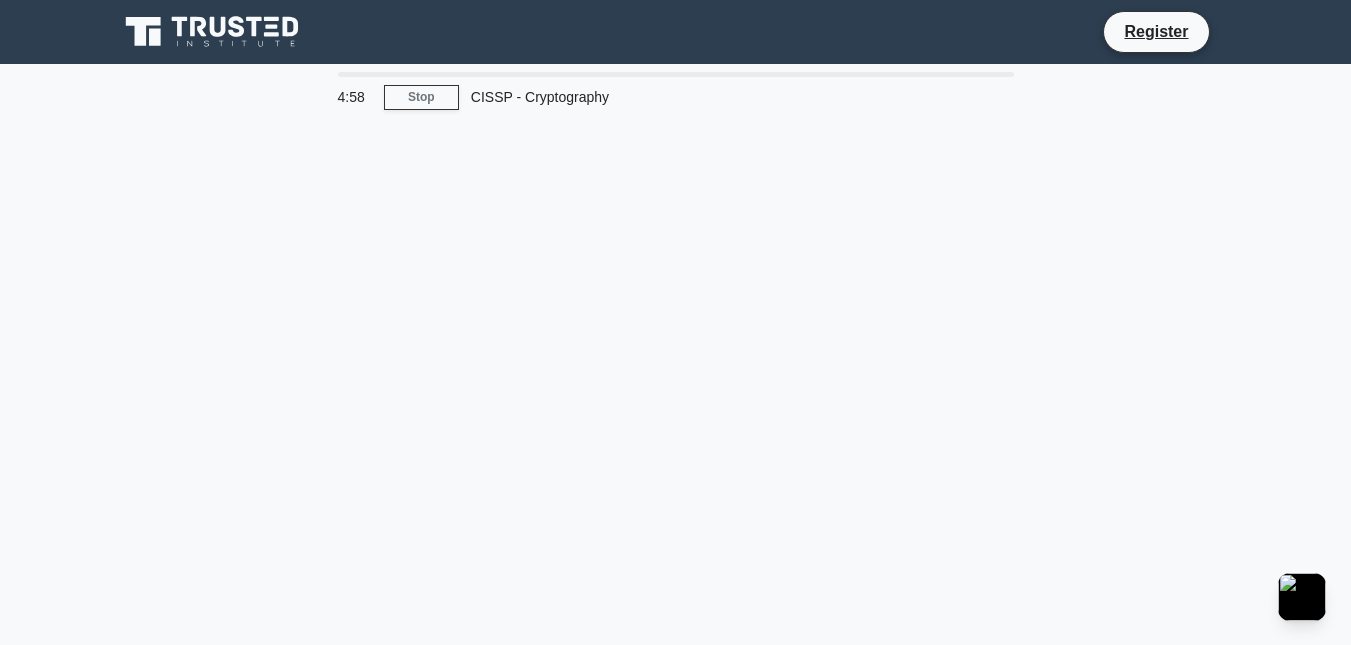 scroll, scrollTop: 0, scrollLeft: 0, axis: both 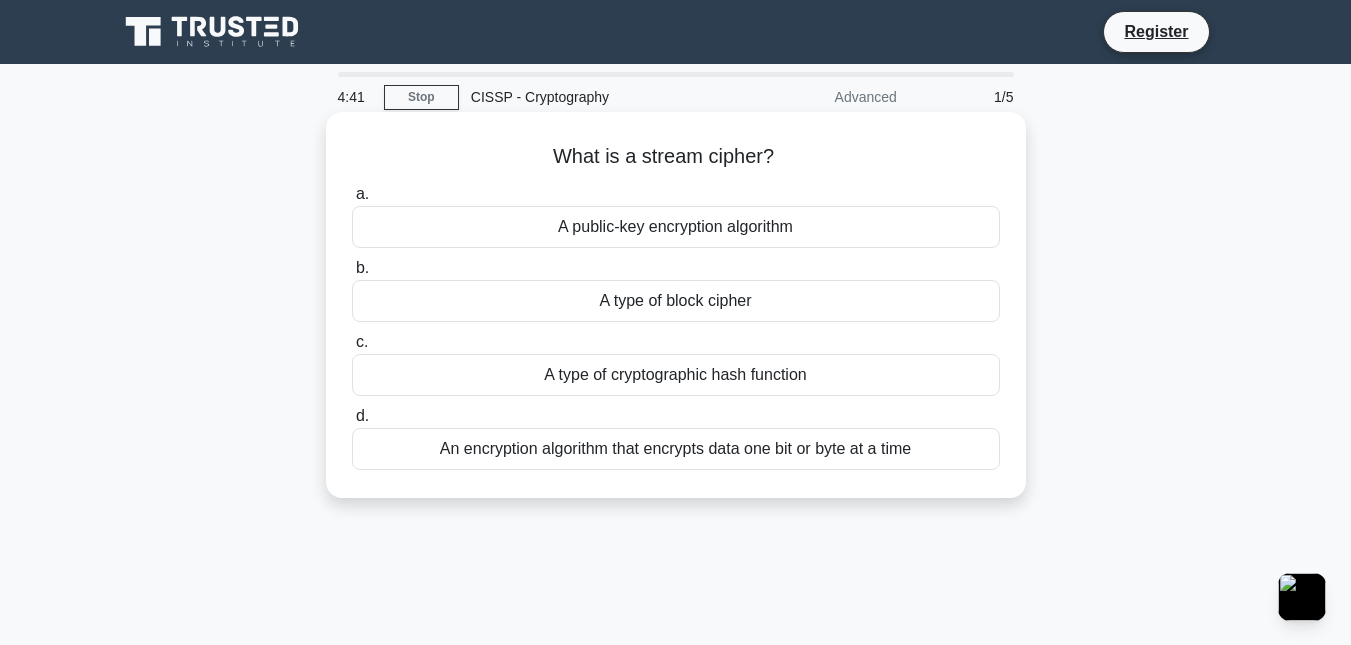 click on "An encryption algorithm that encrypts data one bit or byte at a time" at bounding box center [676, 449] 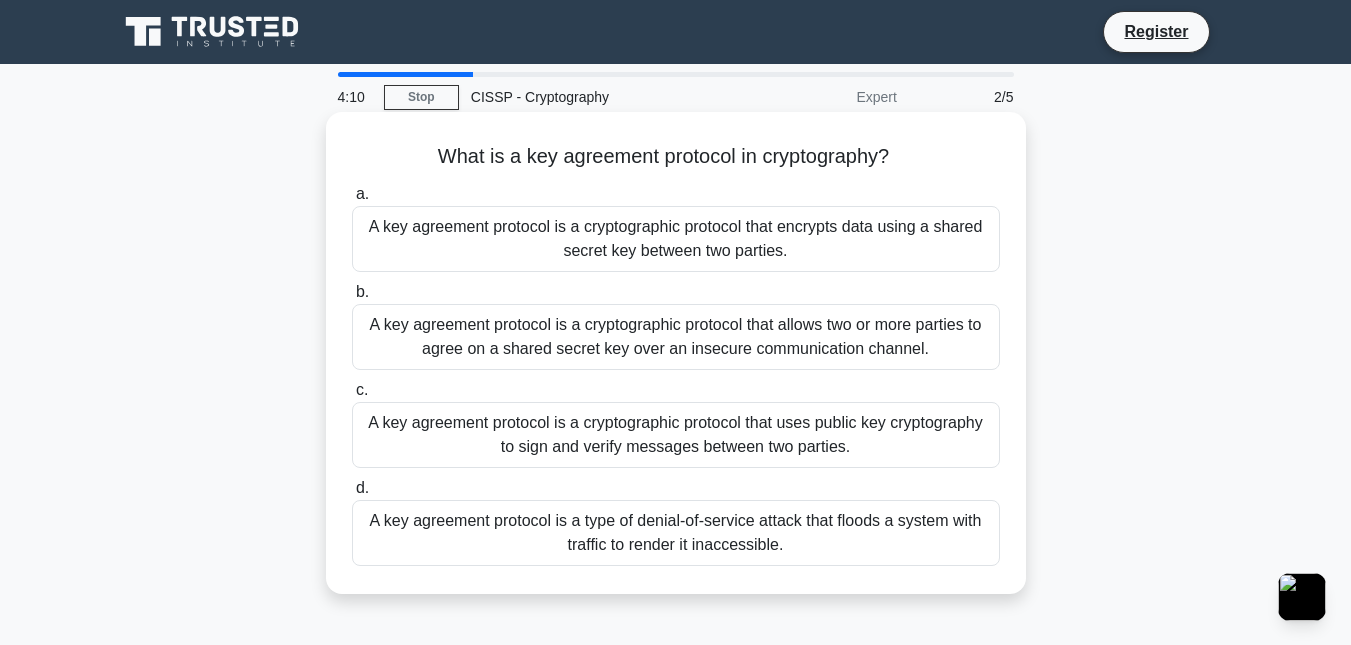 click on "A key agreement protocol is a type of denial-of-service attack that floods a system with traffic to render it inaccessible." at bounding box center [676, 533] 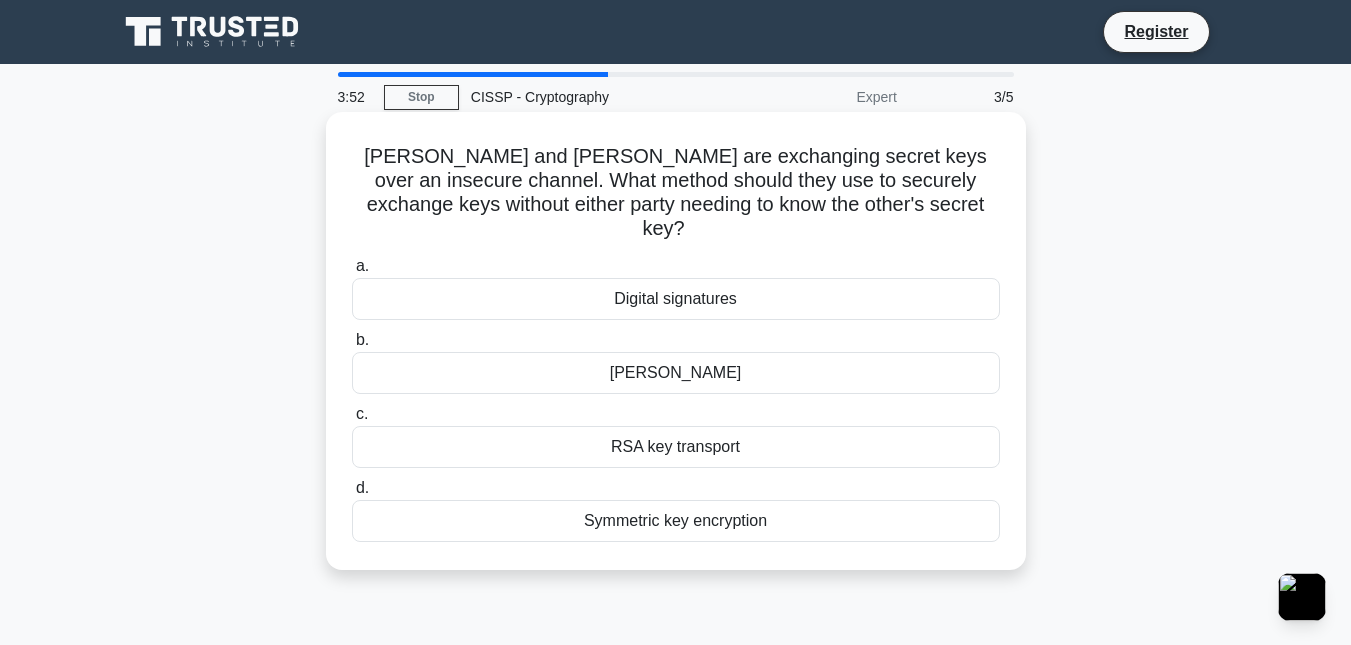 click on "Symmetric key encryption" at bounding box center [676, 521] 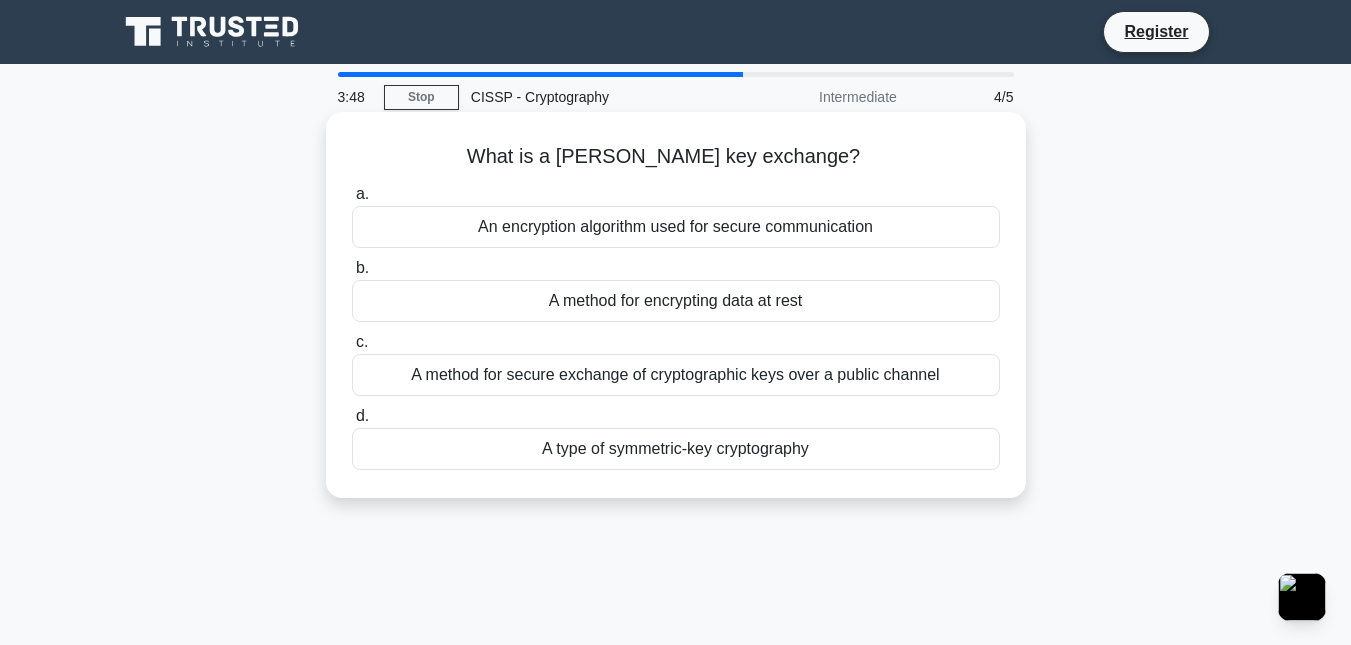 click on "A method for encrypting data at rest" at bounding box center (676, 301) 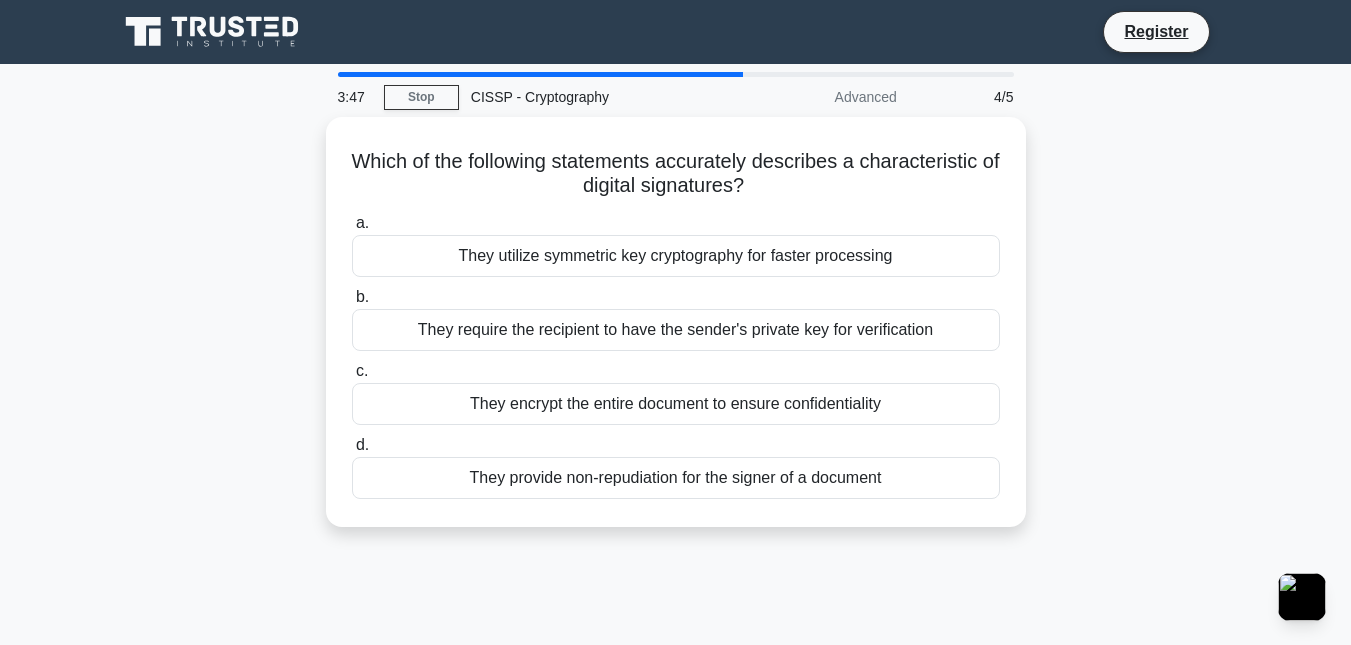 click on "b.
They require the recipient to have the sender's private key for verification" at bounding box center [676, 318] 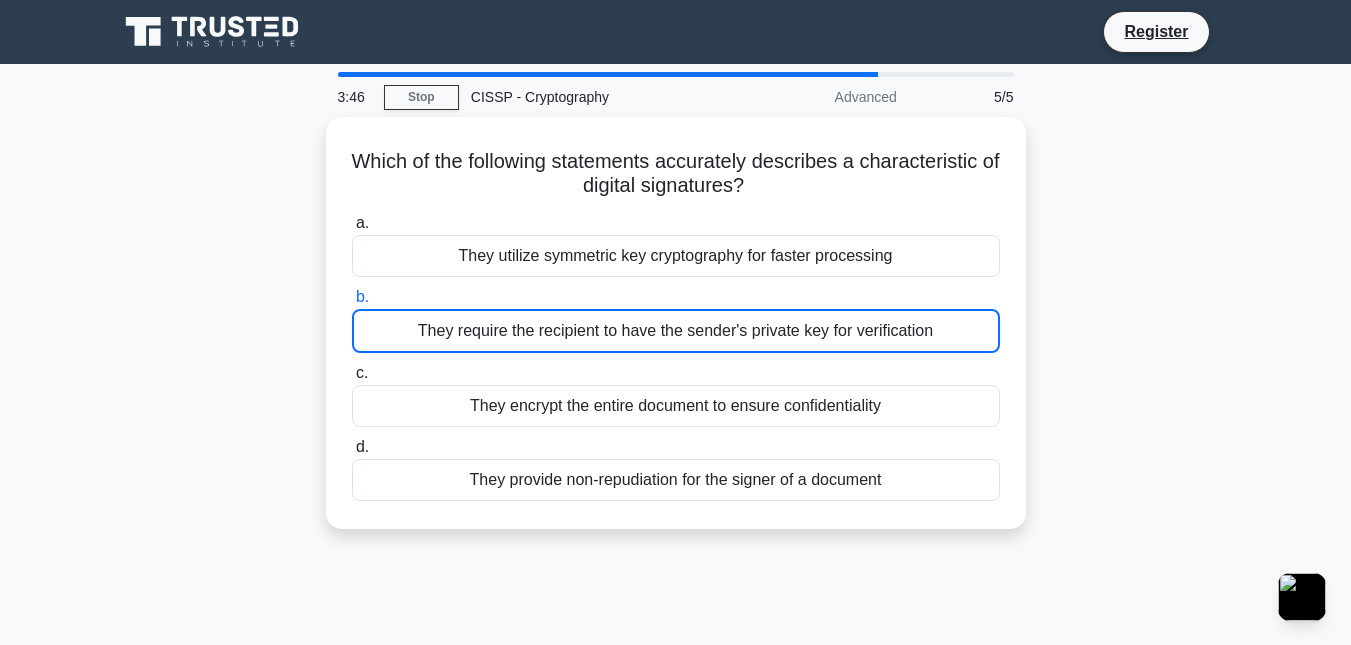 click on "b.
They require the recipient to have the sender's private key for verification" at bounding box center [676, 319] 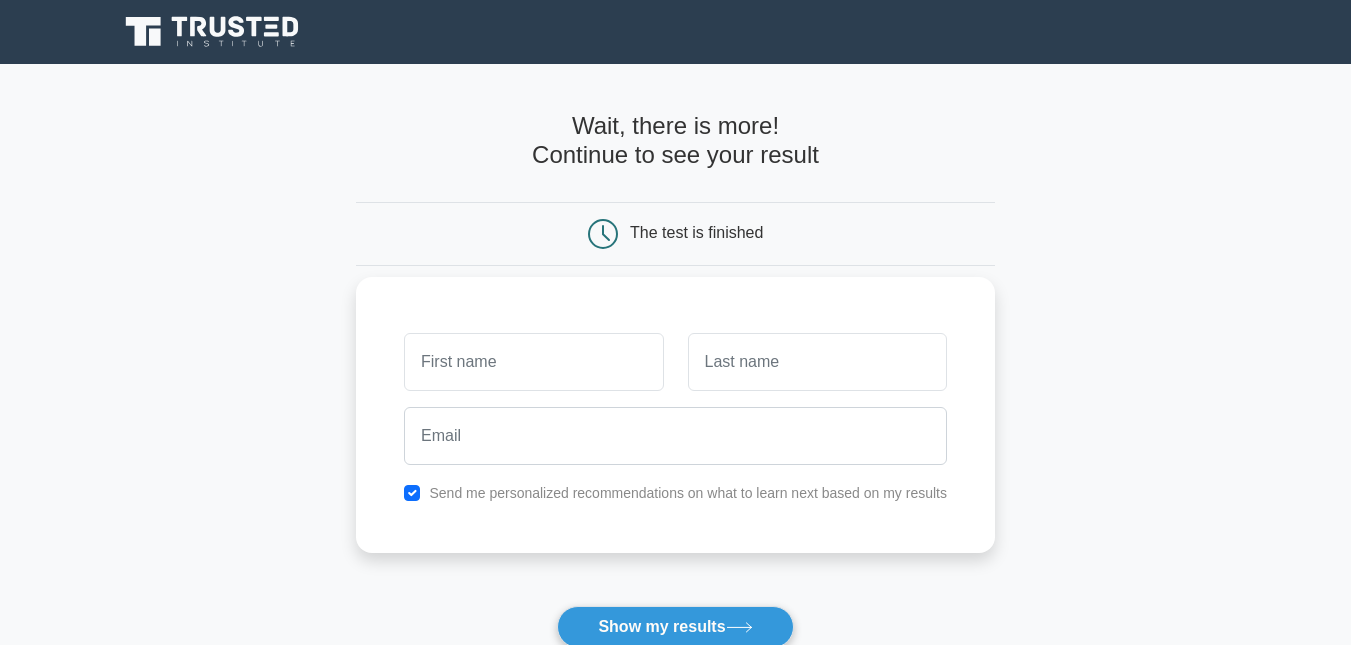 scroll, scrollTop: 338, scrollLeft: 0, axis: vertical 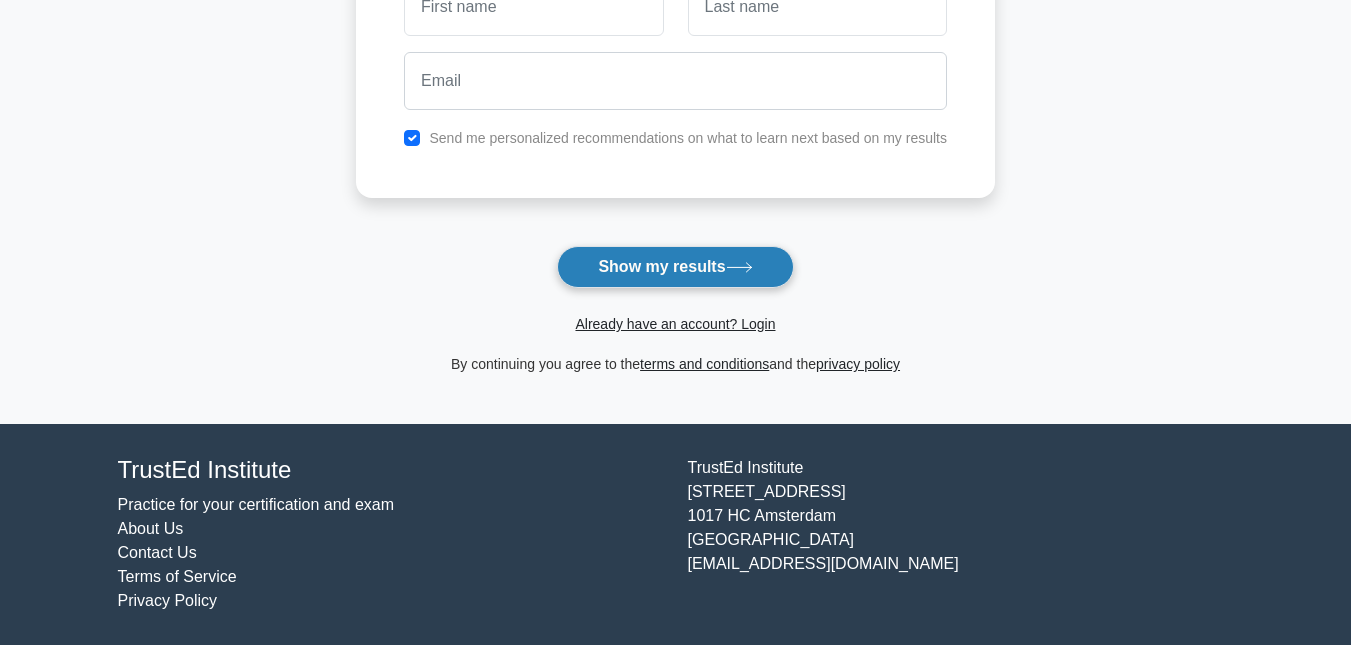 click on "Show my results" at bounding box center (675, 267) 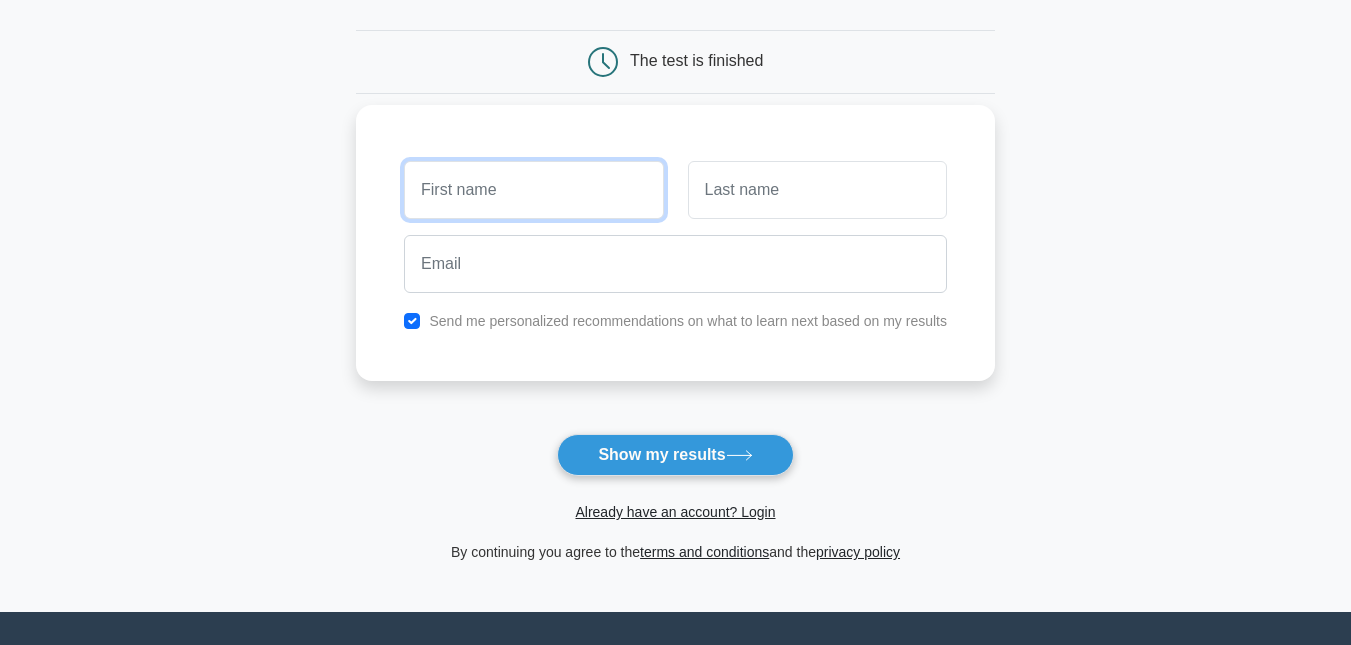 scroll, scrollTop: 156, scrollLeft: 0, axis: vertical 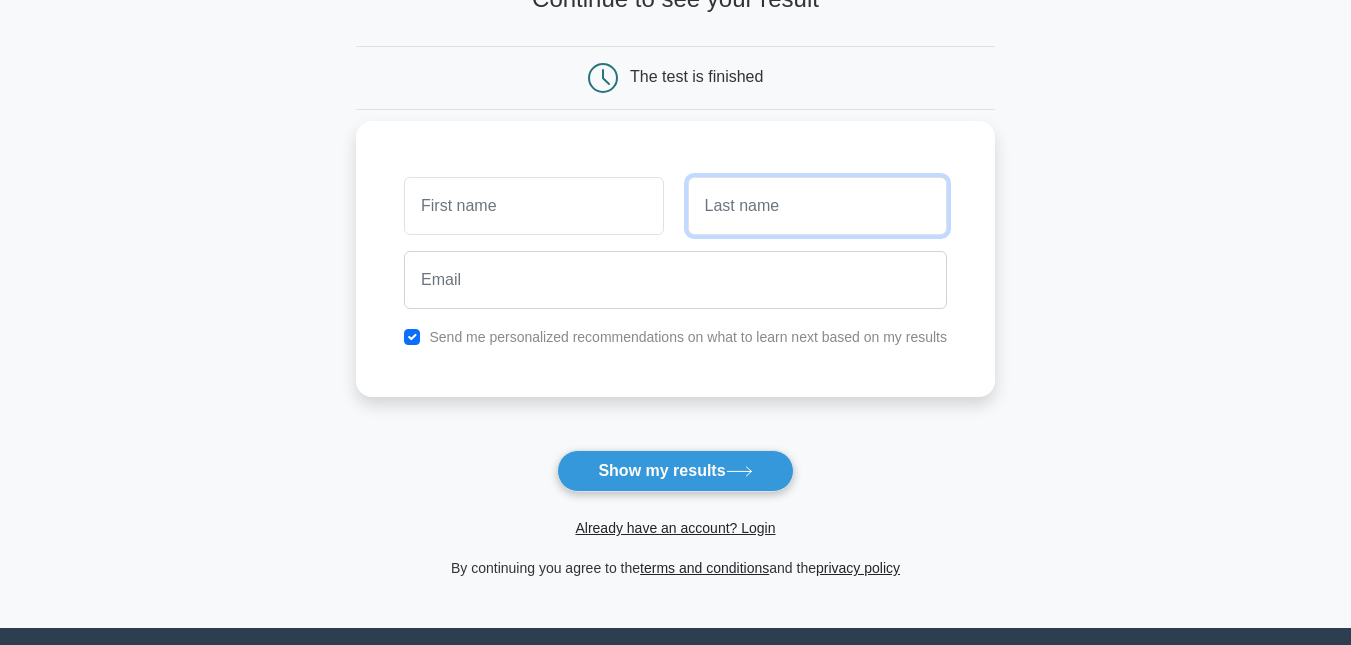 click at bounding box center (817, 206) 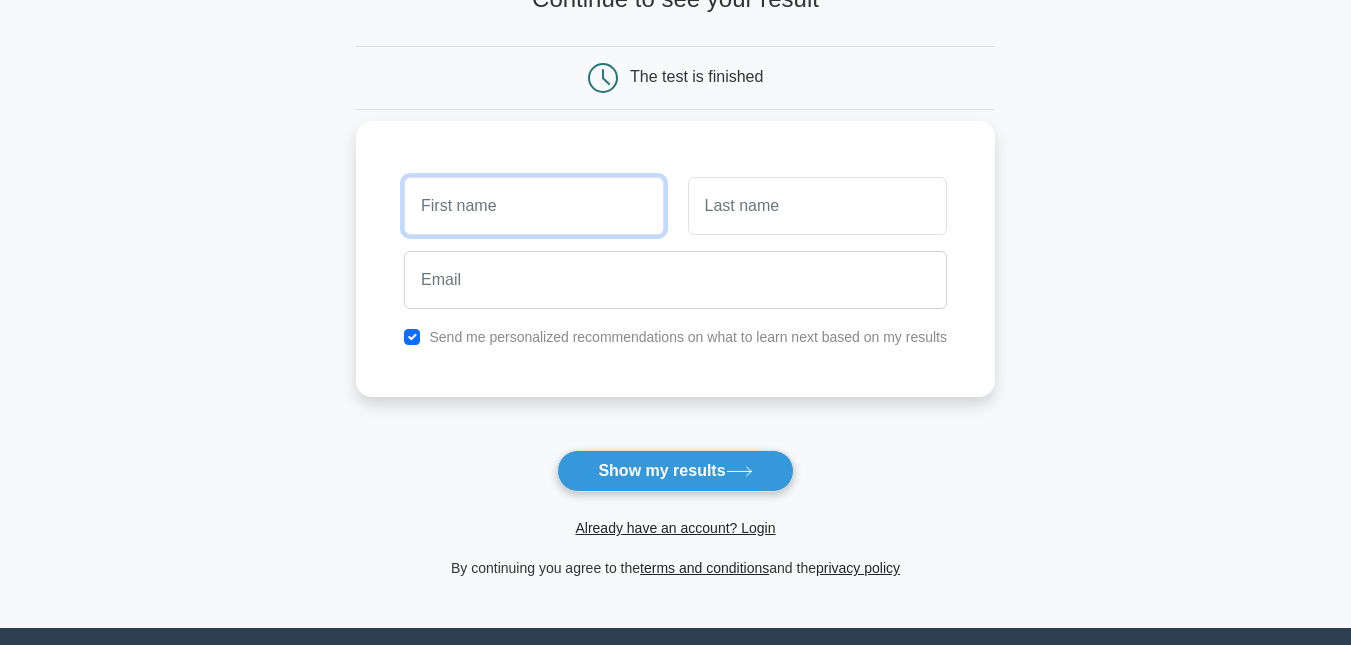 click at bounding box center (533, 206) 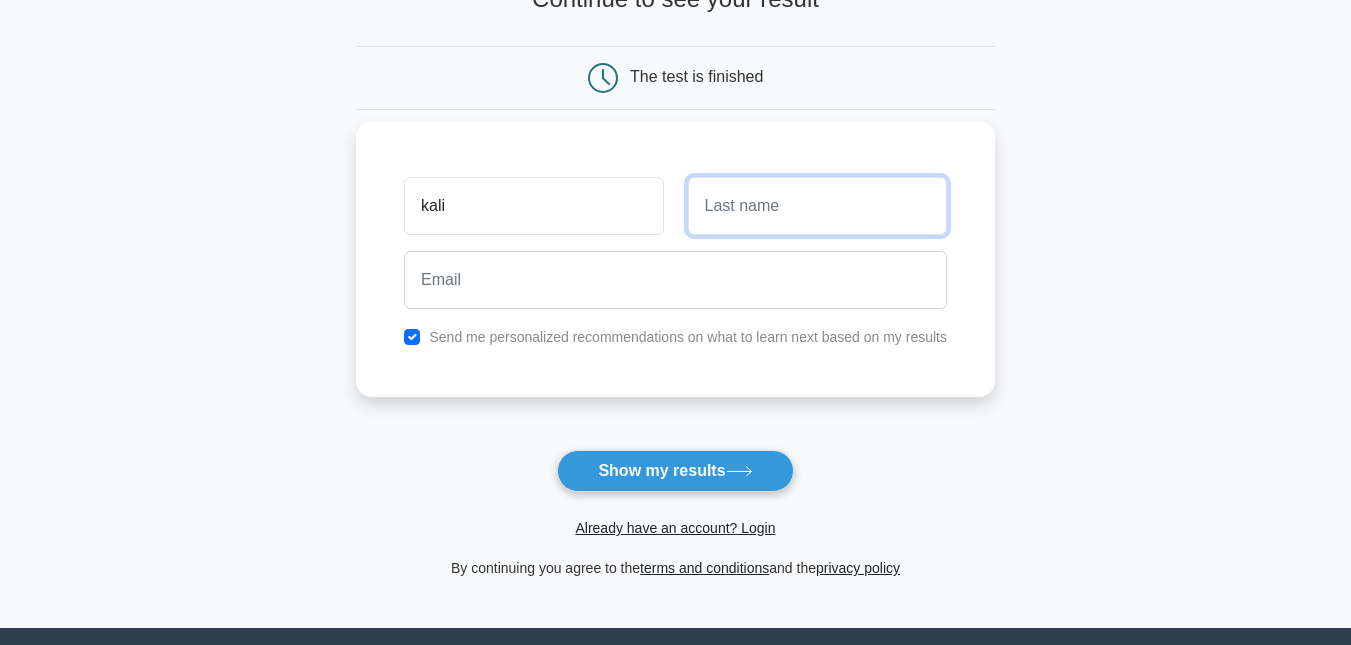 click at bounding box center (817, 206) 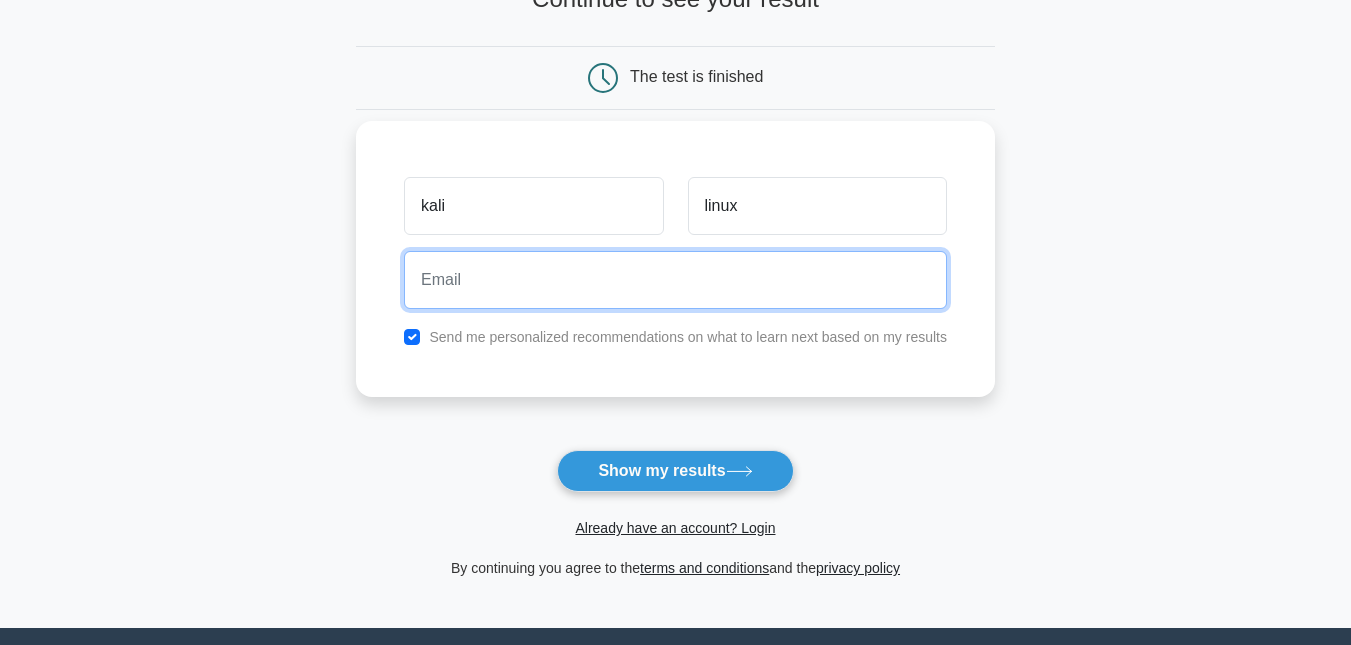click at bounding box center [675, 280] 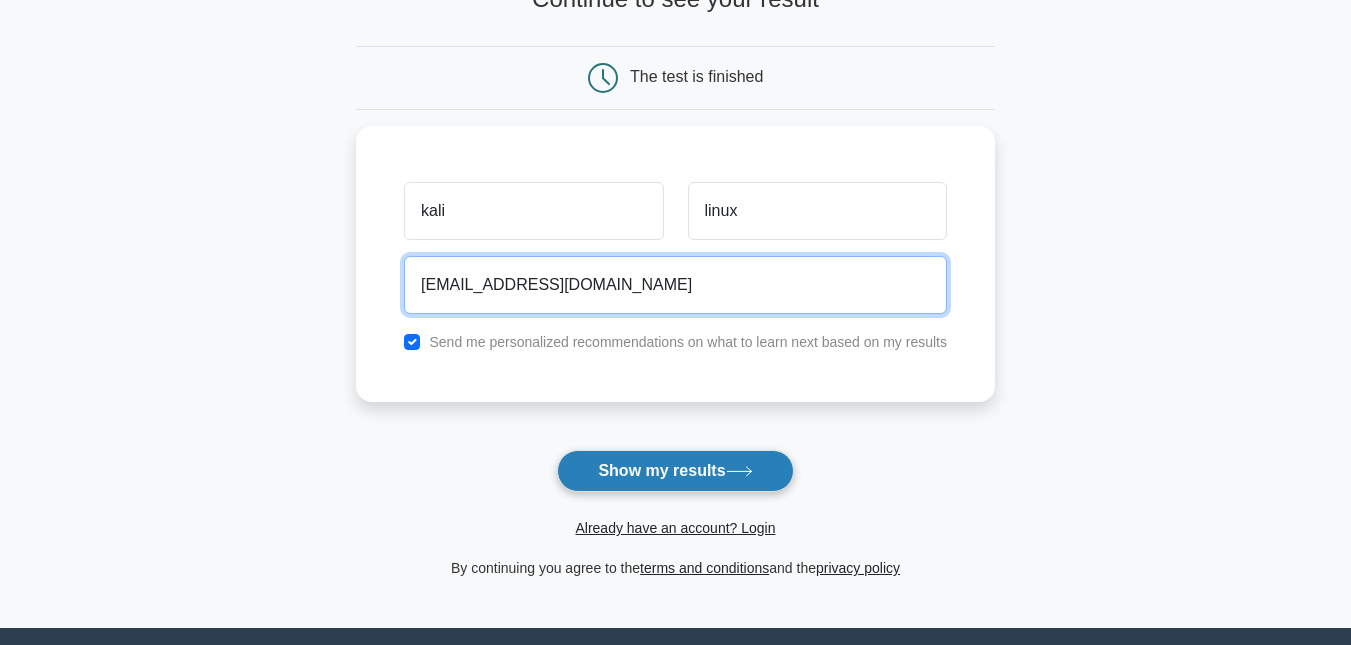 type on "saged69536@coursora.com" 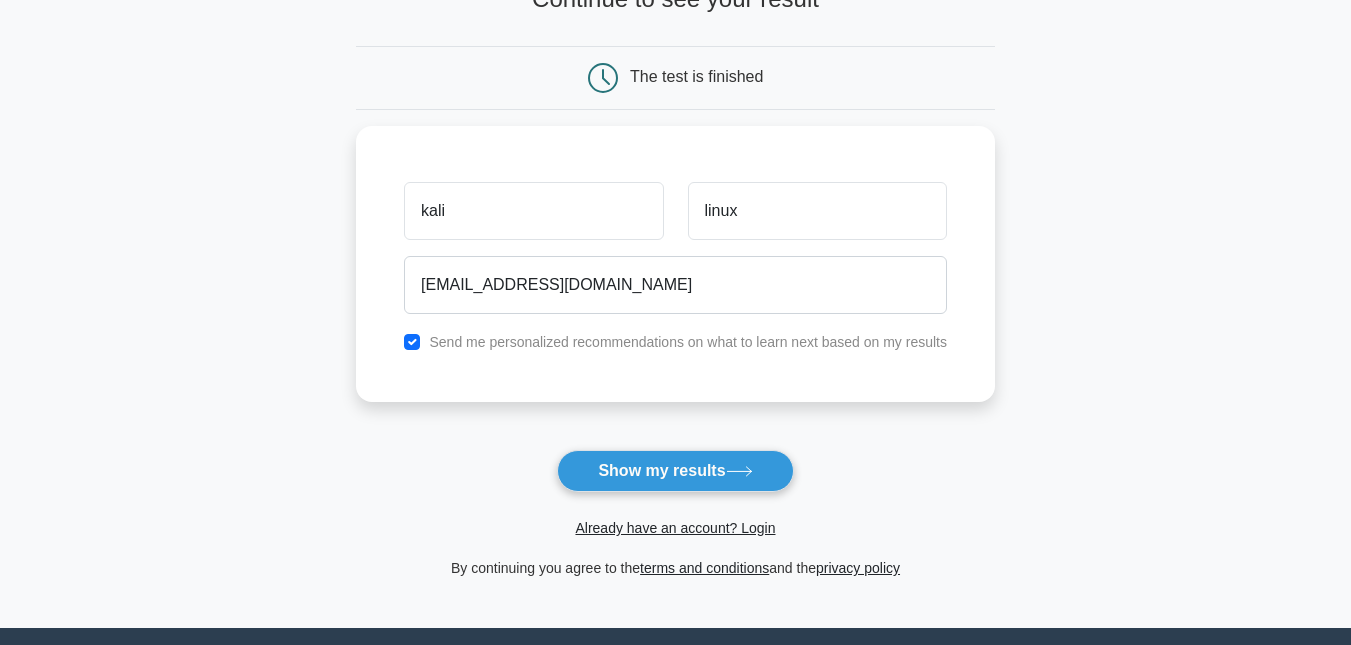 click on "Show my results" at bounding box center [675, 471] 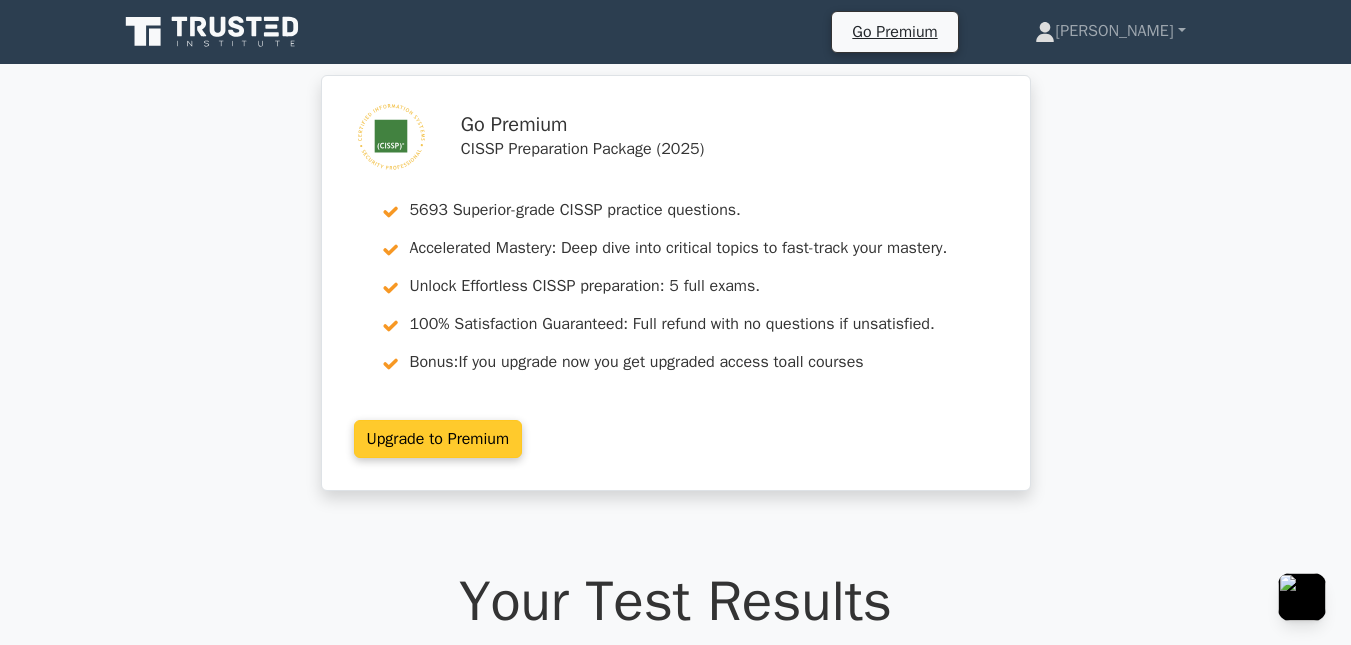 scroll, scrollTop: 0, scrollLeft: 0, axis: both 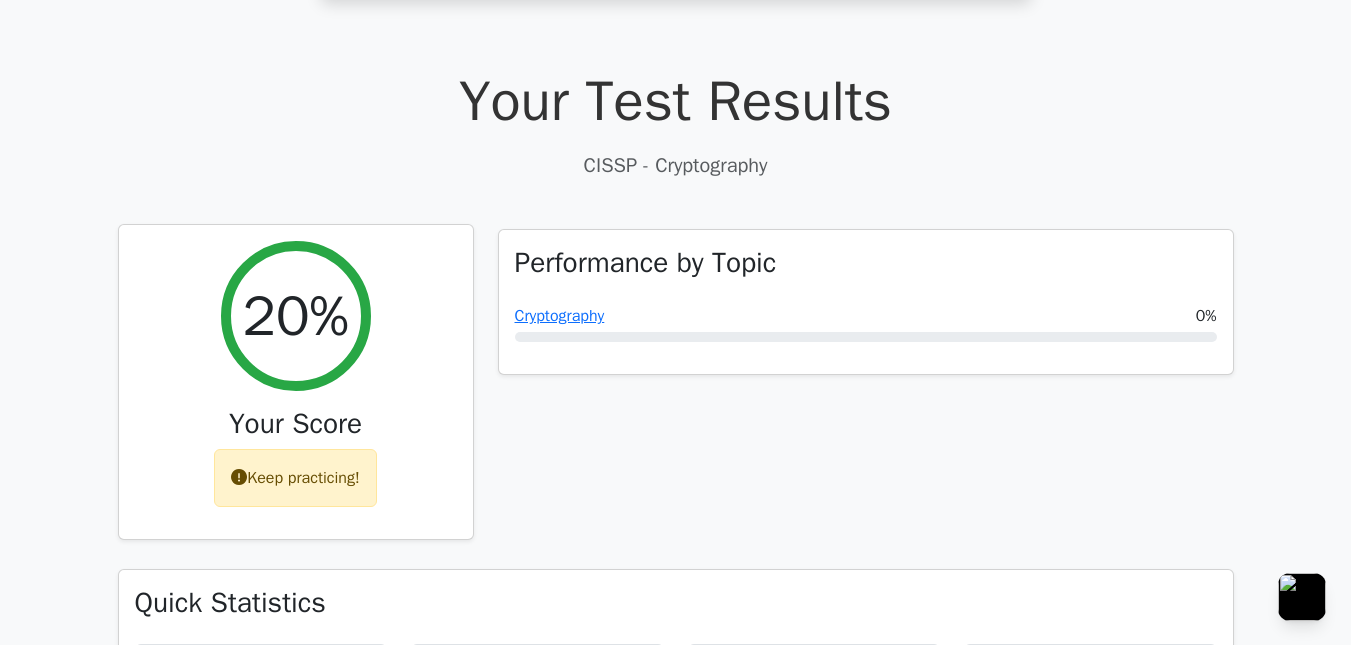 click on "20%" at bounding box center [295, 316] 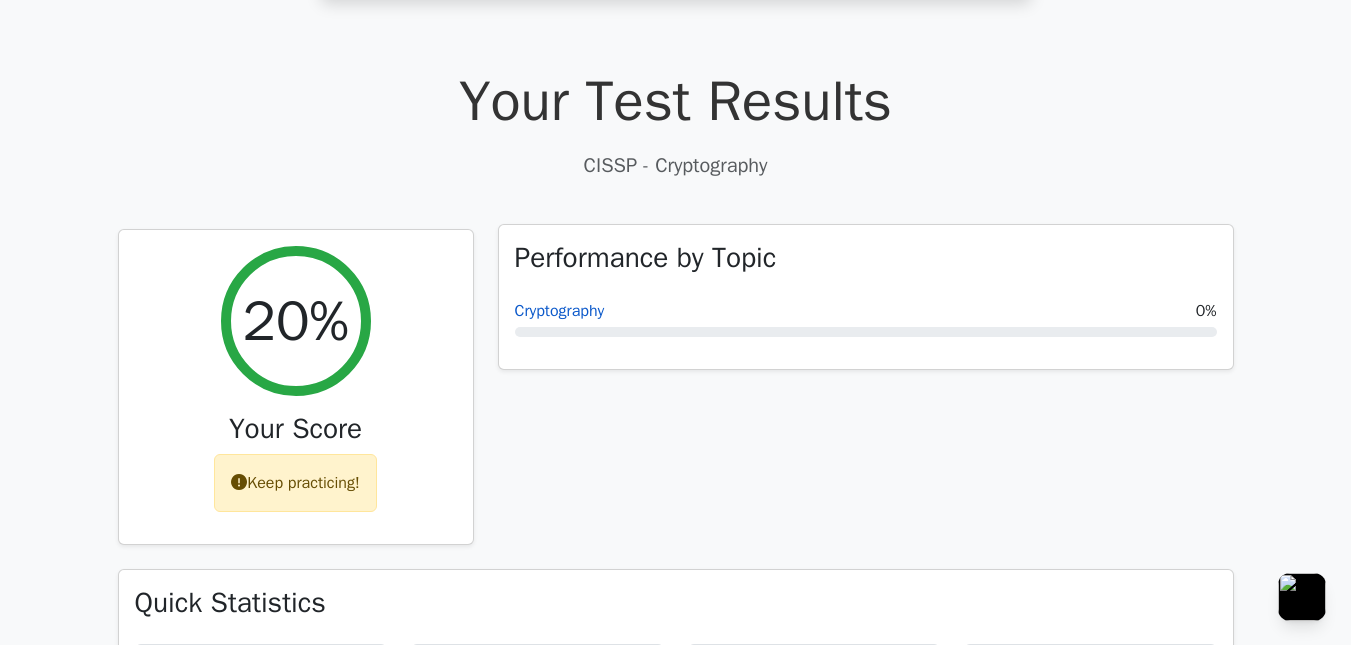 click on "Cryptography" at bounding box center [560, 311] 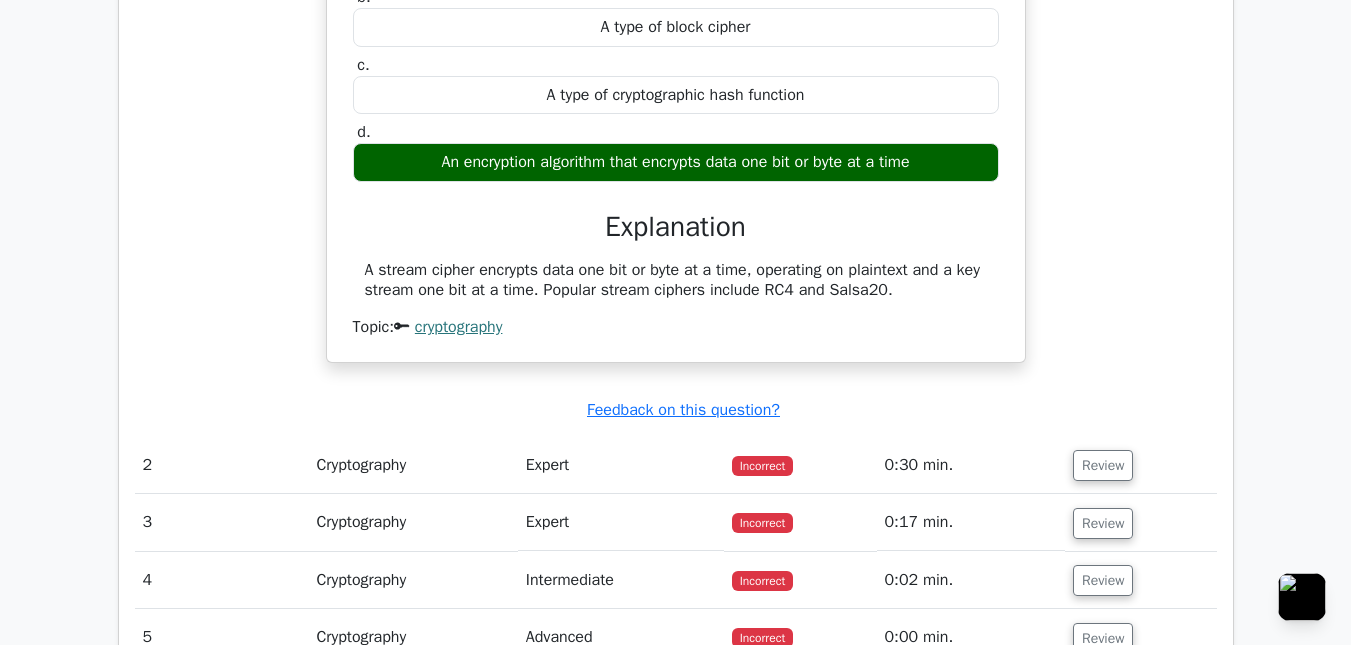 scroll, scrollTop: 1700, scrollLeft: 0, axis: vertical 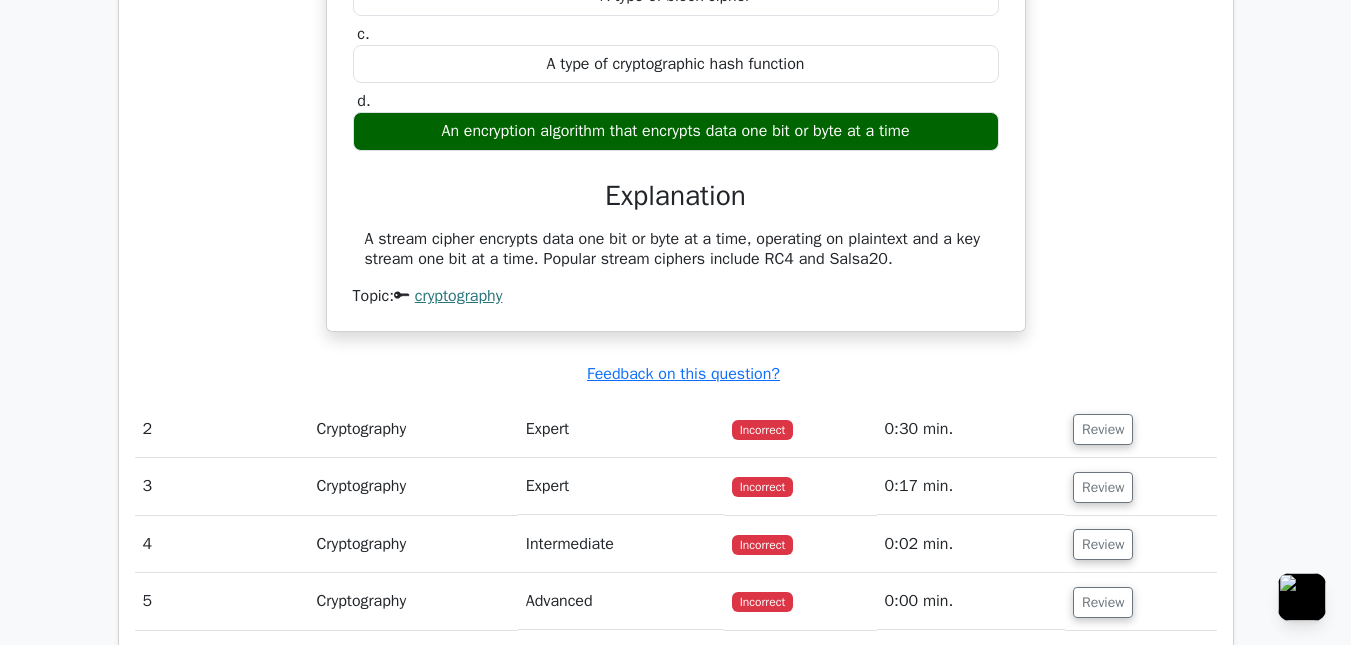 click on "Cryptography" at bounding box center (412, 429) 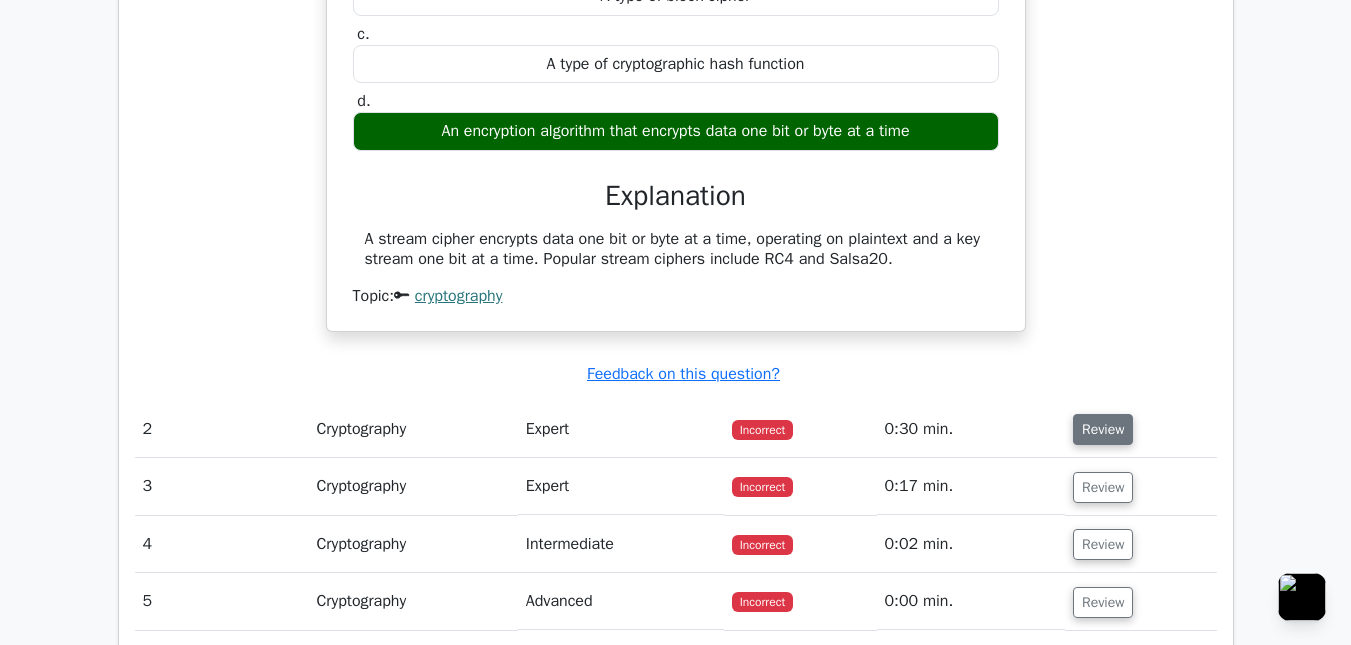 click on "Review" at bounding box center (1103, 429) 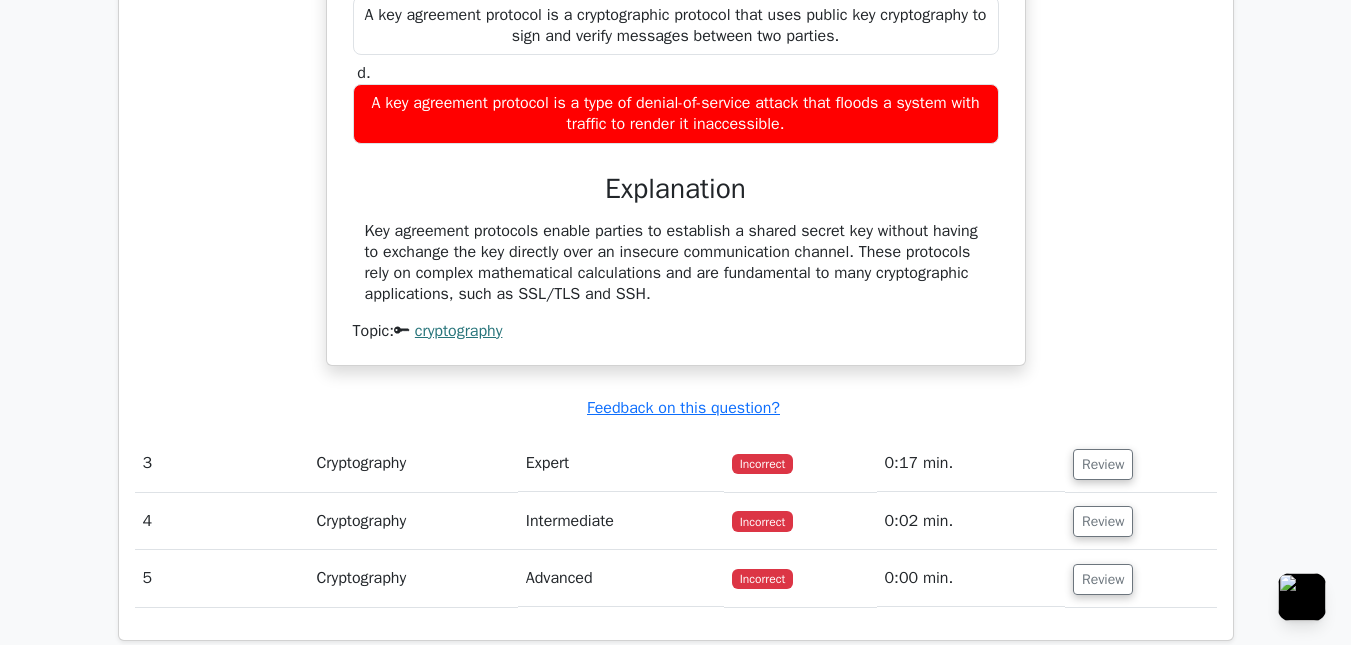 scroll, scrollTop: 2500, scrollLeft: 0, axis: vertical 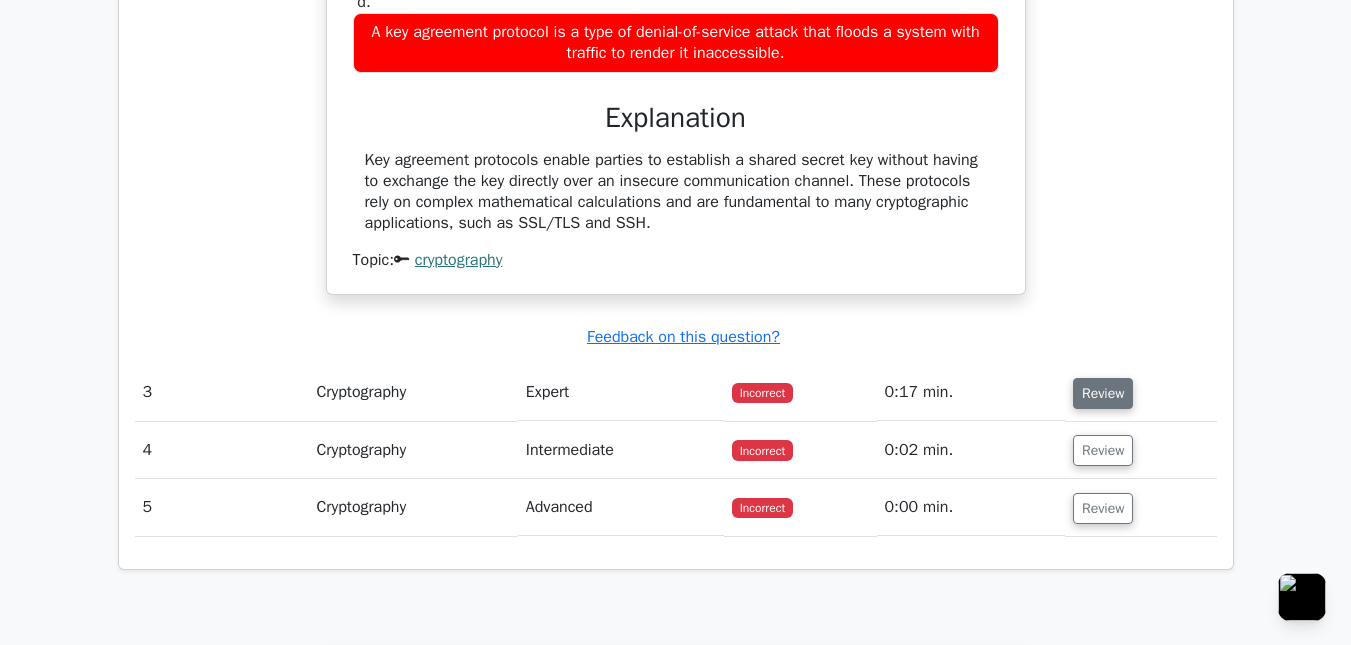 click on "Review" at bounding box center [1103, 393] 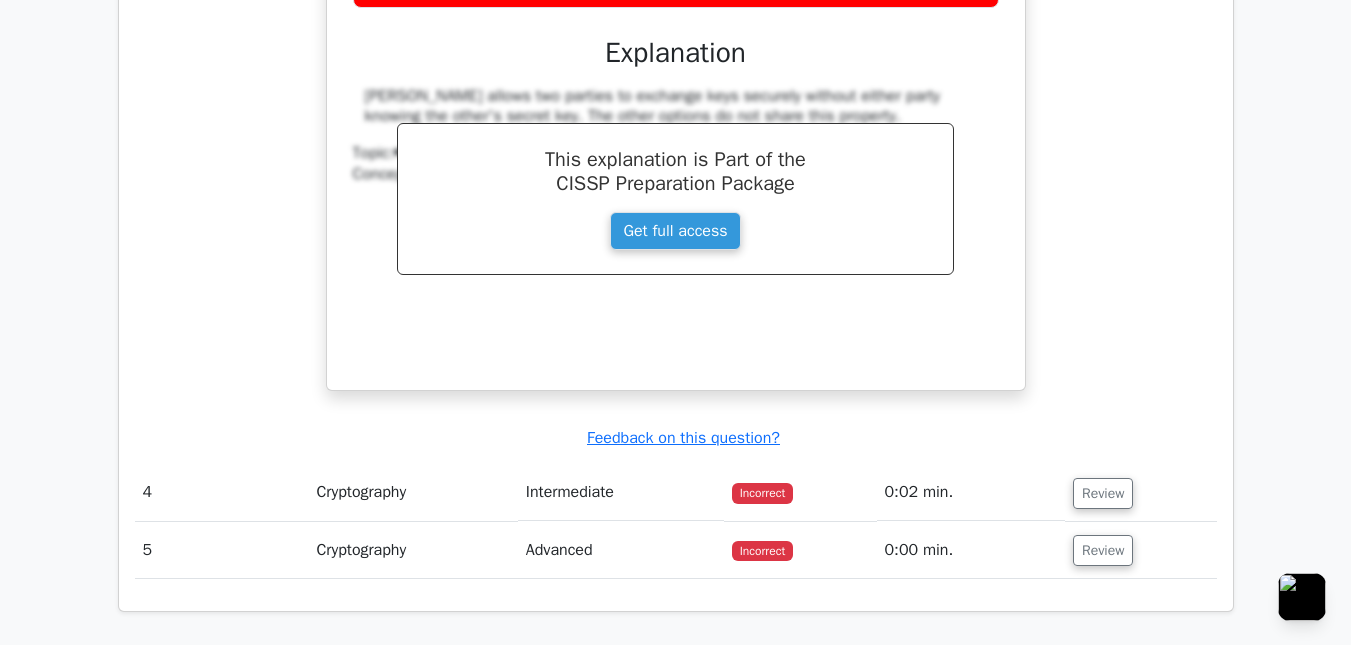 scroll, scrollTop: 3300, scrollLeft: 0, axis: vertical 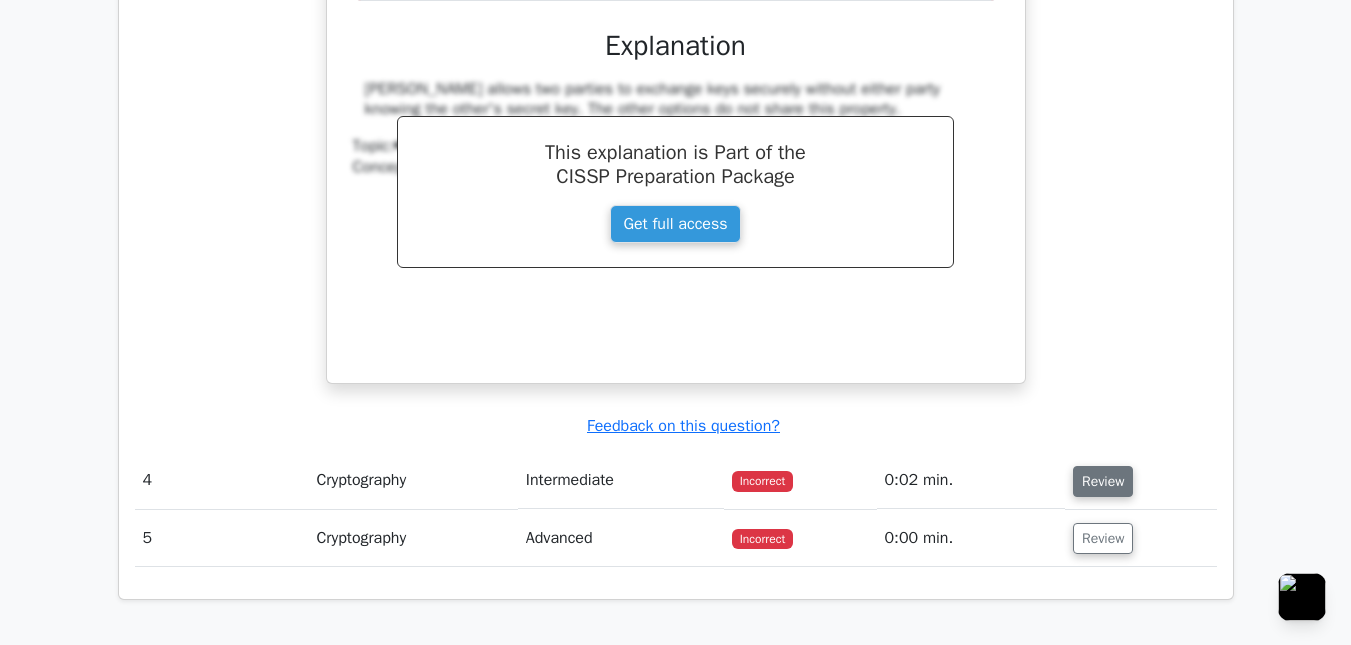 click on "Review" at bounding box center (1103, 481) 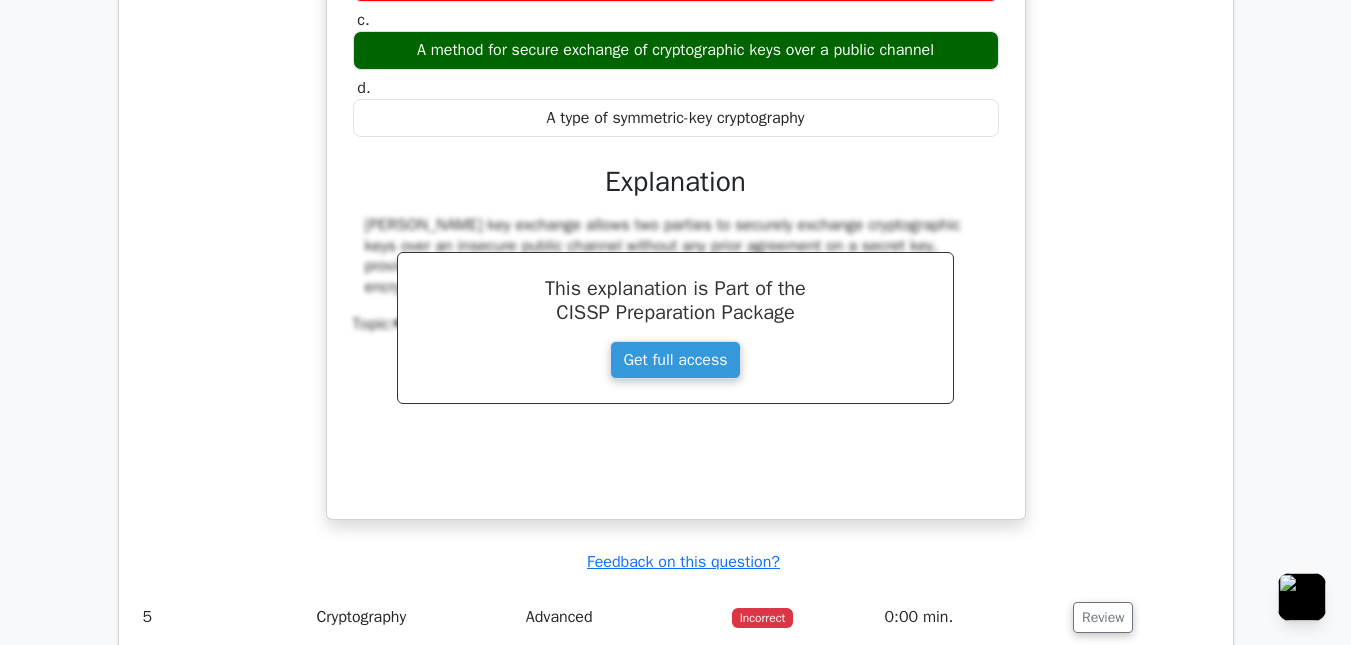 scroll, scrollTop: 4100, scrollLeft: 0, axis: vertical 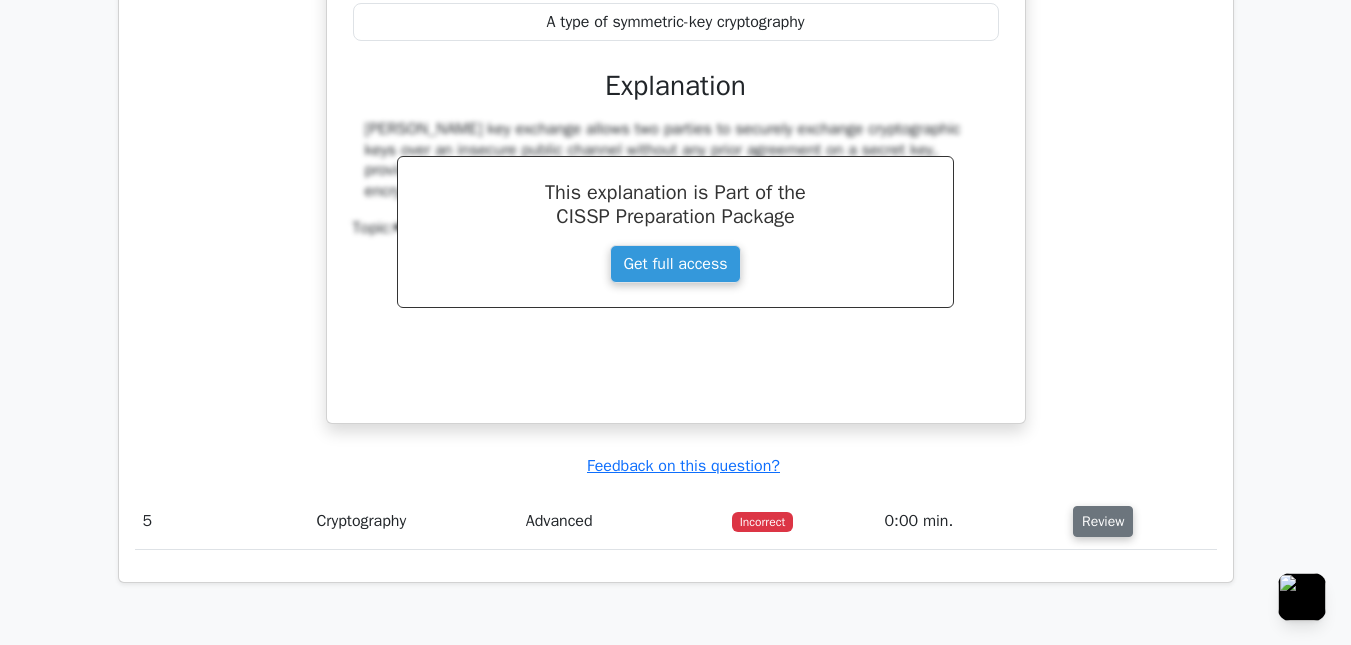 click on "Review" at bounding box center [1103, 521] 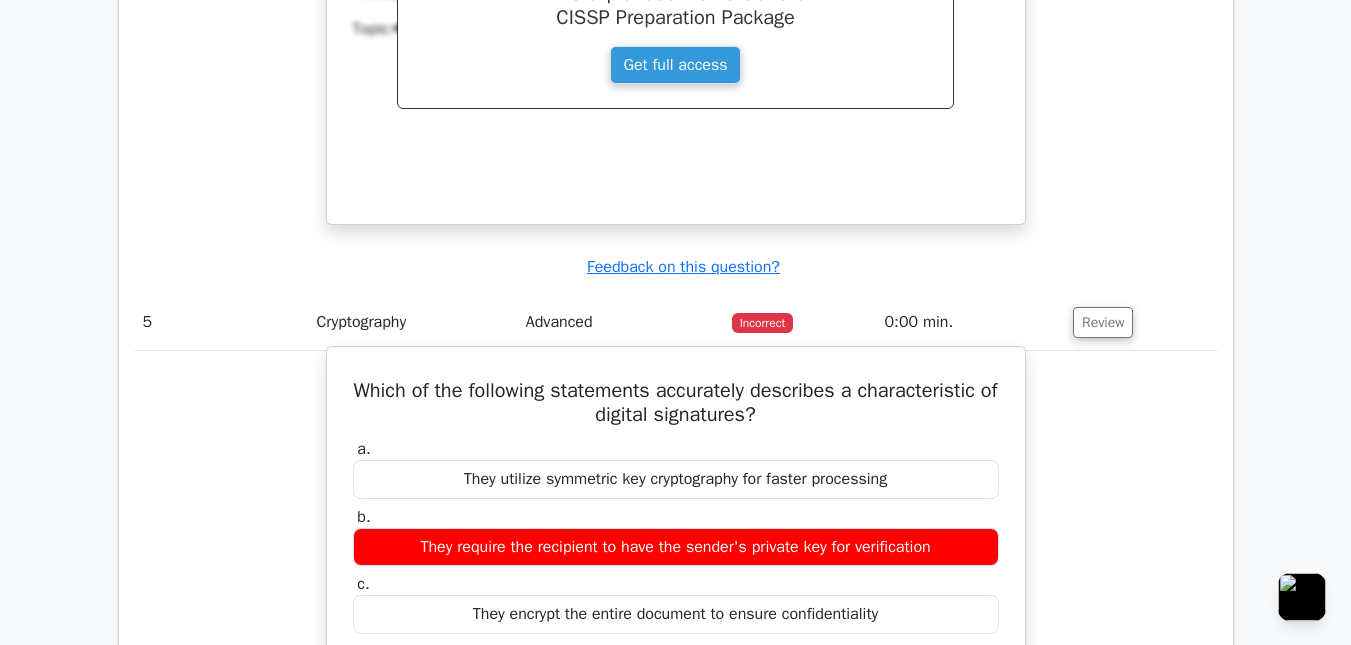 scroll, scrollTop: 4500, scrollLeft: 0, axis: vertical 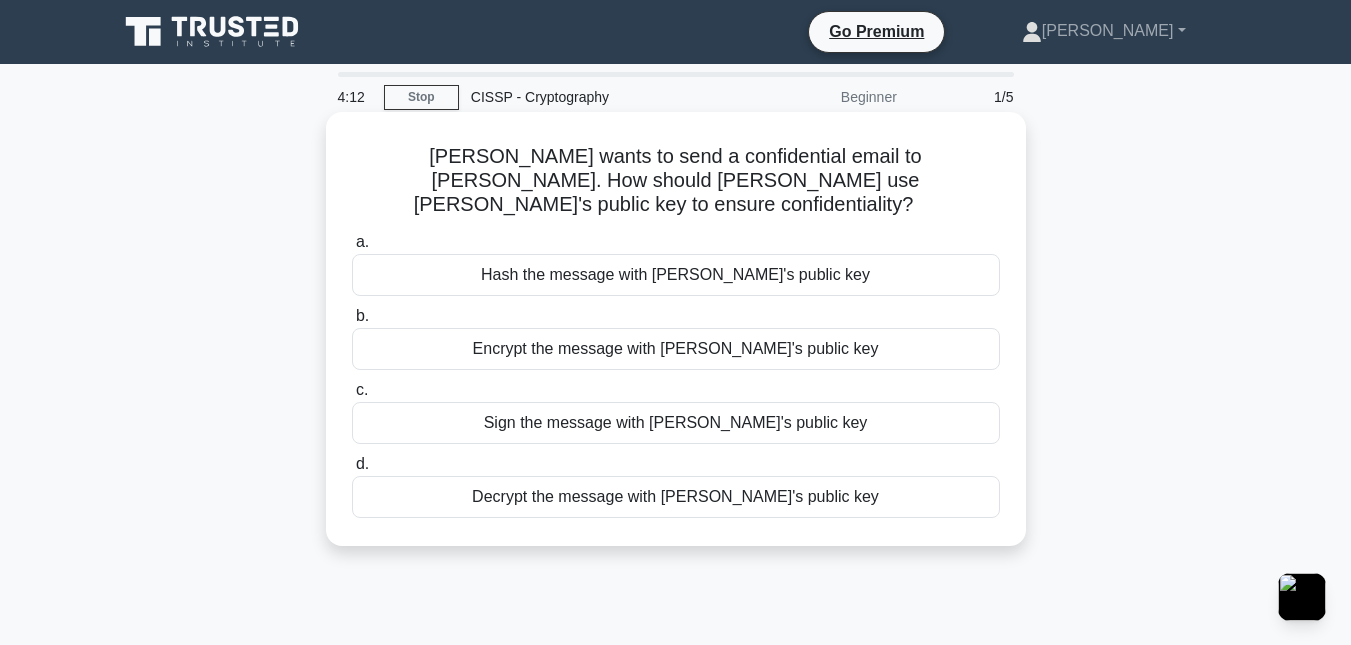 click on "Encrypt the message with [PERSON_NAME]'s public key" at bounding box center (676, 349) 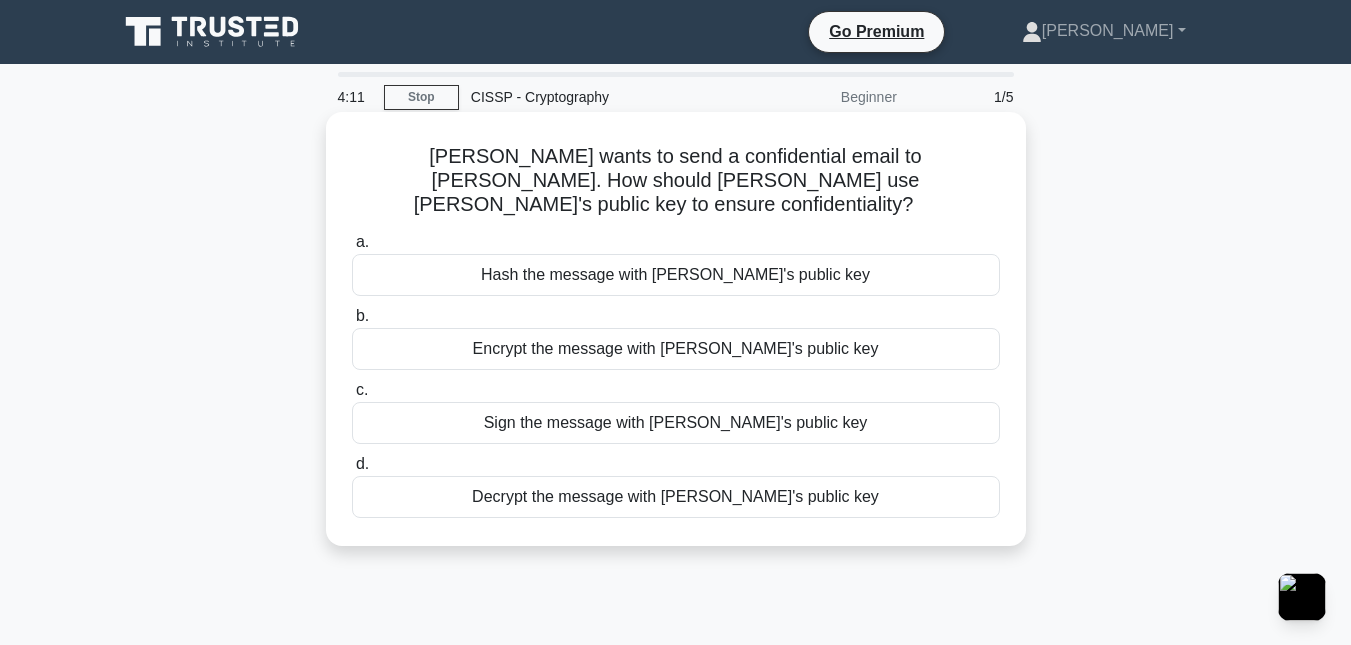 click on "Encrypt the message with [PERSON_NAME]'s public key" at bounding box center (676, 349) 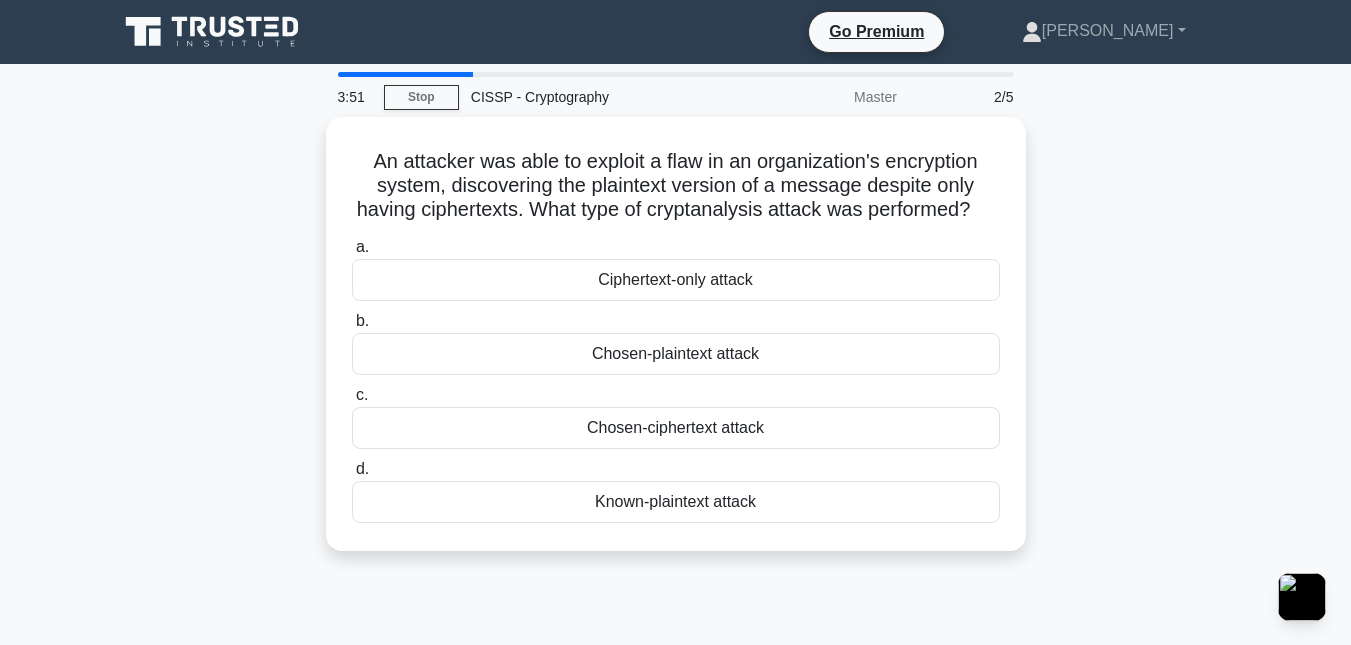 click on "An attacker was able to exploit a flaw in an organization's encryption system, discovering the plaintext version of a message despite only having ciphertexts. What type of cryptanalysis attack was performed?
.spinner_0XTQ{transform-origin:center;animation:spinner_y6GP .75s linear infinite}@keyframes spinner_y6GP{100%{transform:rotate(360deg)}}
a.
Ciphertext-only attack
b." at bounding box center [676, 346] 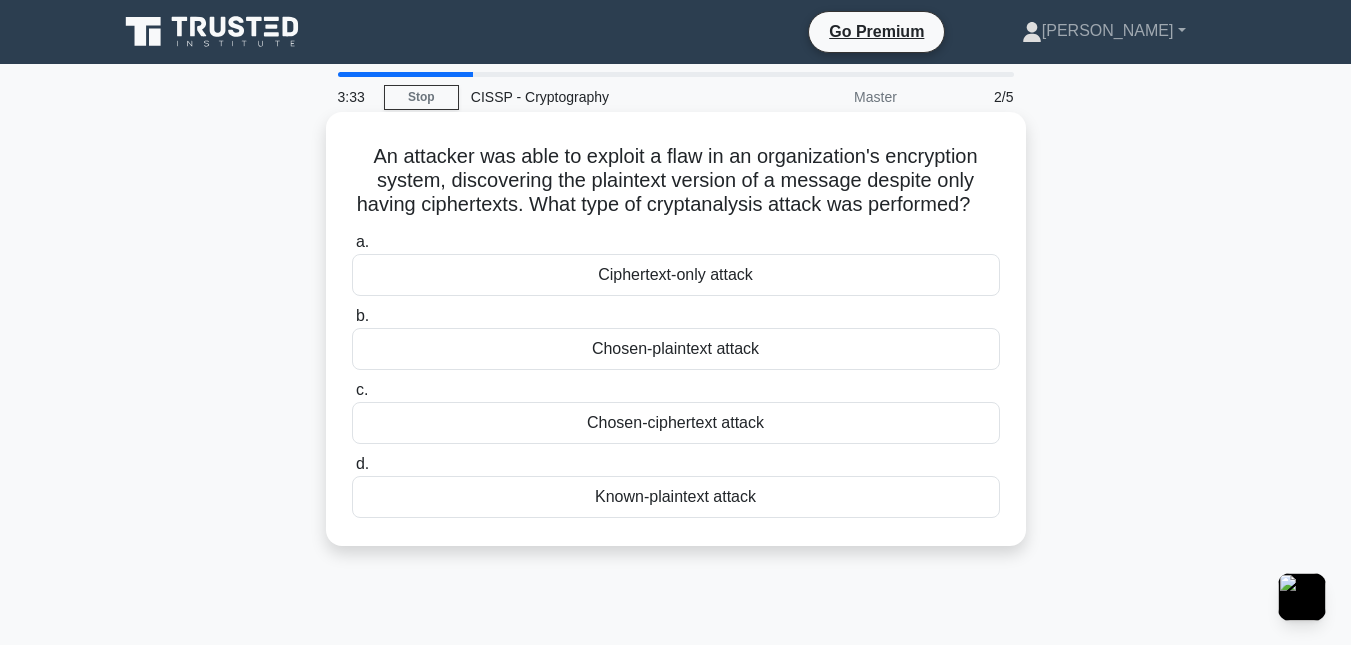 click on "Known-plaintext attack" at bounding box center (676, 497) 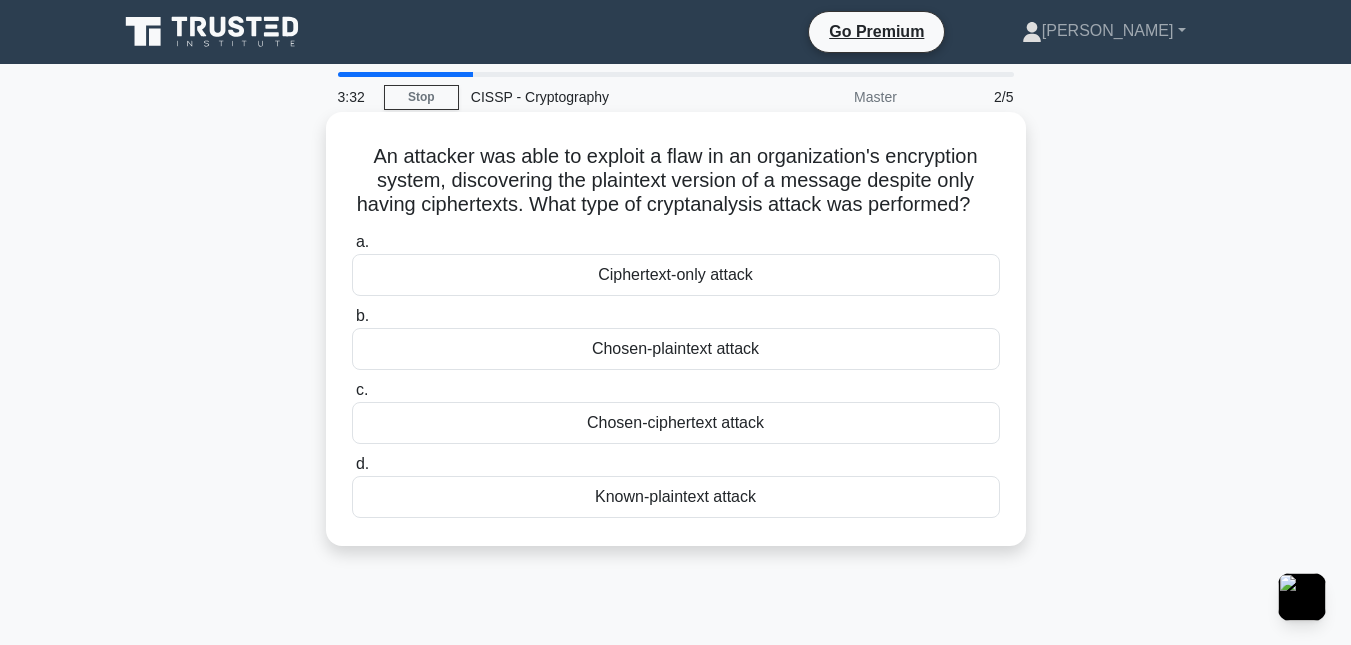 click on "Known-plaintext attack" at bounding box center (676, 497) 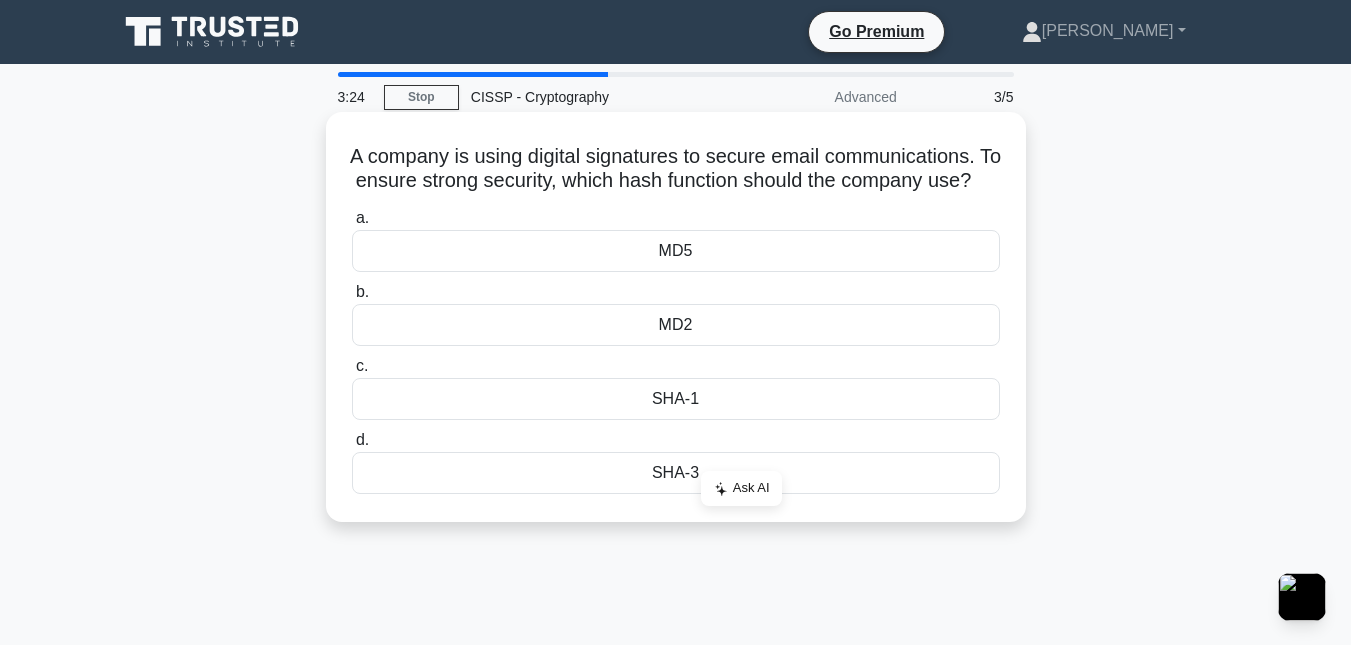 click on "MD5" at bounding box center [676, 251] 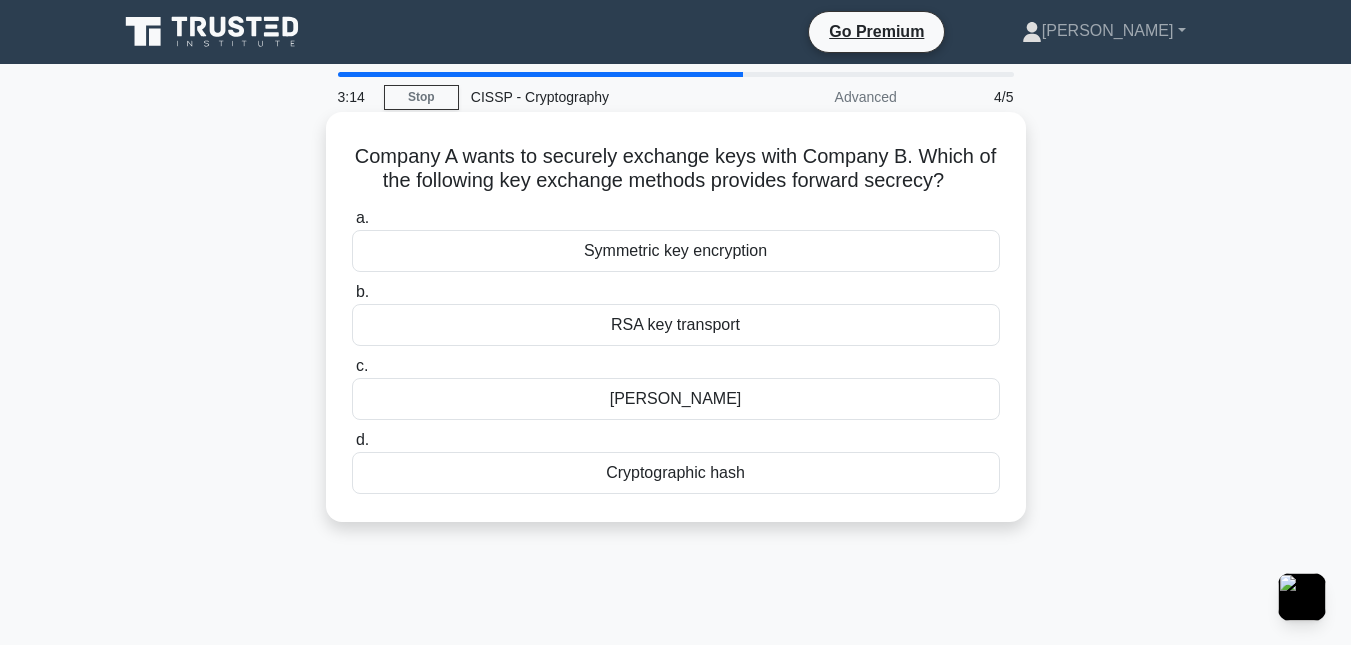 click on "Diffie-Hellman" at bounding box center [676, 399] 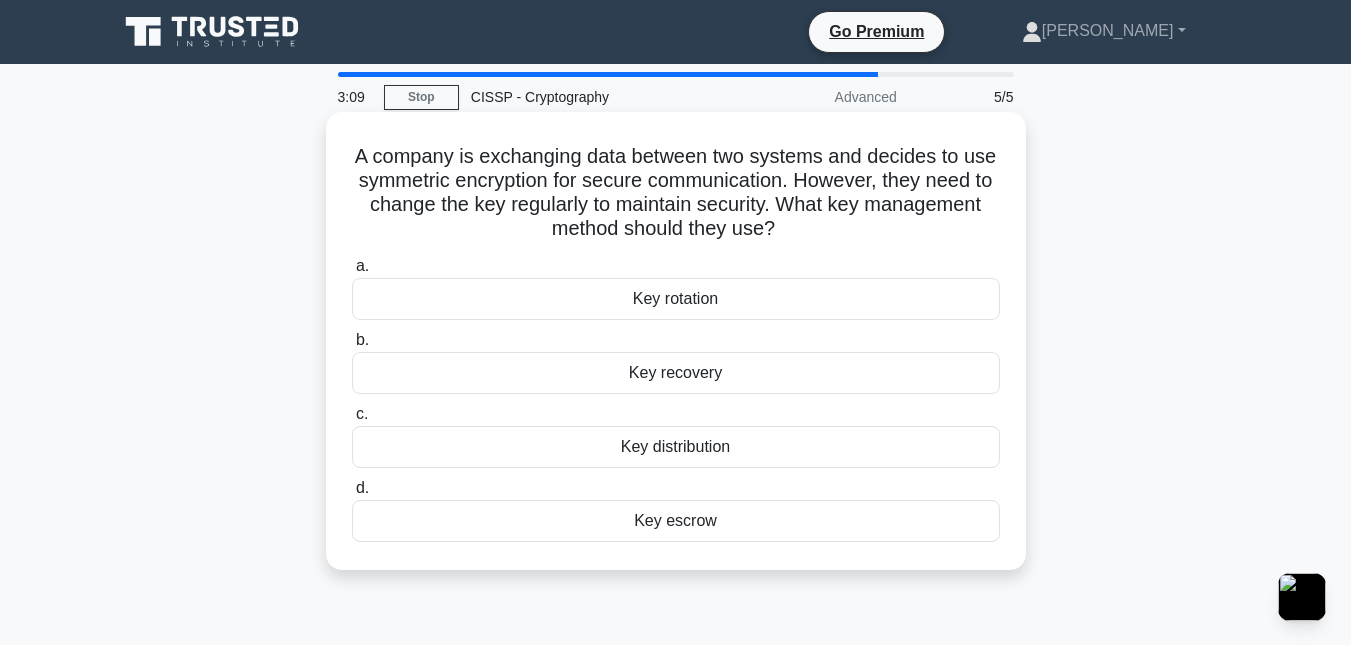 click on "d.
Key escrow" at bounding box center [676, 509] 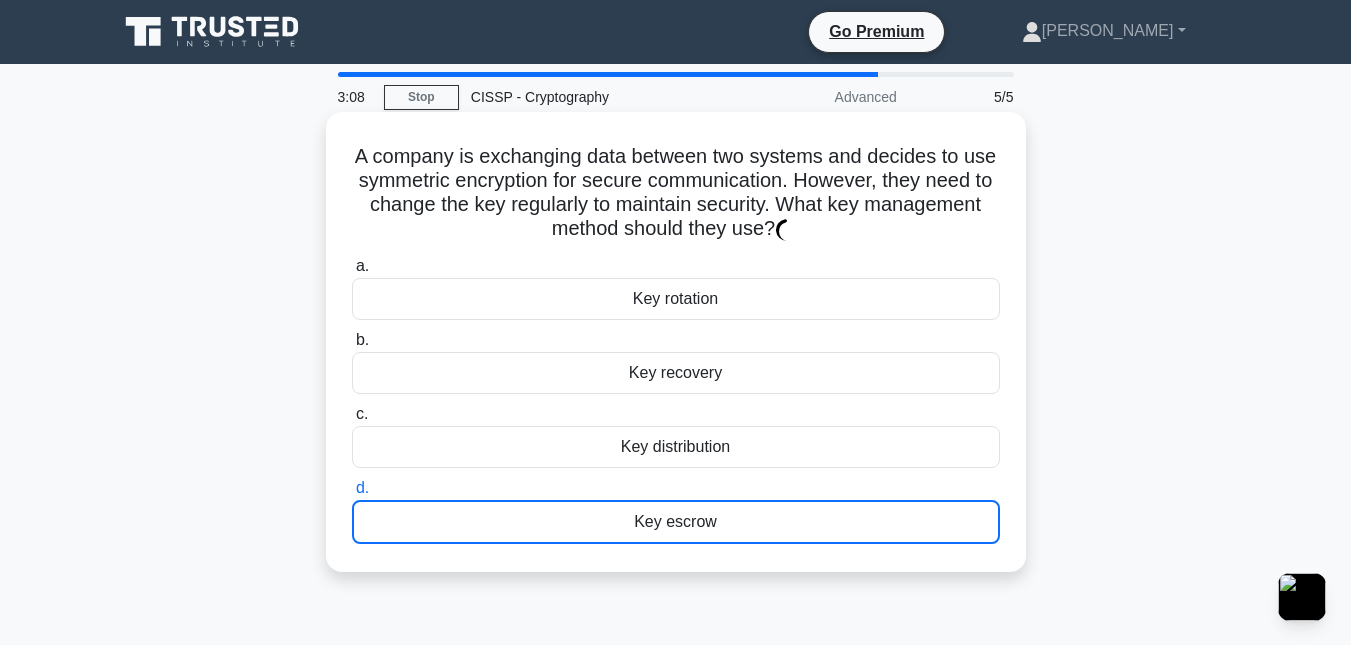 click on "Key distribution" at bounding box center (676, 447) 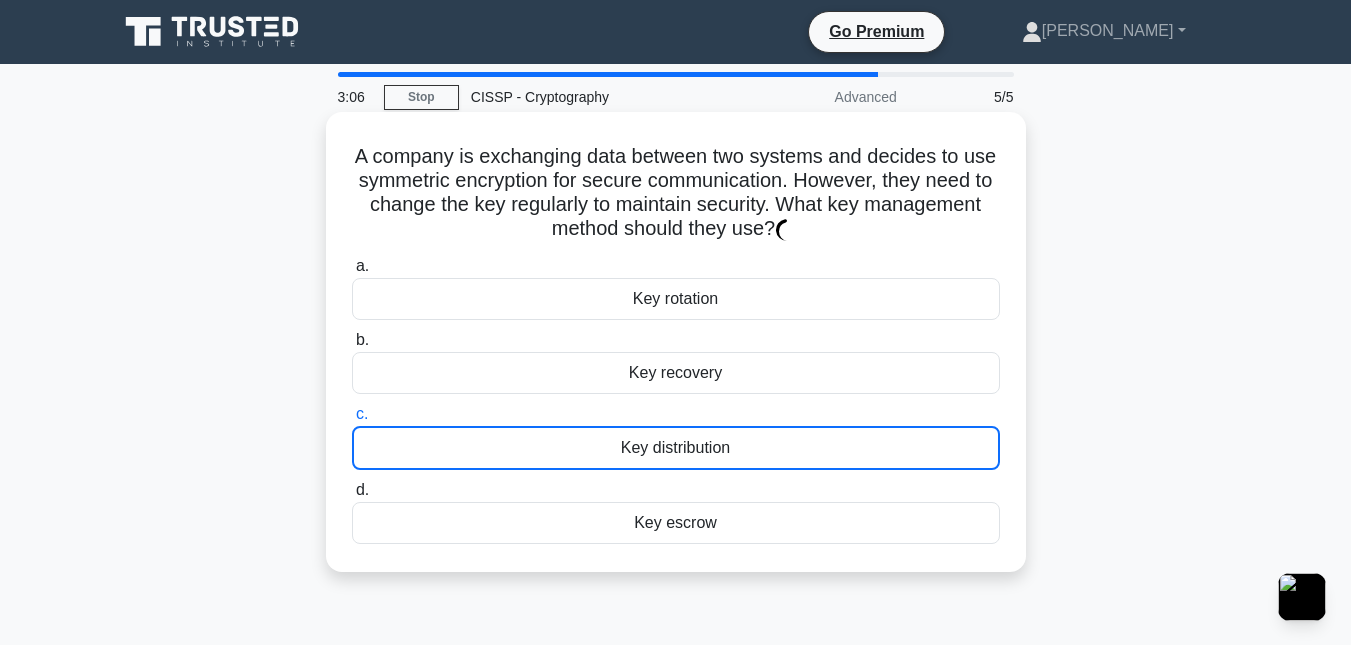 click on "Key distribution" at bounding box center (676, 448) 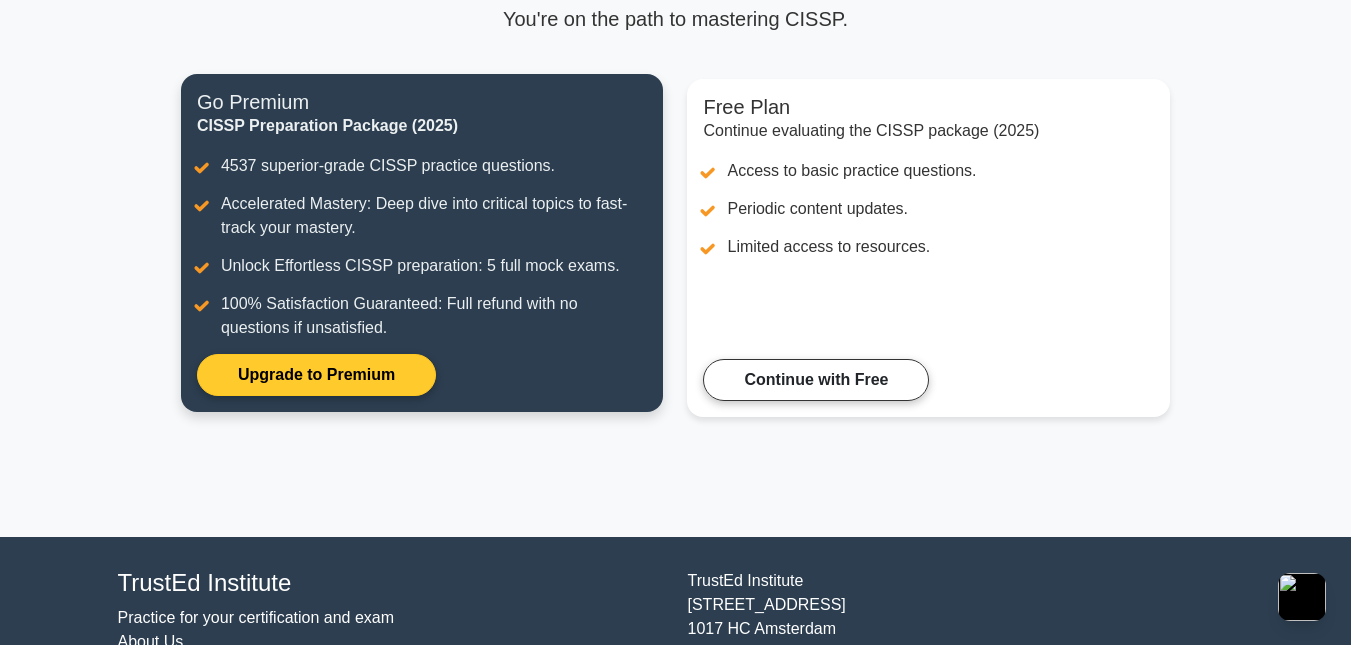 scroll, scrollTop: 0, scrollLeft: 0, axis: both 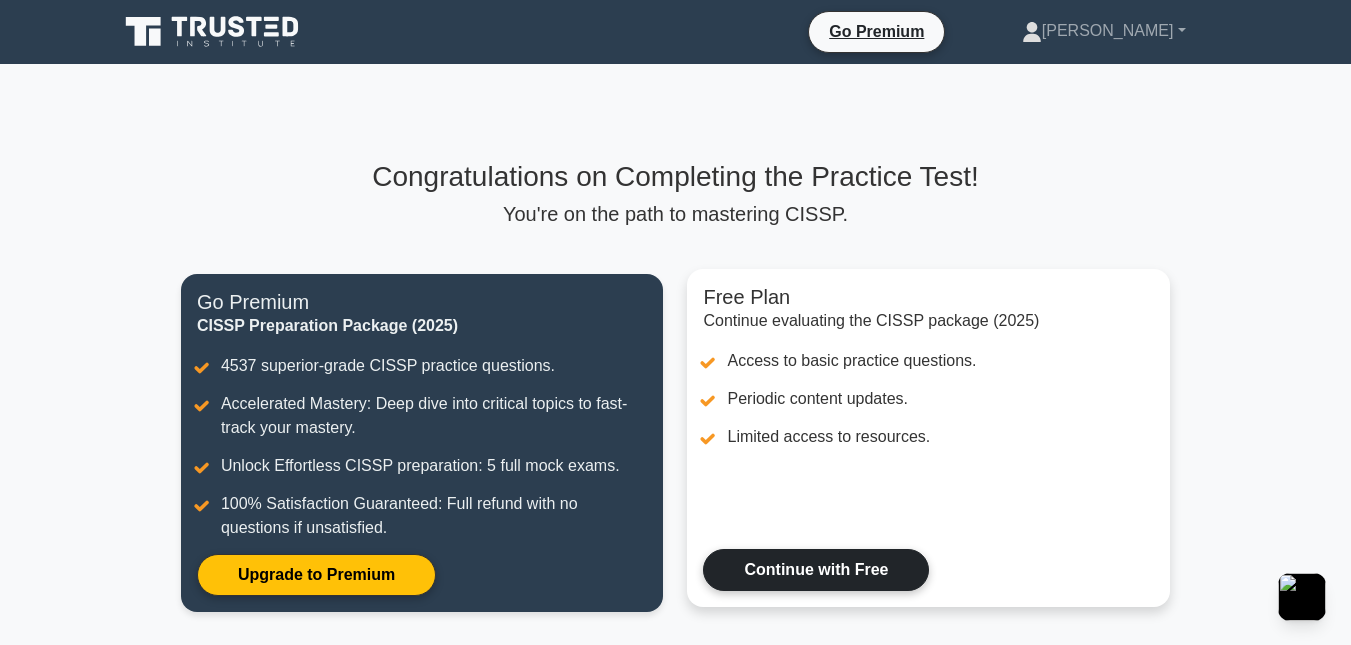click on "Continue with Free" at bounding box center (816, 570) 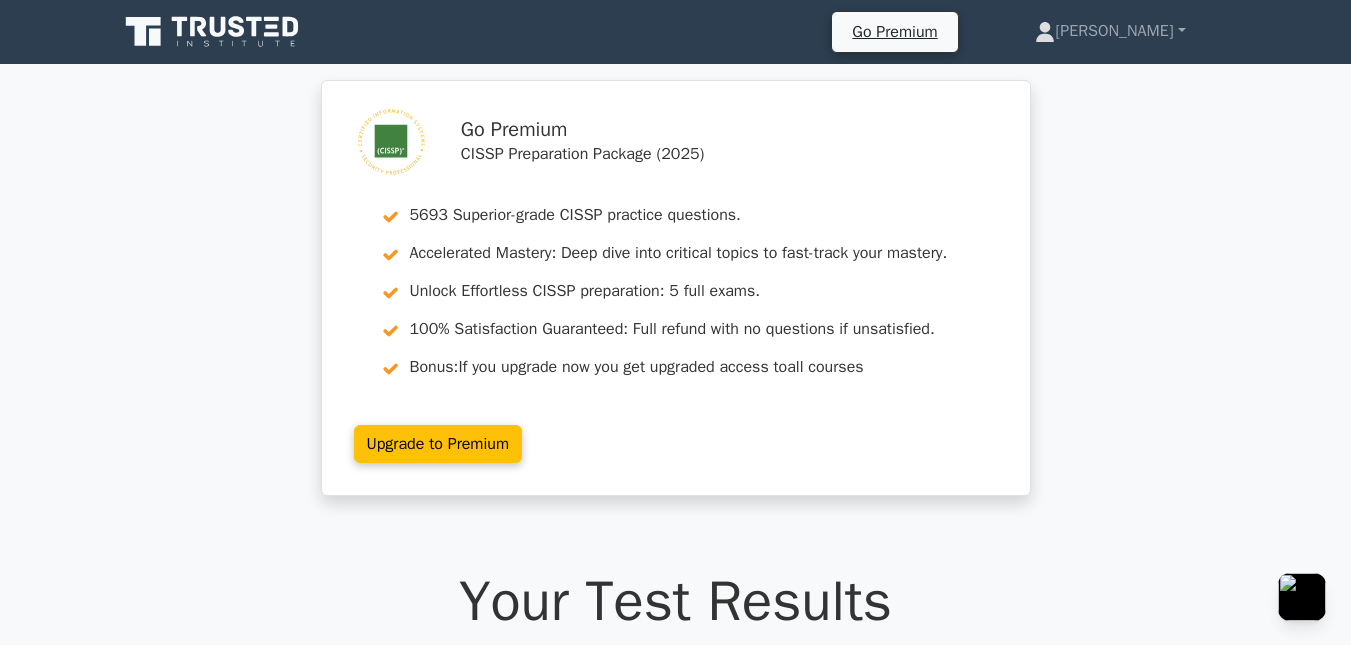 scroll, scrollTop: 0, scrollLeft: 0, axis: both 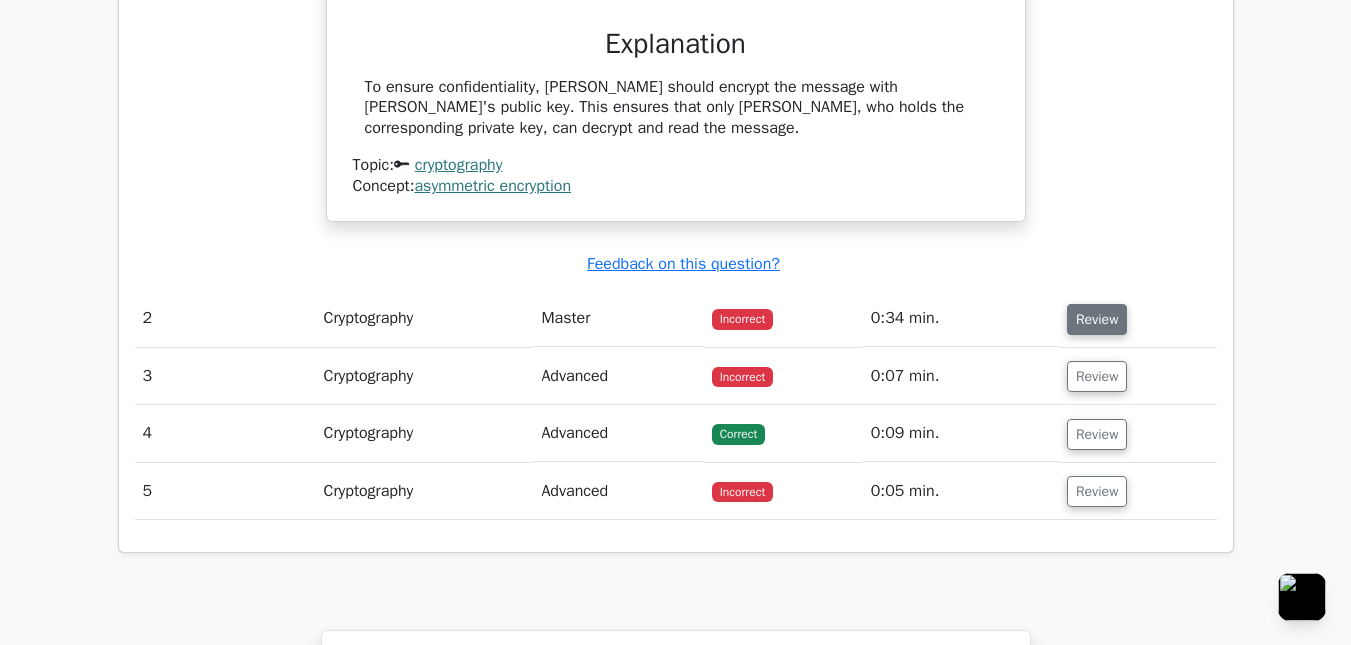 click on "Review" at bounding box center [1097, 319] 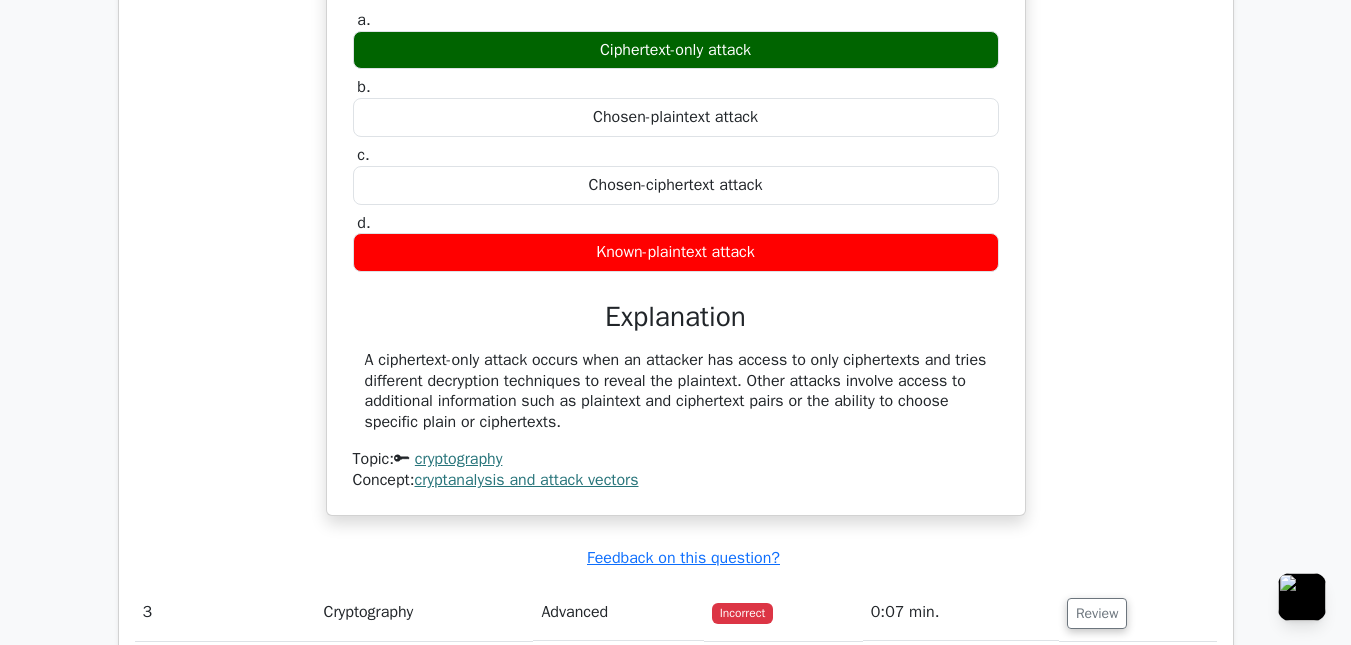 scroll, scrollTop: 2600, scrollLeft: 0, axis: vertical 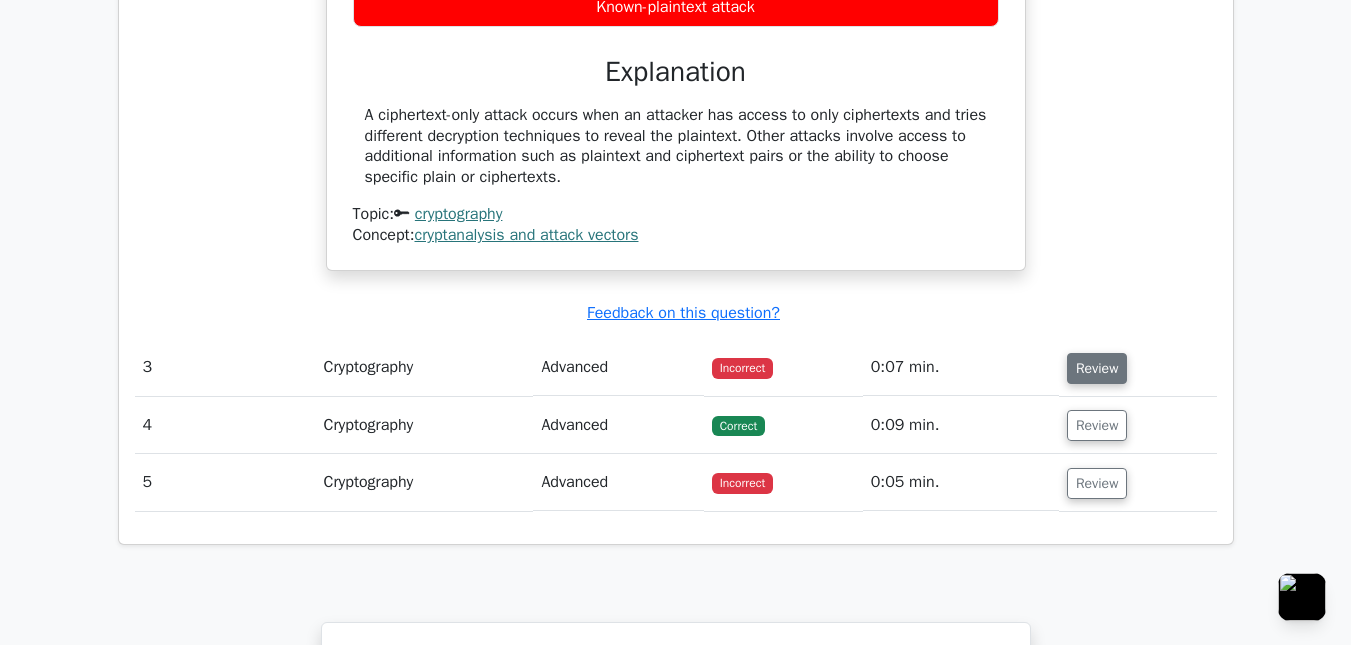 click on "Review" at bounding box center (1097, 368) 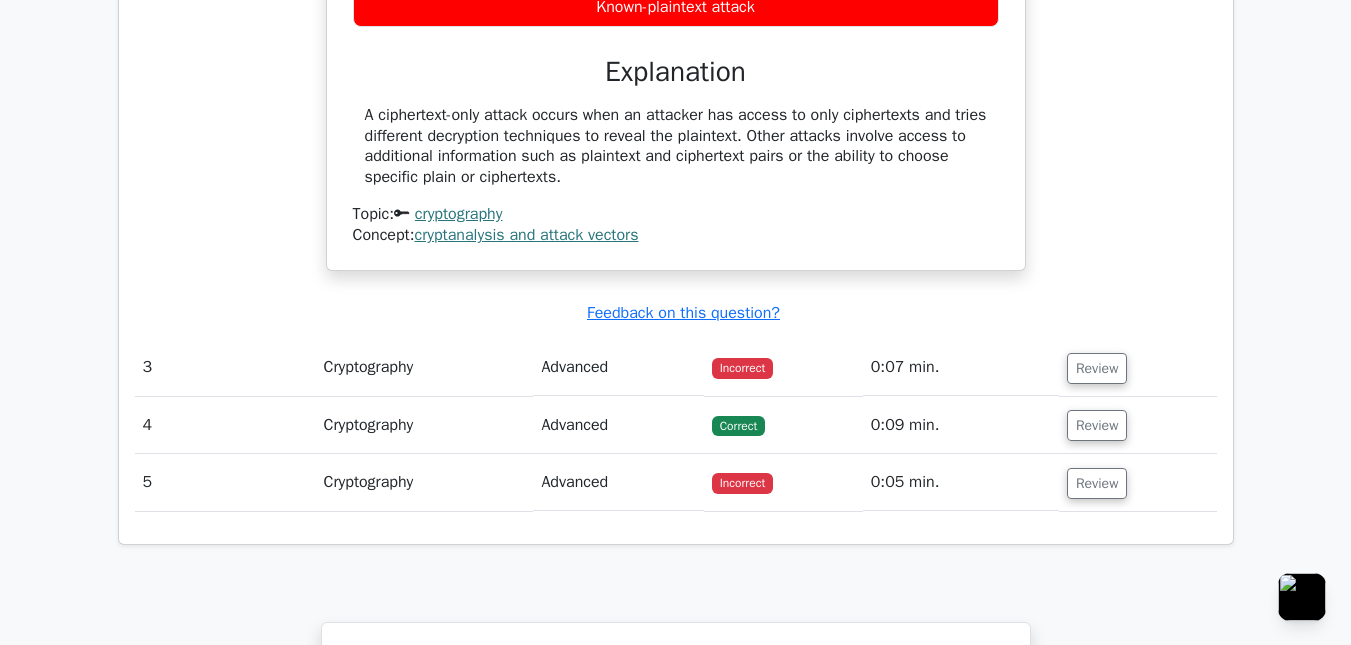 click on "0:09 min." at bounding box center [961, 425] 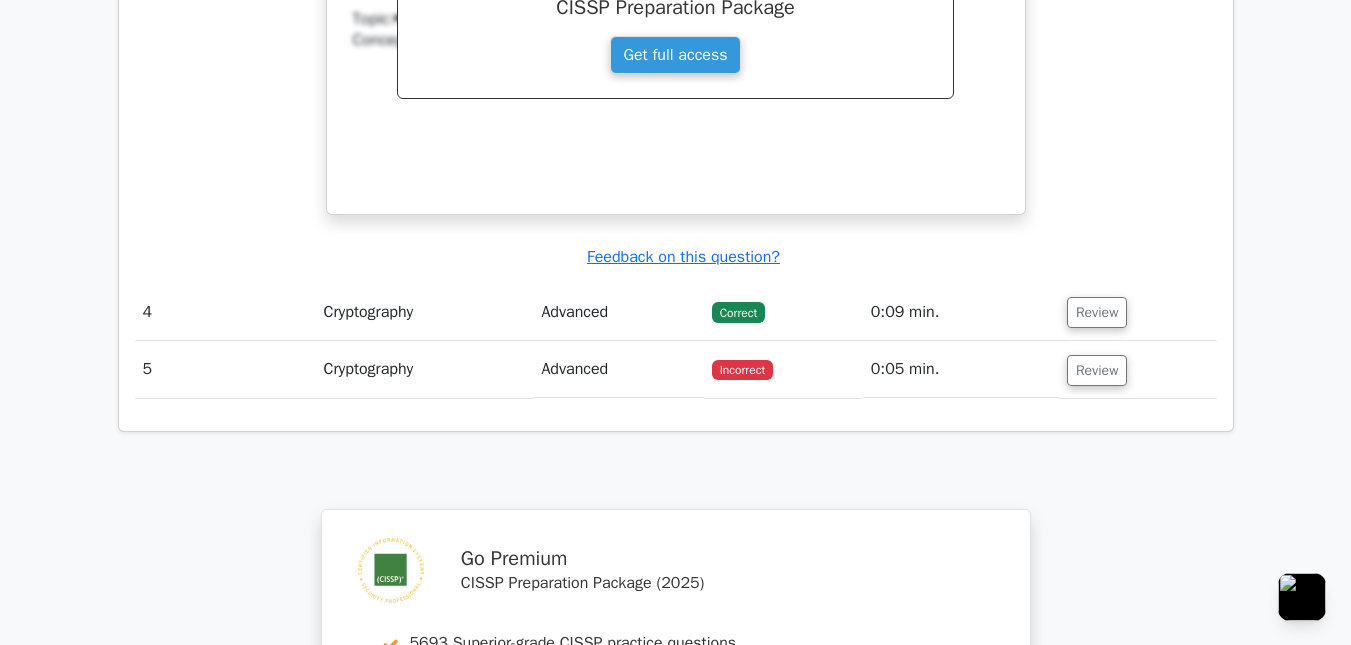 scroll, scrollTop: 3600, scrollLeft: 0, axis: vertical 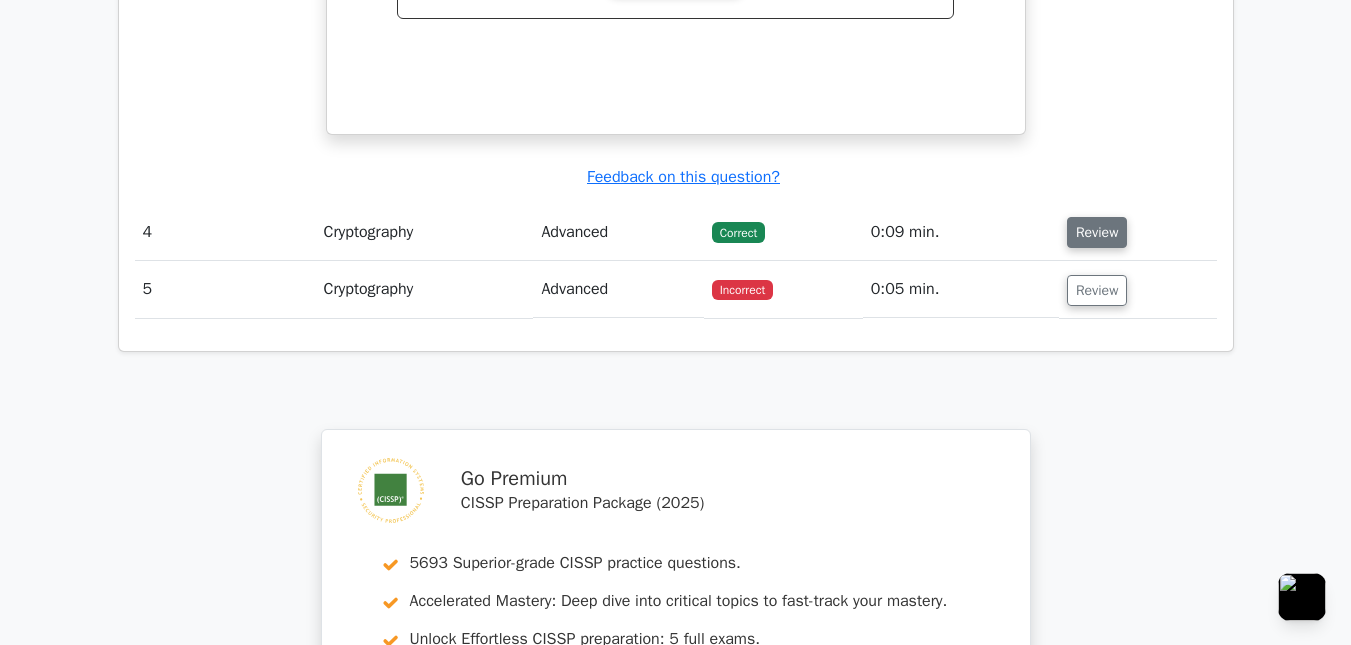 click on "Review" at bounding box center (1097, 232) 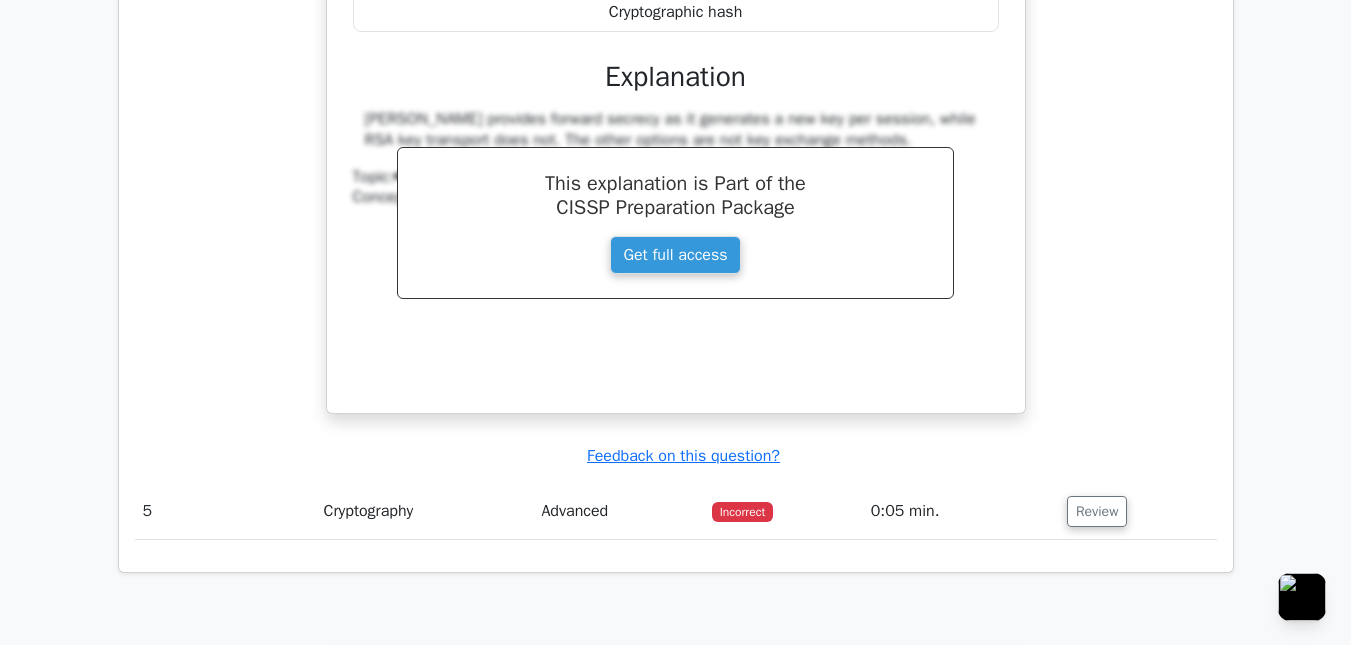scroll, scrollTop: 4300, scrollLeft: 0, axis: vertical 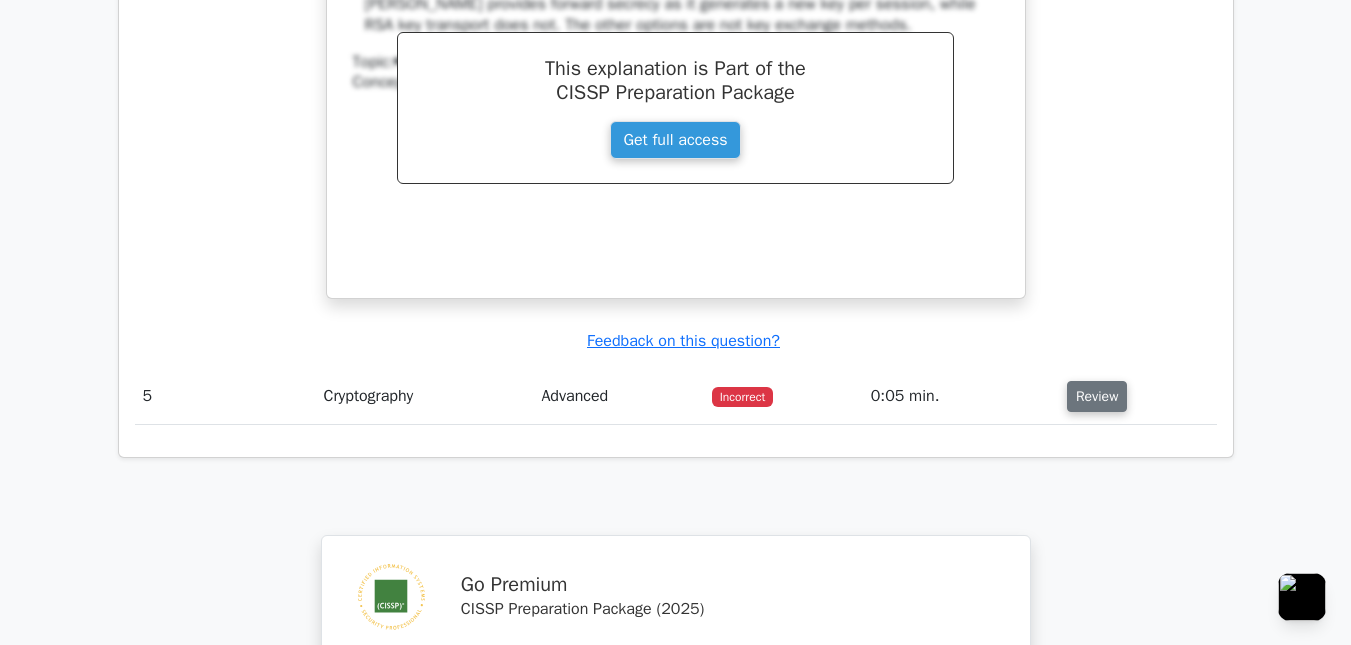 click on "Review" at bounding box center (1097, 396) 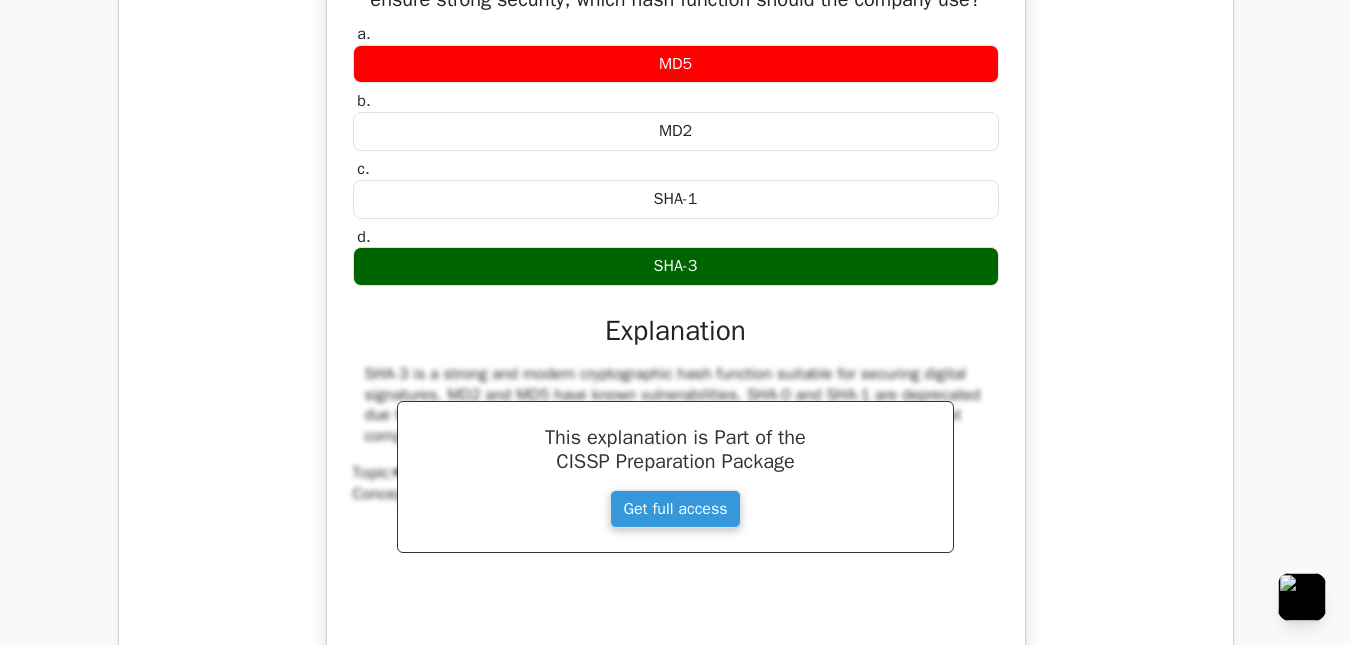 scroll, scrollTop: 3000, scrollLeft: 0, axis: vertical 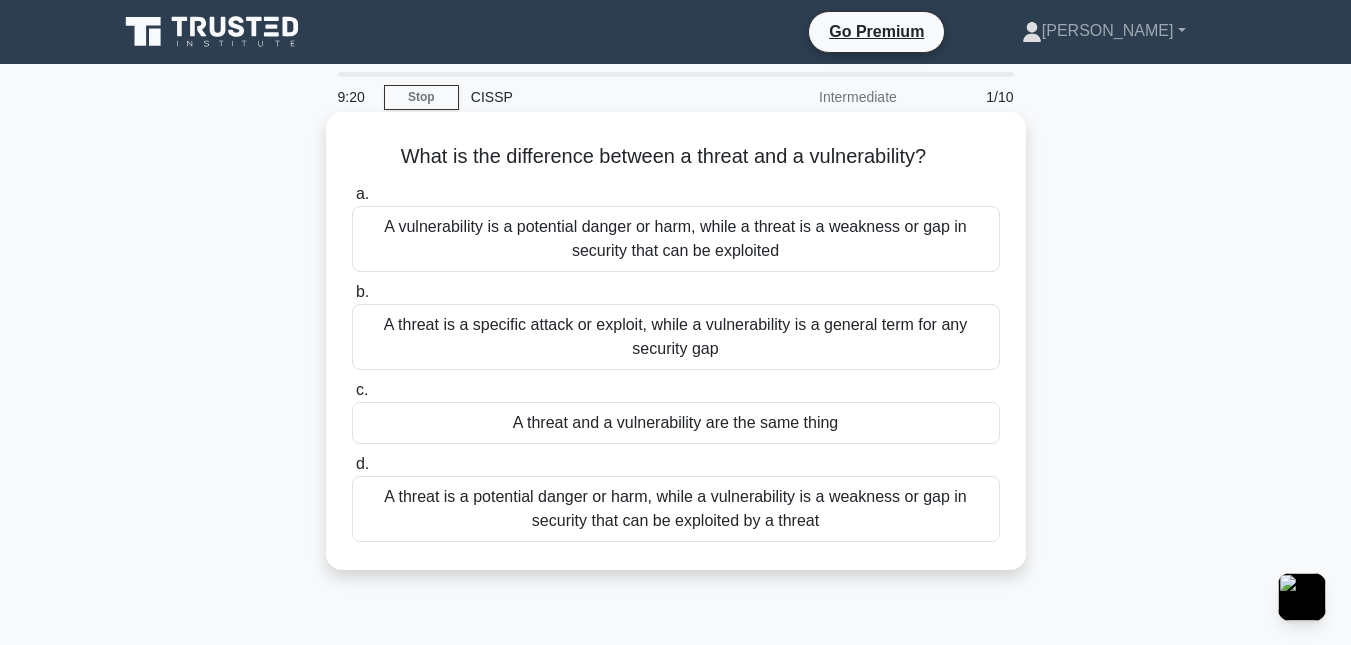 click on "A threat is a potential danger or harm, while a vulnerability is a weakness or gap in security that can be exploited by a threat" at bounding box center (676, 509) 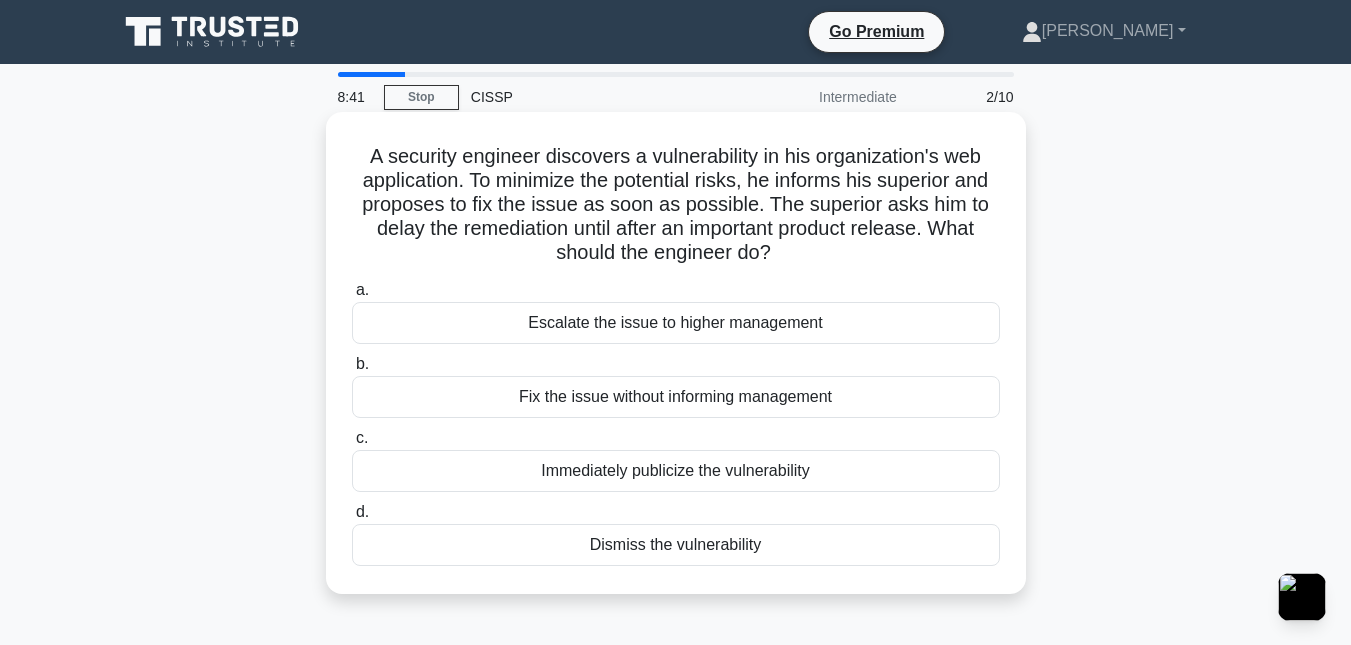 click on "Escalate the issue to higher management" at bounding box center (676, 323) 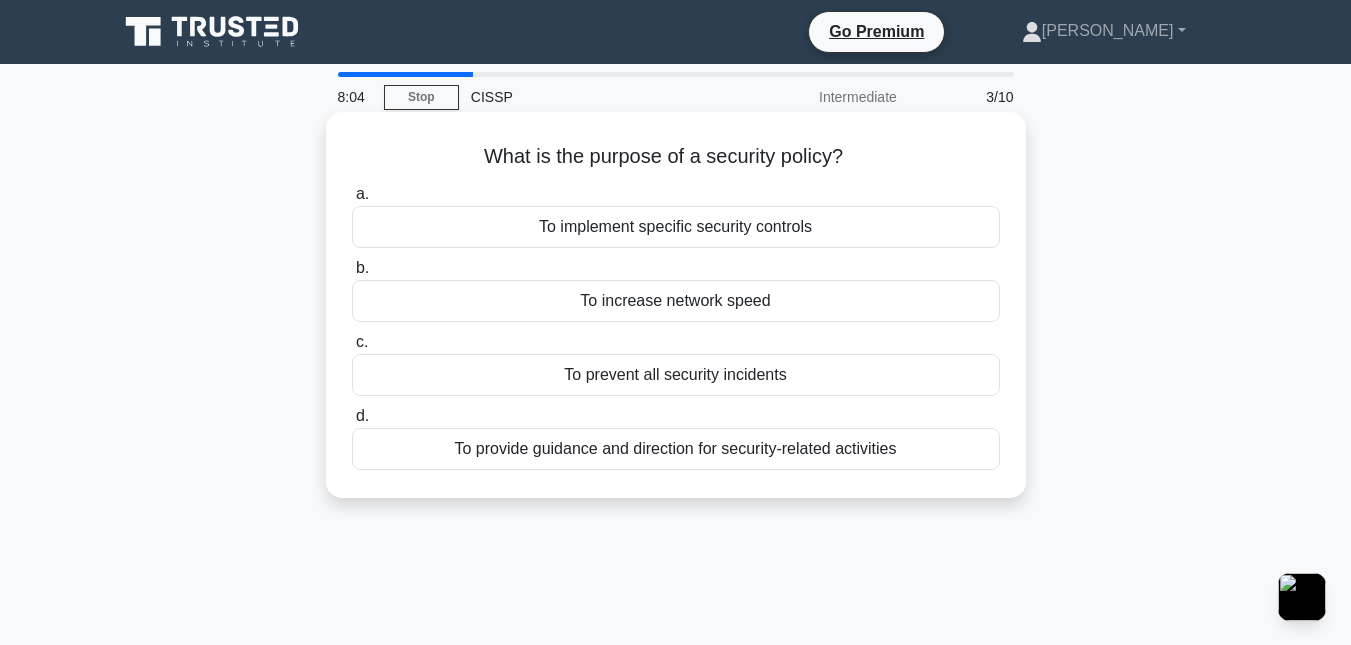 click on "To provide guidance and direction for security-related activities" at bounding box center [676, 449] 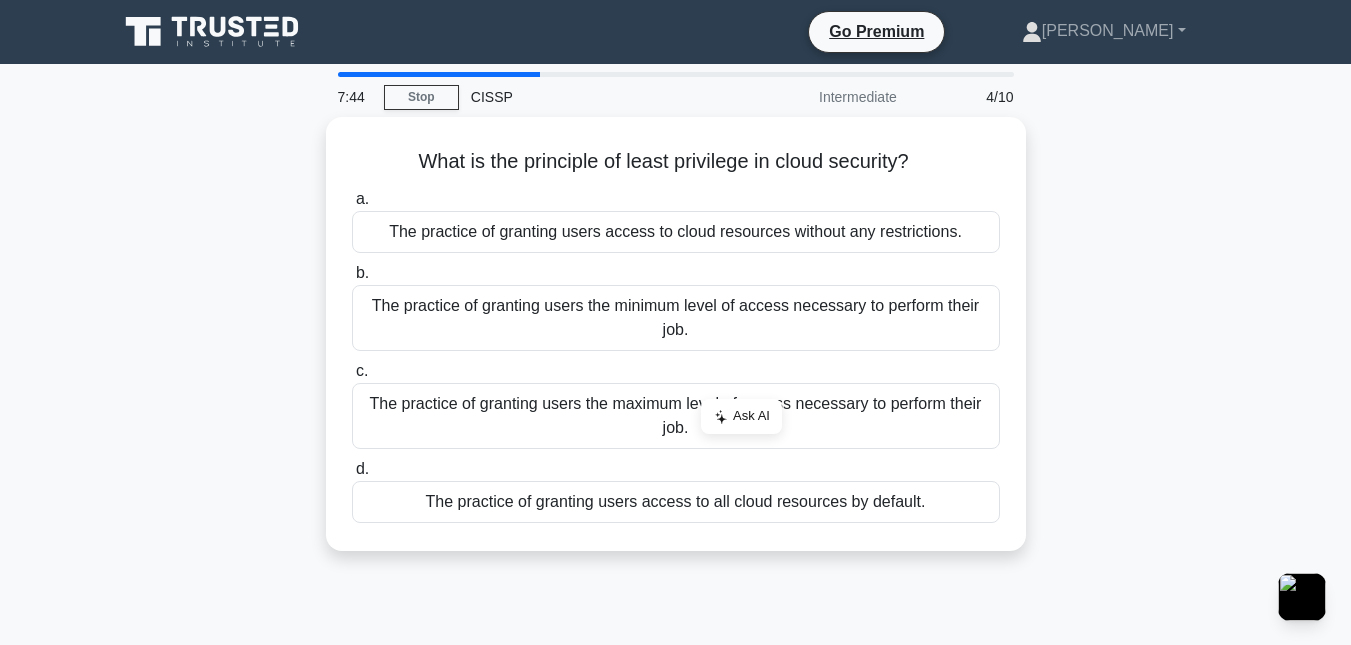 click on "What is the principle of least privilege in cloud security?
.spinner_0XTQ{transform-origin:center;animation:spinner_y6GP .75s linear infinite}@keyframes spinner_y6GP{100%{transform:rotate(360deg)}}
a.
The practice of granting users access to cloud resources without any restrictions.
b. c. d." at bounding box center (676, 346) 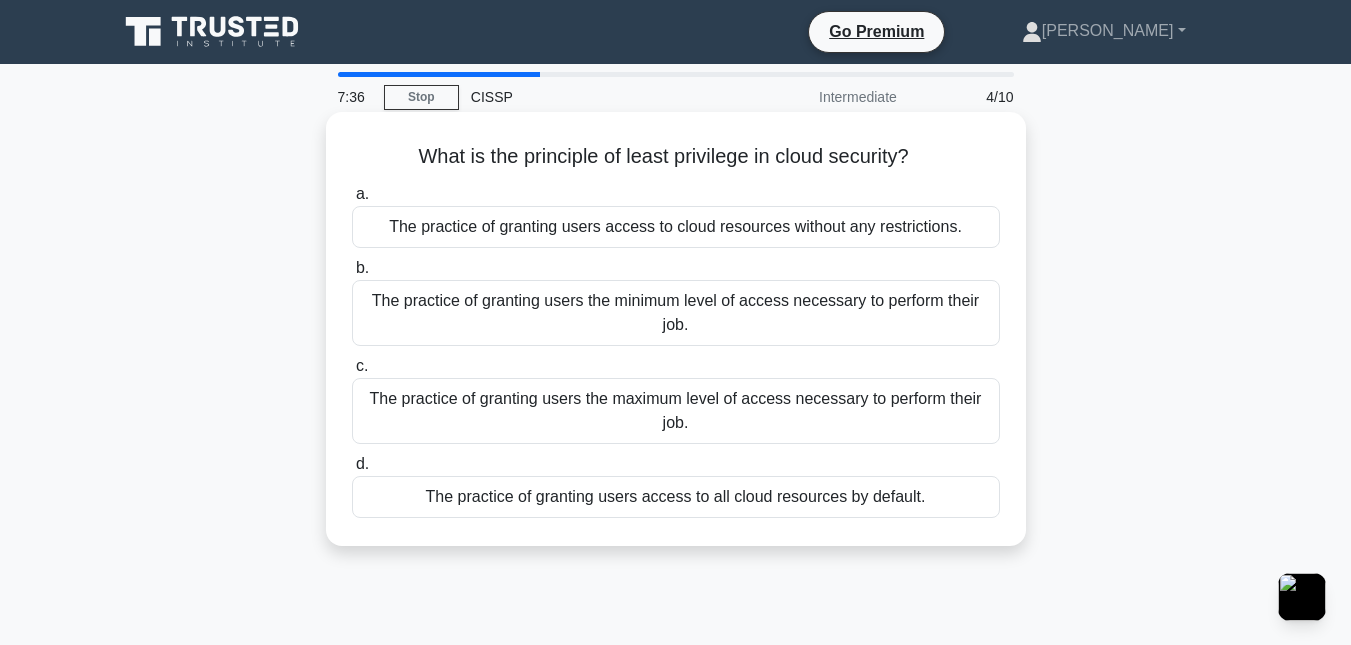 click on "The practice of granting users access to all cloud resources by default." at bounding box center (676, 497) 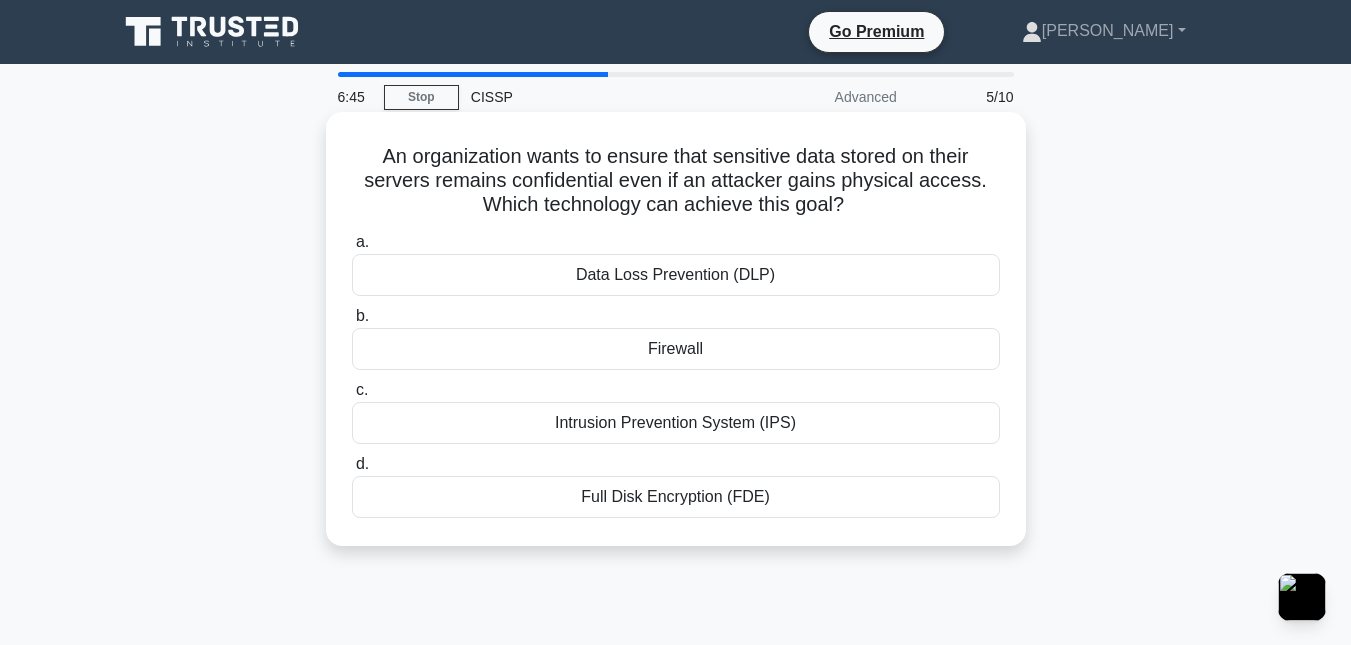 click on "Intrusion Prevention System (IPS)" at bounding box center [676, 423] 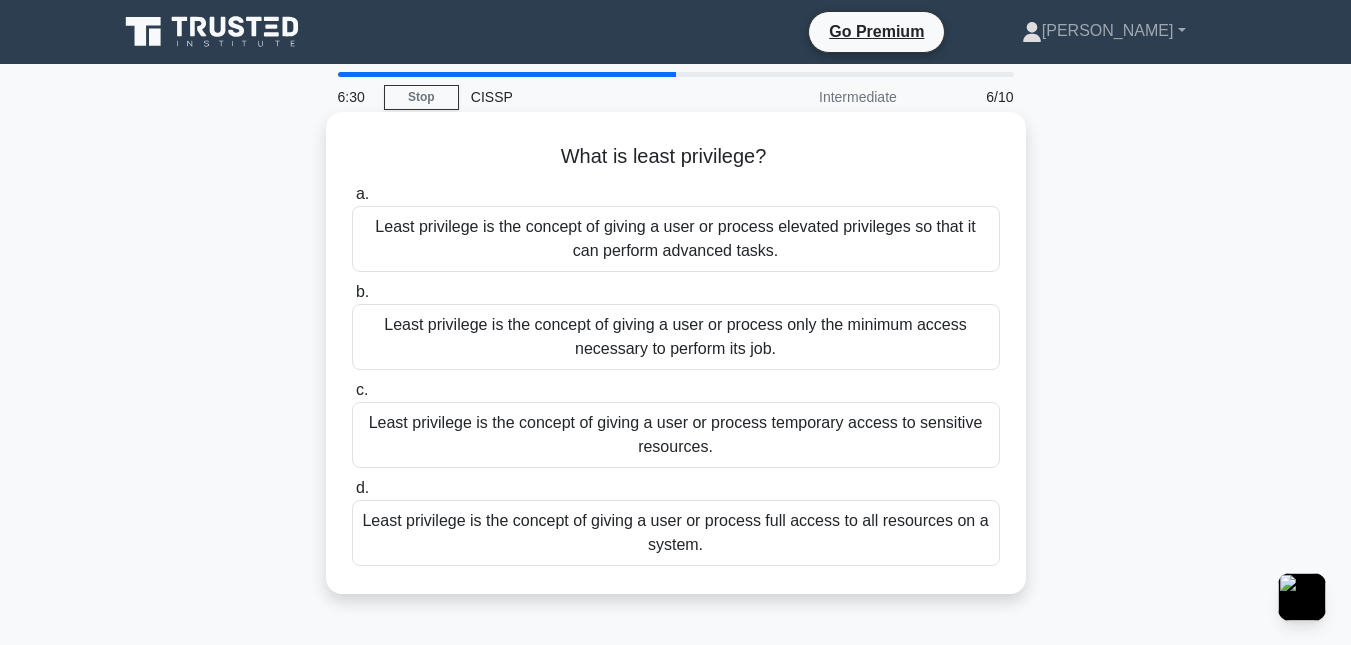 click on "Least privilege is the concept of giving a user or process temporary access to sensitive resources." at bounding box center [676, 435] 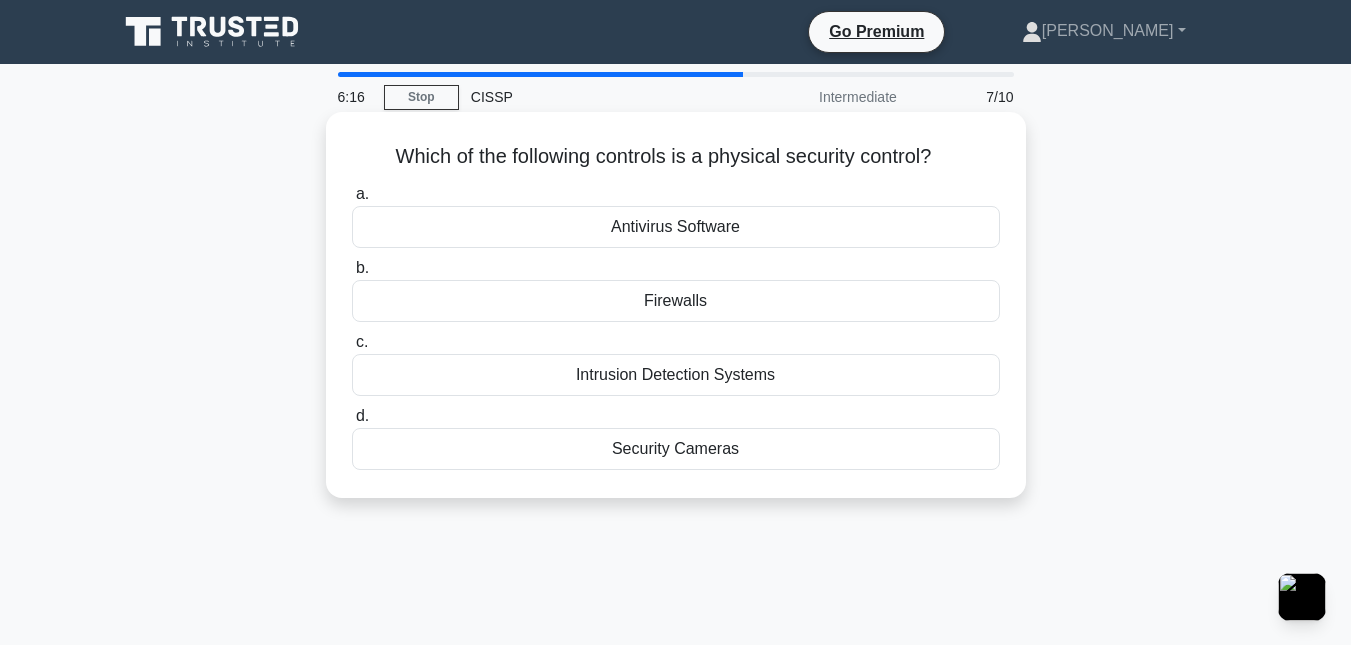 click on "Security Cameras" at bounding box center (676, 449) 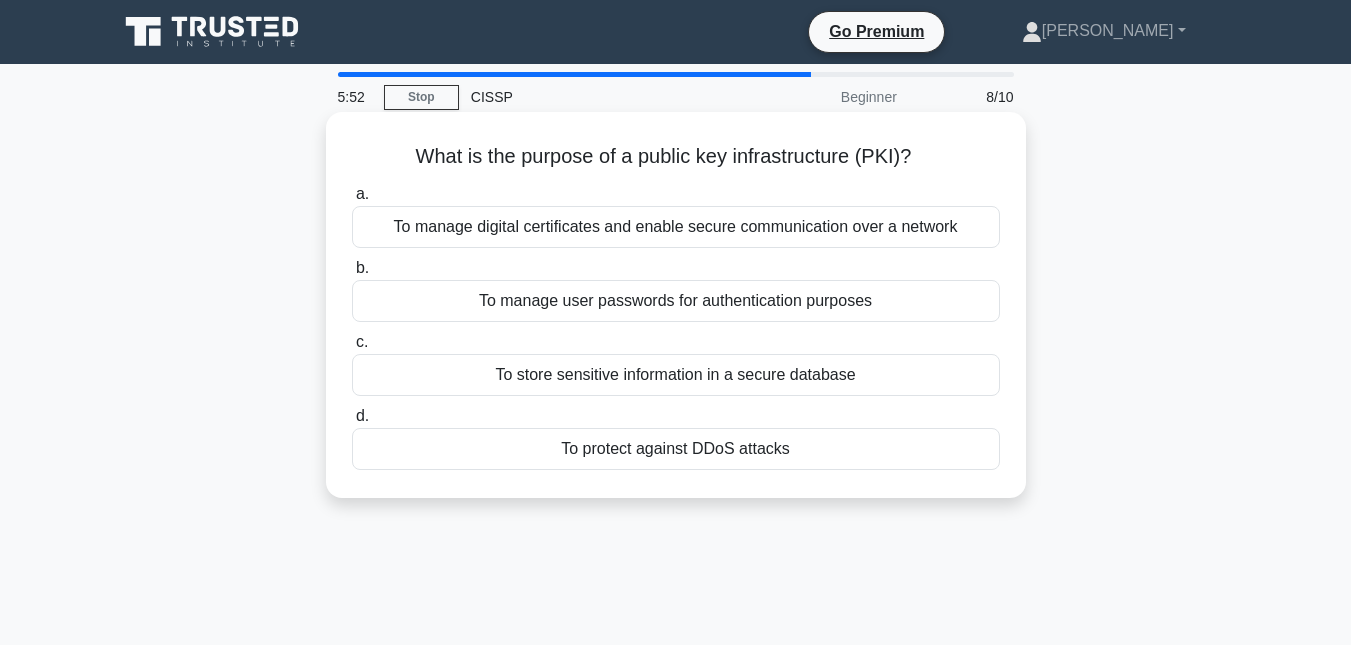 click on "To manage user passwords for authentication purposes" at bounding box center [676, 301] 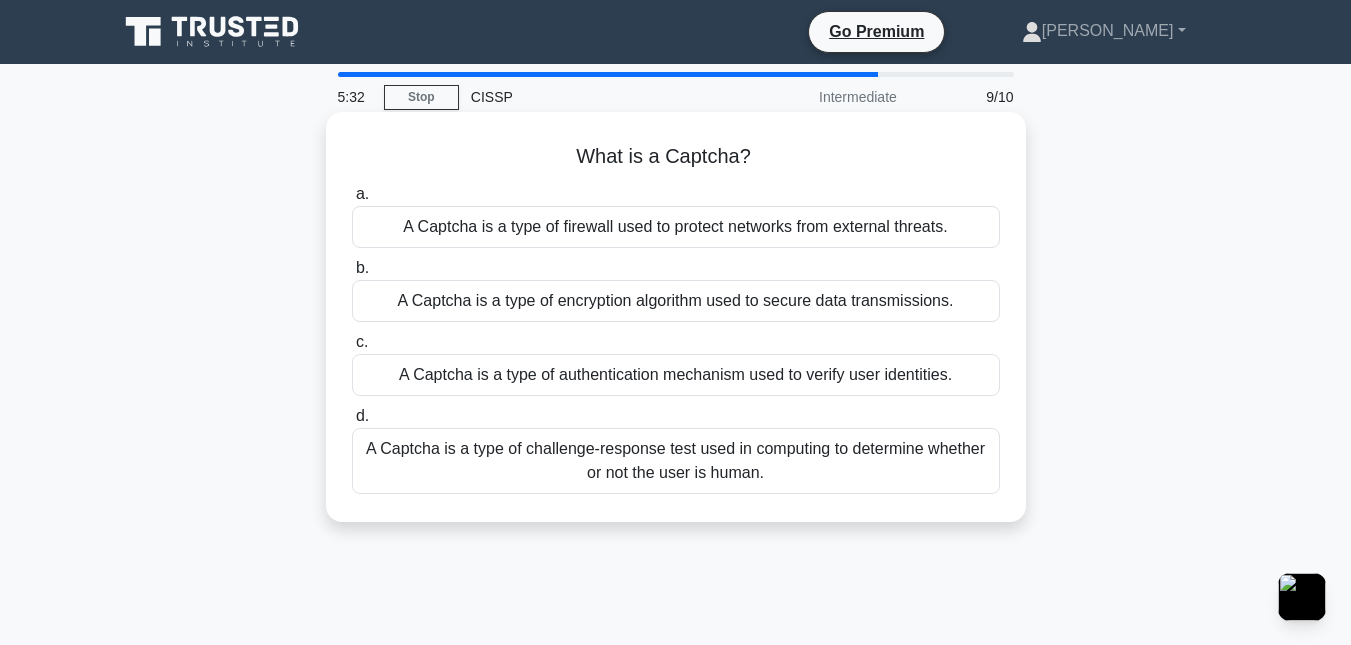 click on "A Captcha is a type of challenge-response test used in computing to determine whether or not the user is human." at bounding box center (676, 461) 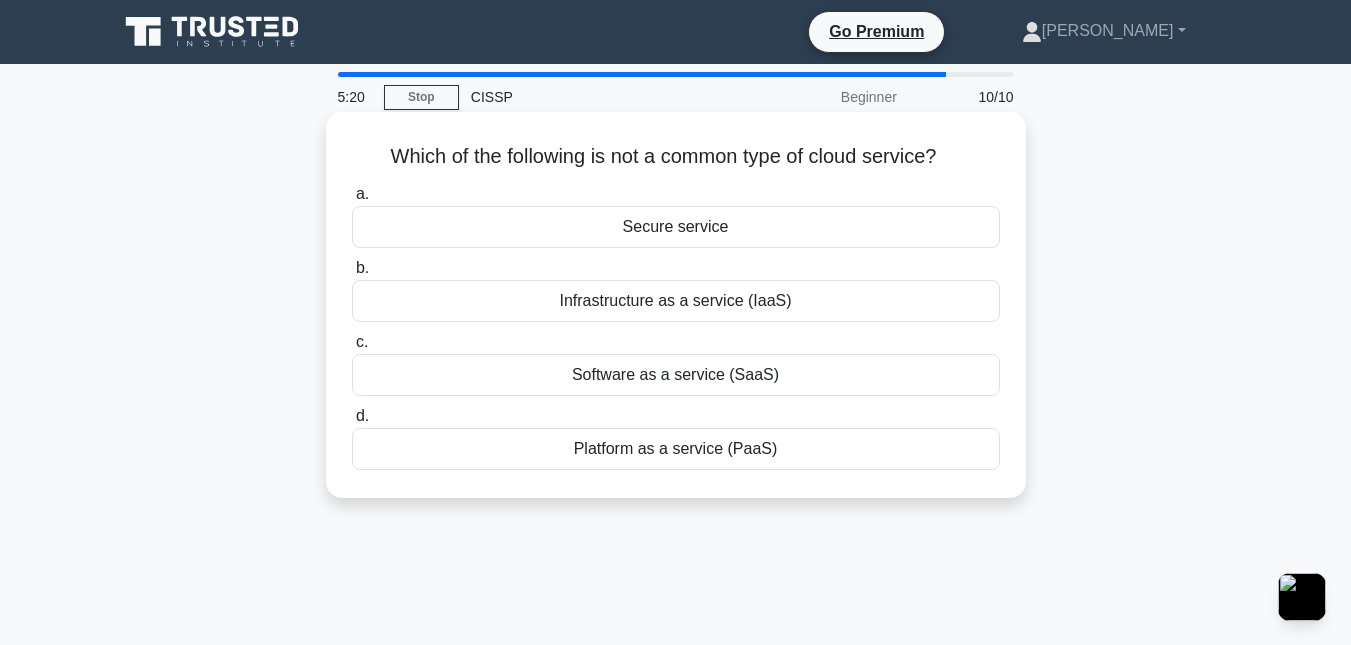 click on "Secure service" at bounding box center [676, 227] 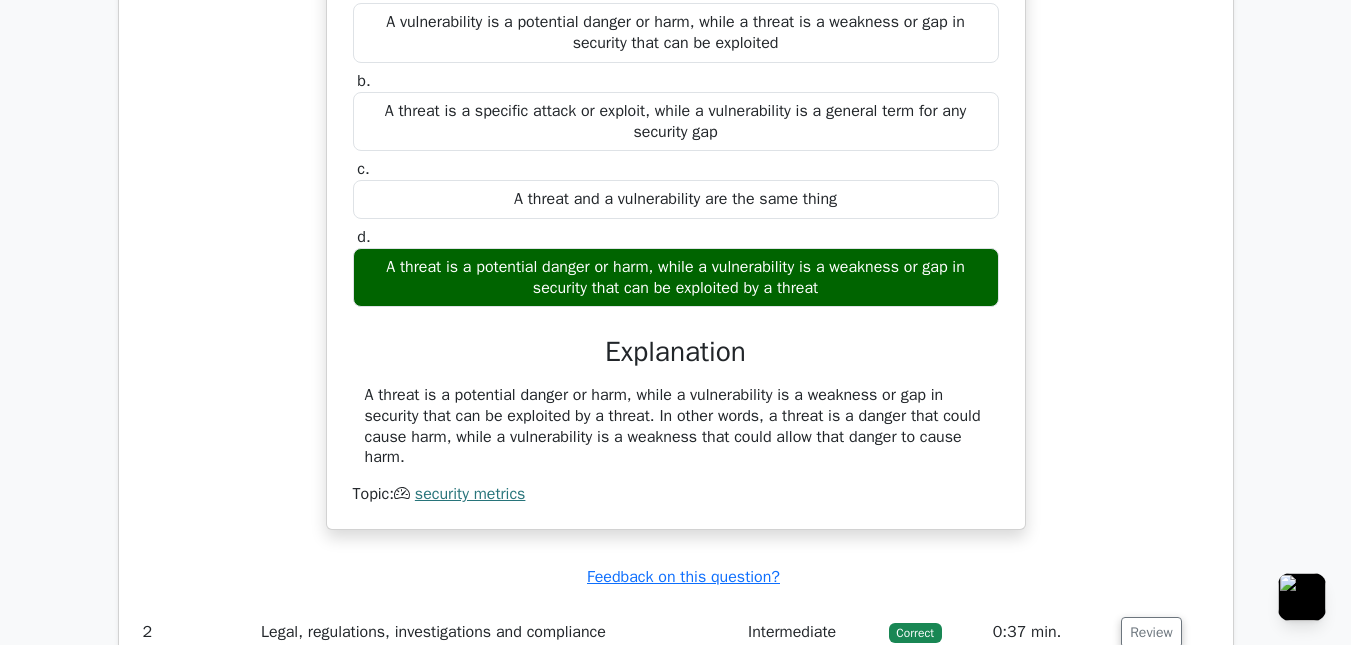 scroll, scrollTop: 0, scrollLeft: 0, axis: both 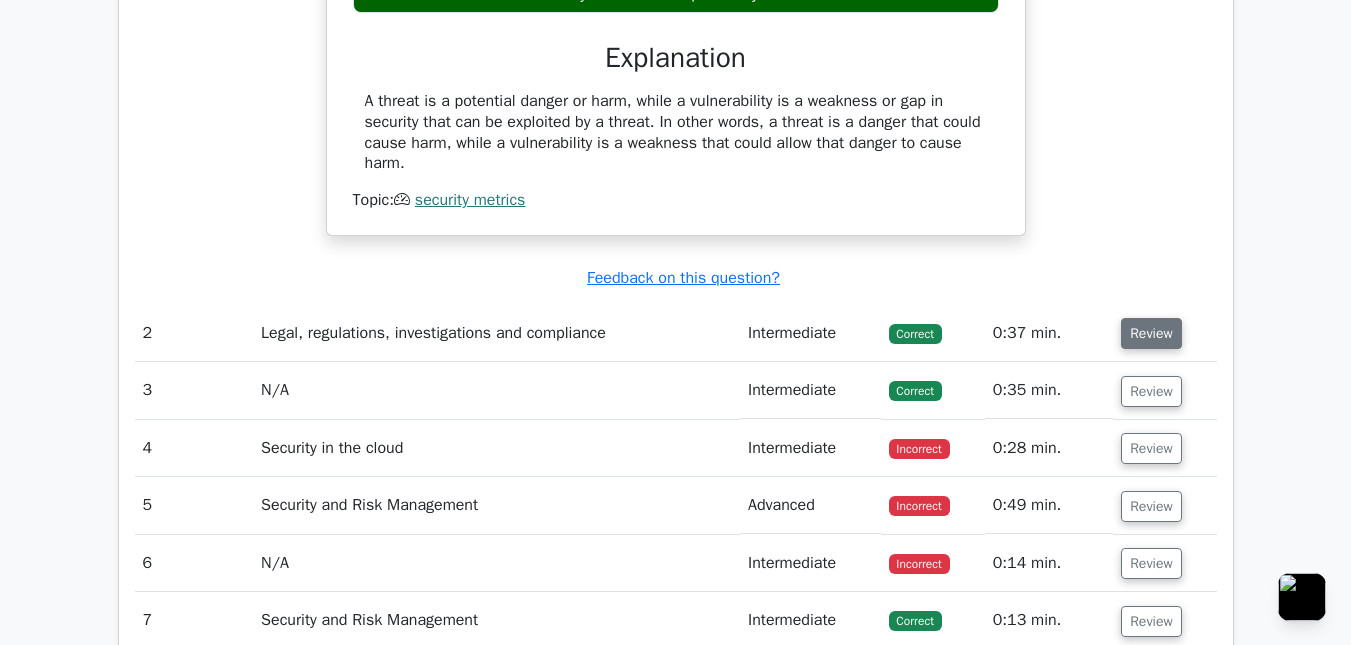 click on "Review" at bounding box center [1151, 333] 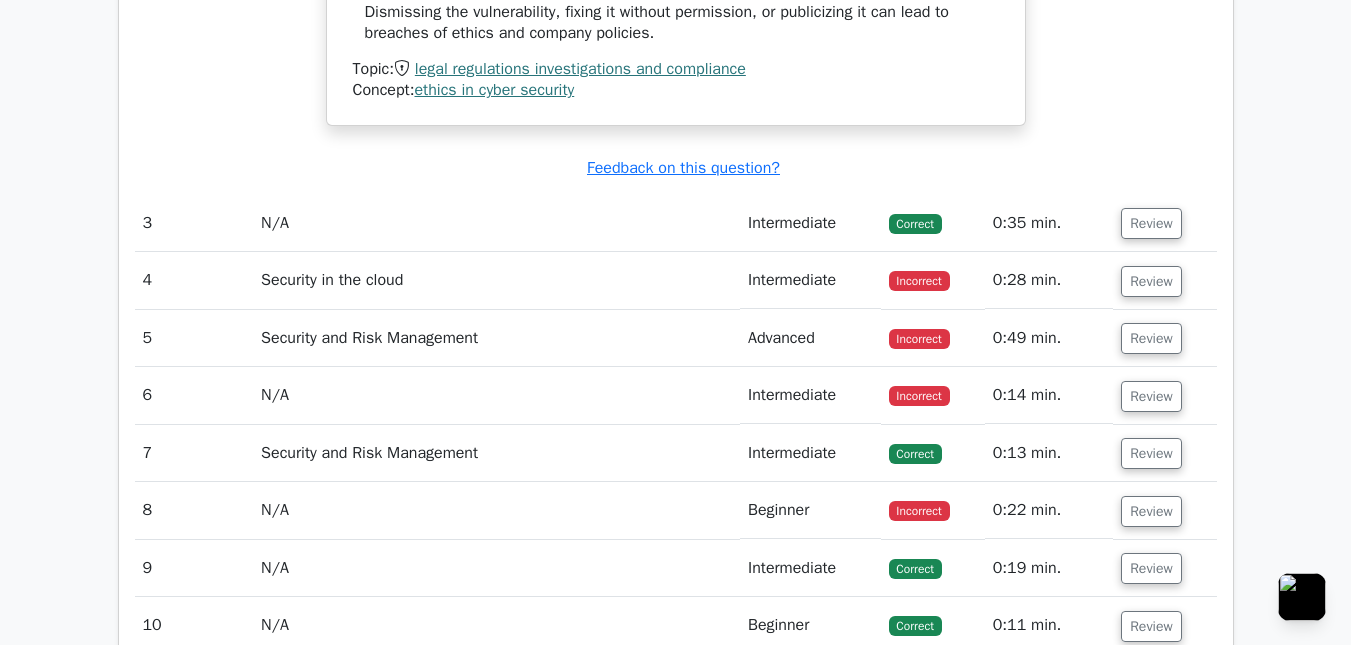 scroll, scrollTop: 2900, scrollLeft: 0, axis: vertical 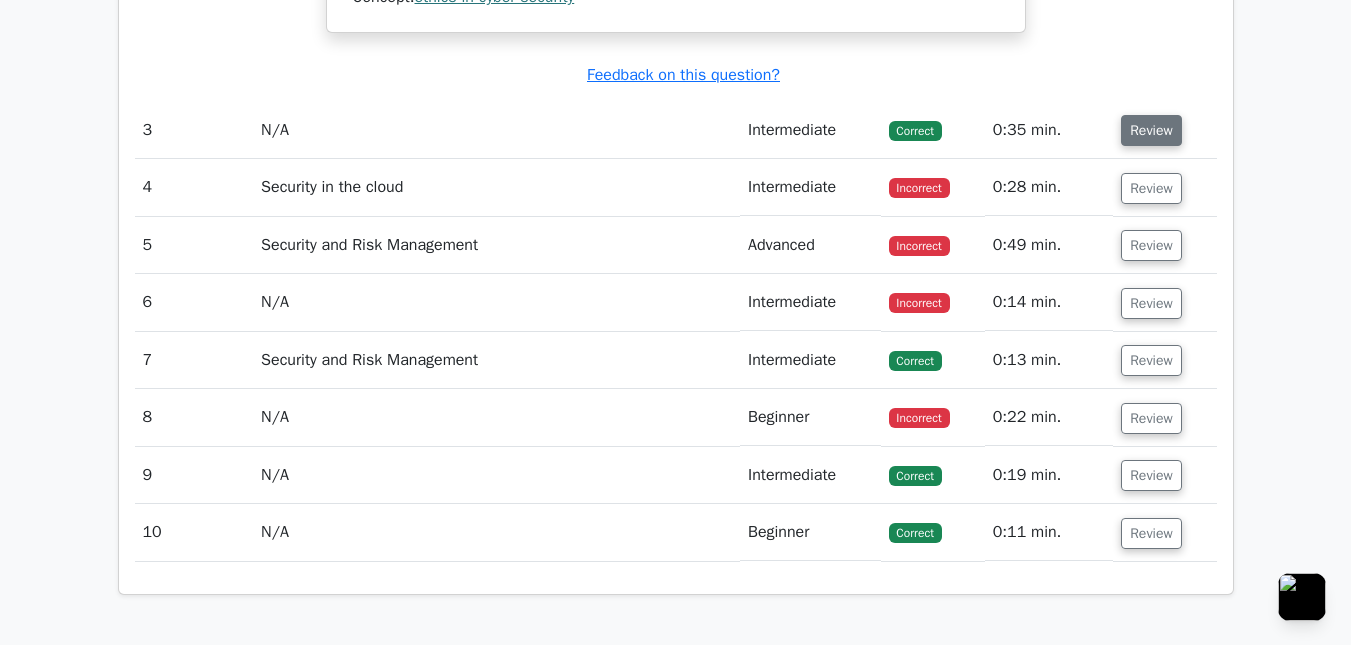 click on "Review" at bounding box center (1151, 130) 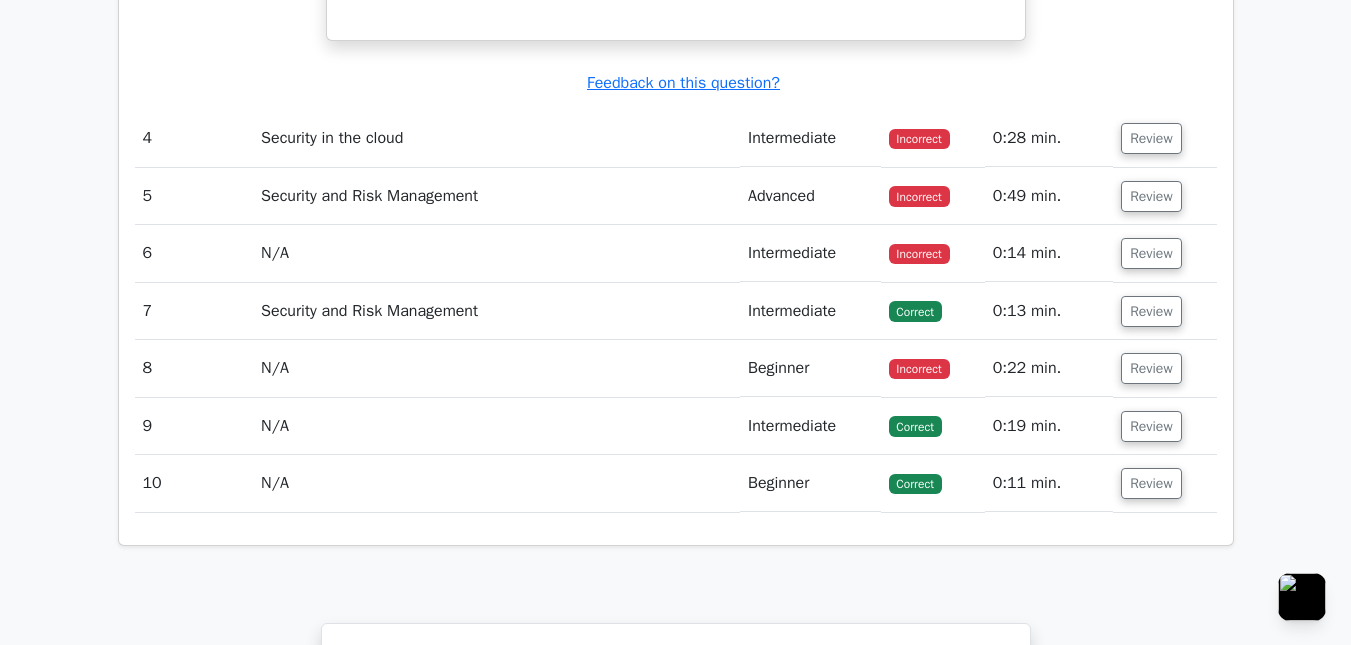 scroll, scrollTop: 3700, scrollLeft: 0, axis: vertical 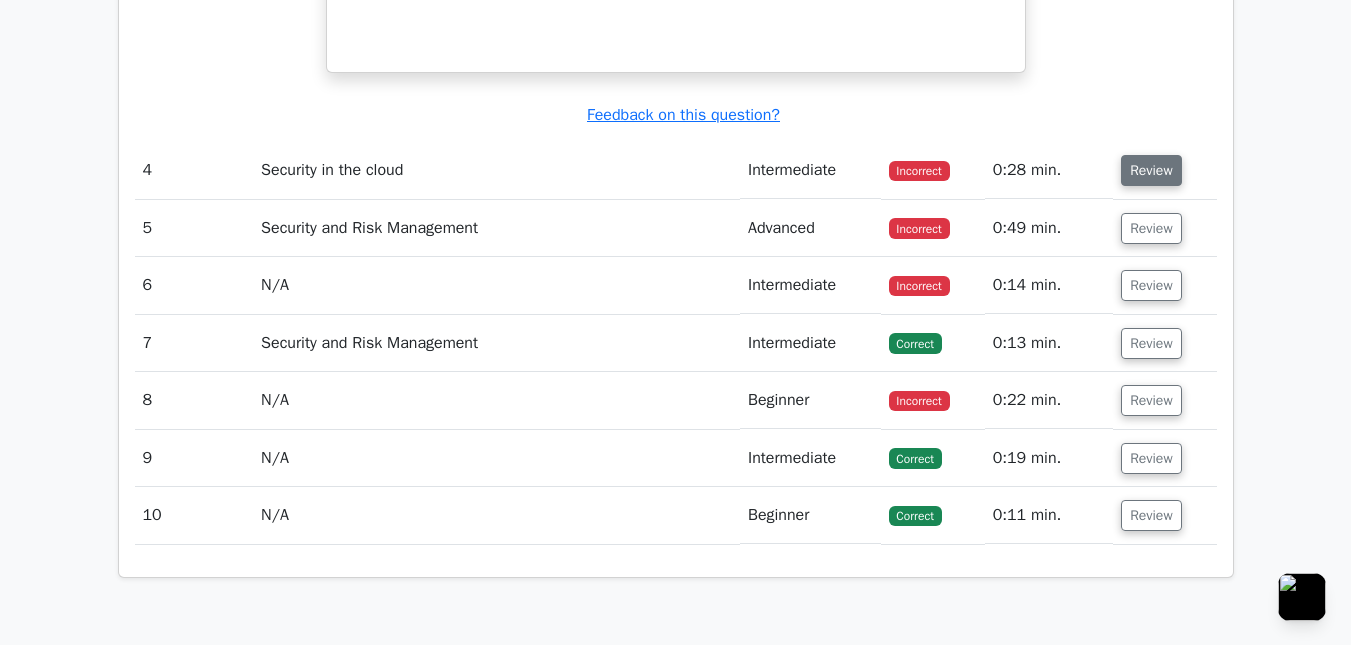 click on "Review" at bounding box center (1151, 170) 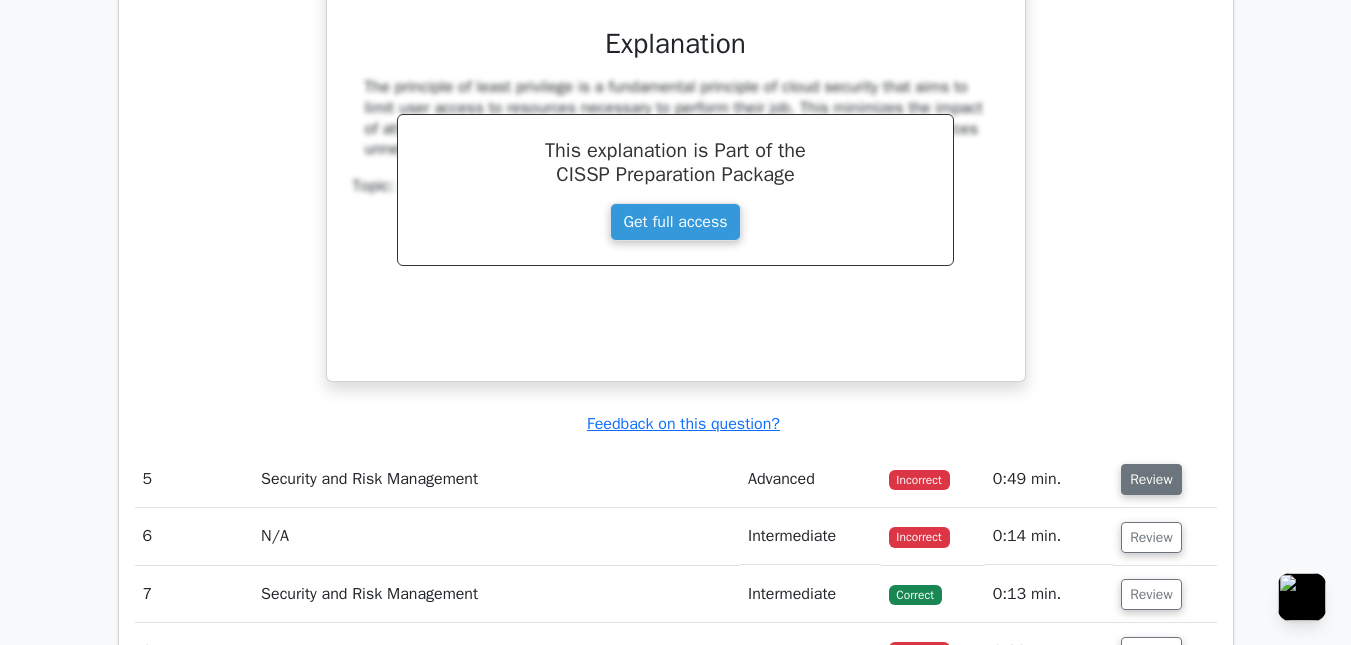 scroll, scrollTop: 4300, scrollLeft: 0, axis: vertical 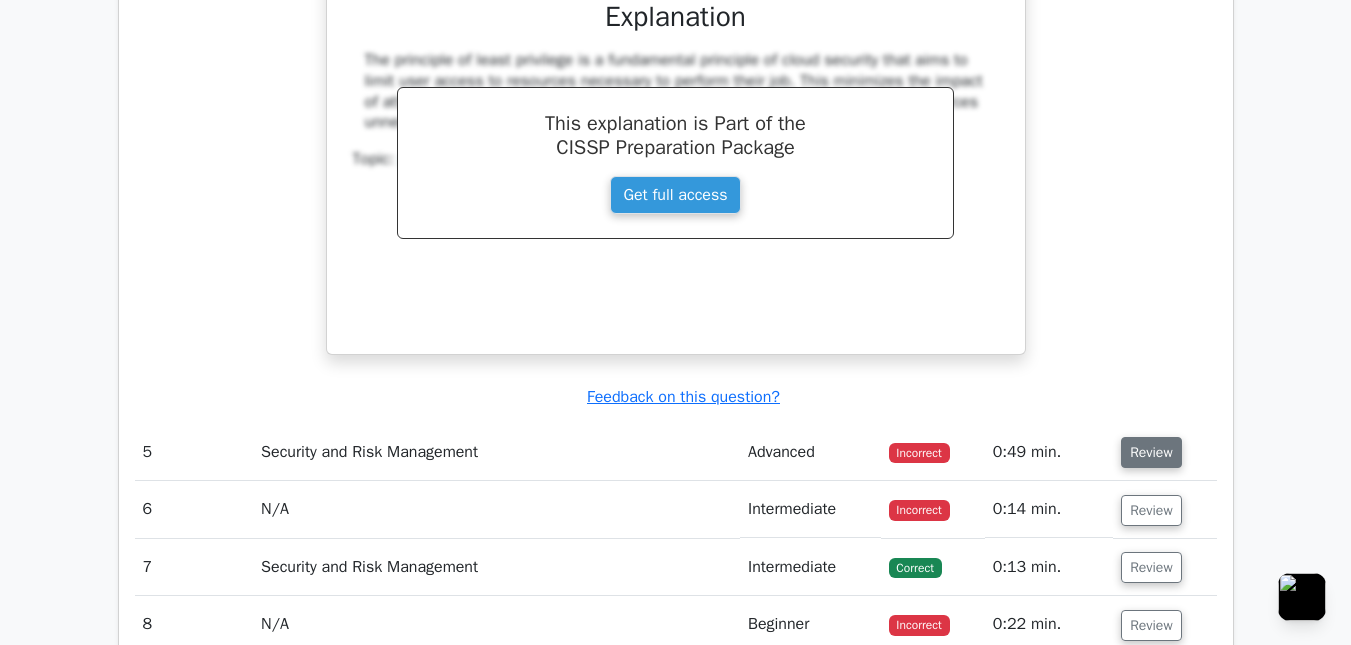 click on "Review" at bounding box center [1151, 452] 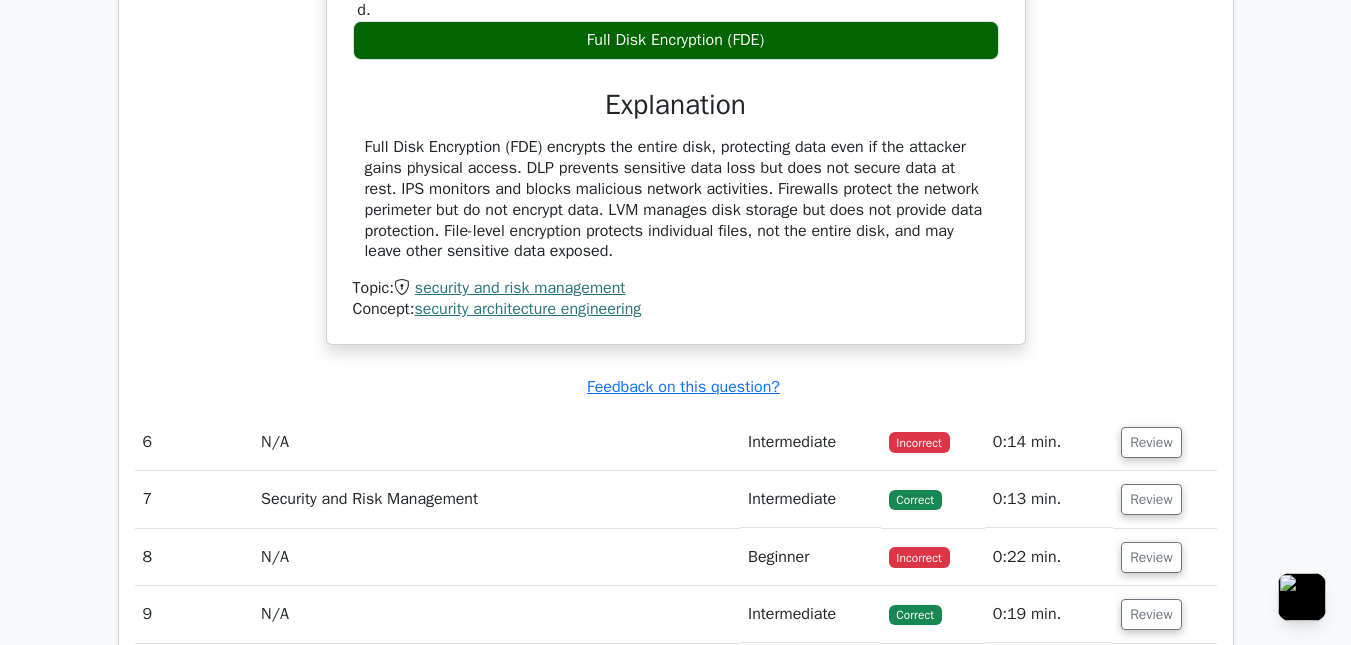 scroll, scrollTop: 5100, scrollLeft: 0, axis: vertical 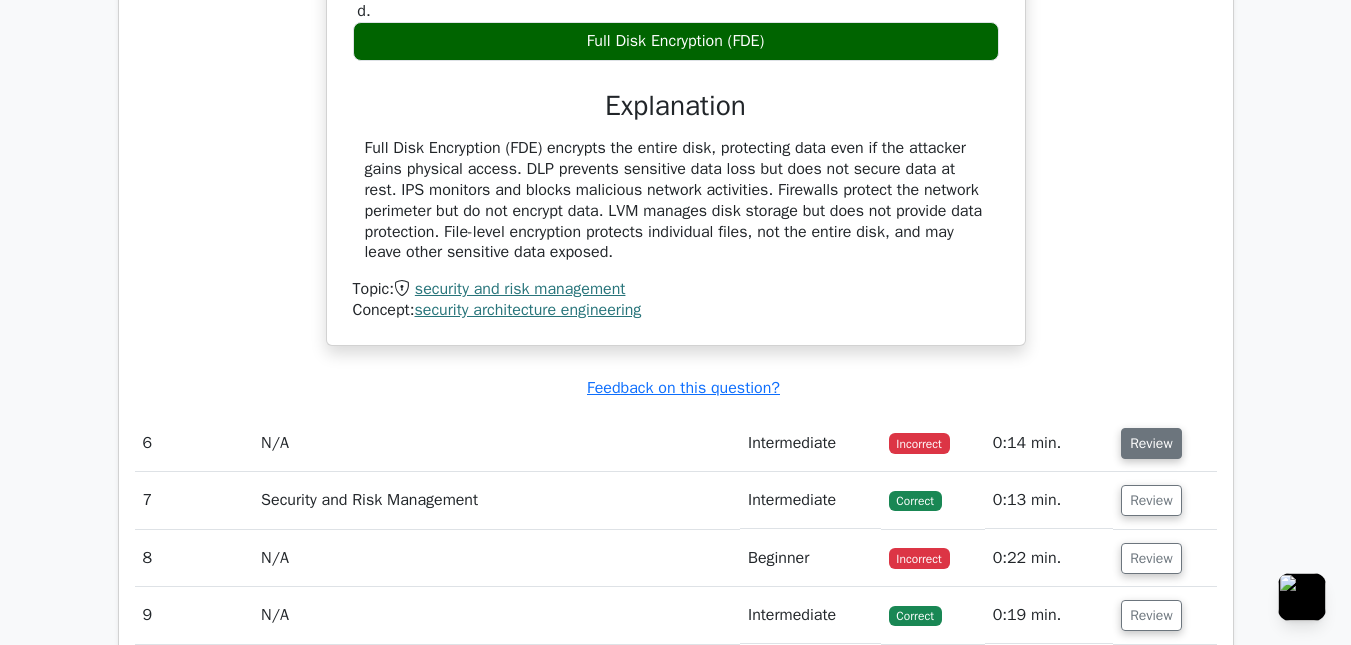 click on "Review" at bounding box center (1151, 443) 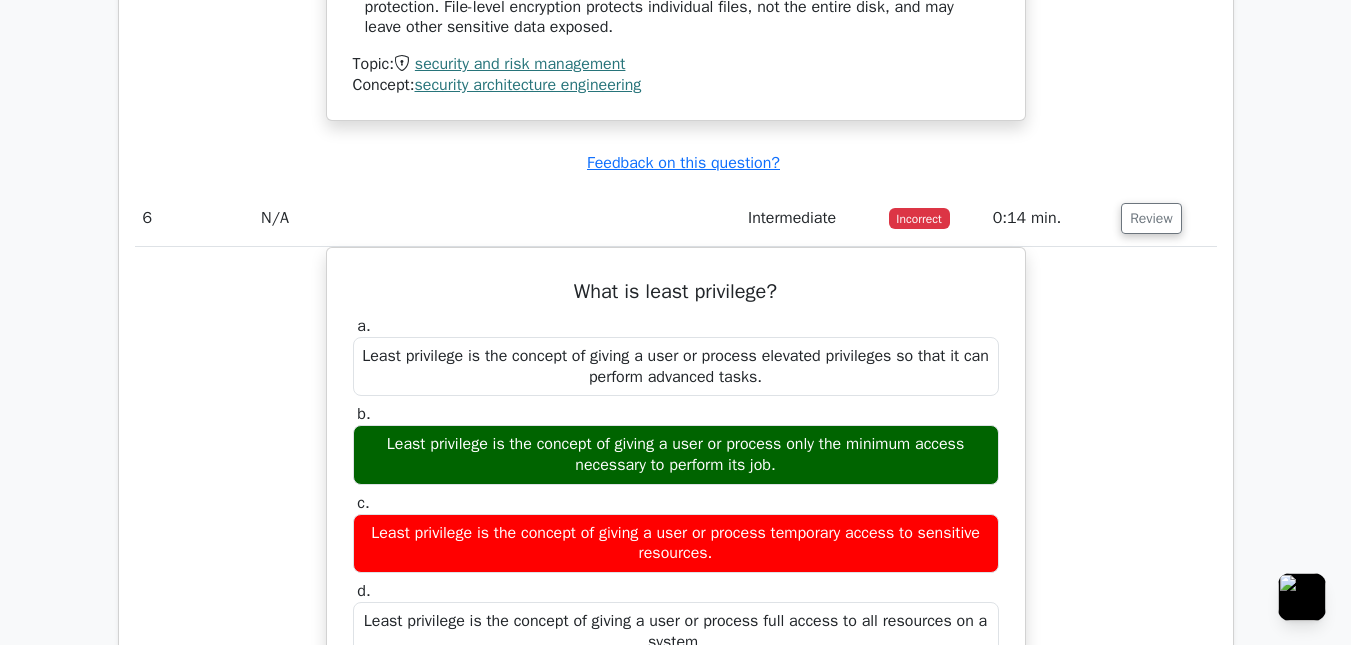 scroll, scrollTop: 5400, scrollLeft: 0, axis: vertical 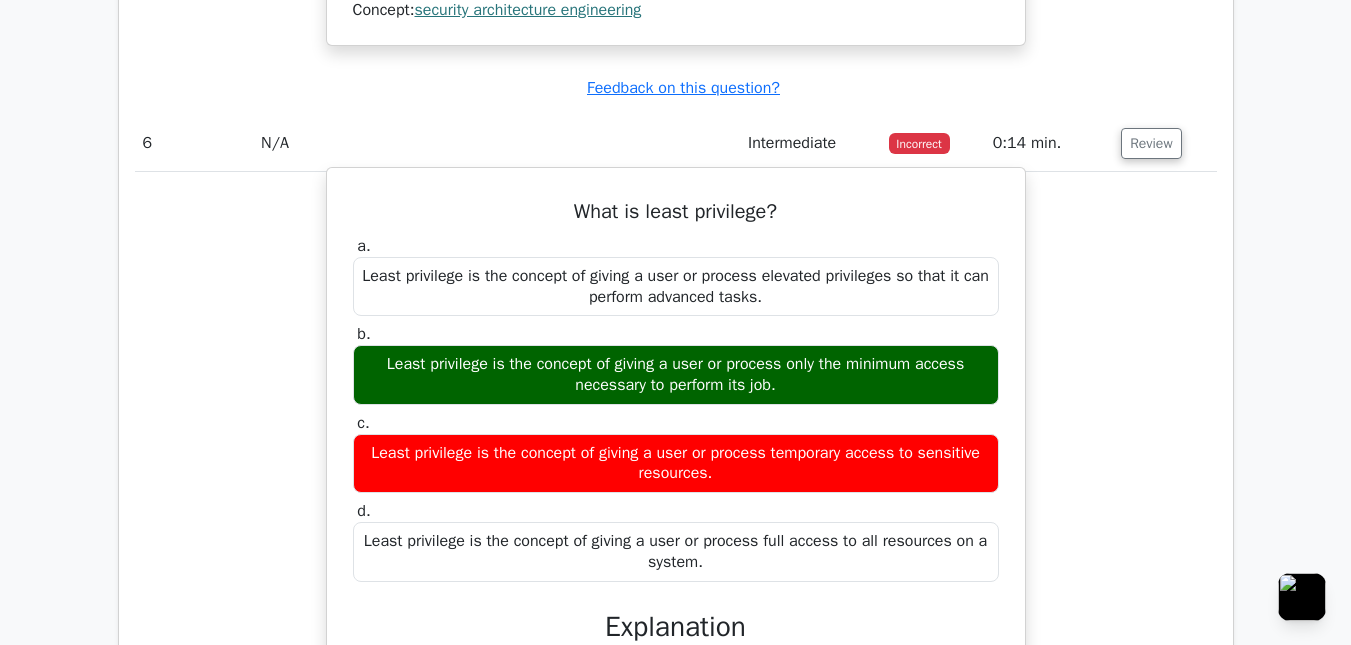 drag, startPoint x: 483, startPoint y: 364, endPoint x: 375, endPoint y: 362, distance: 108.01852 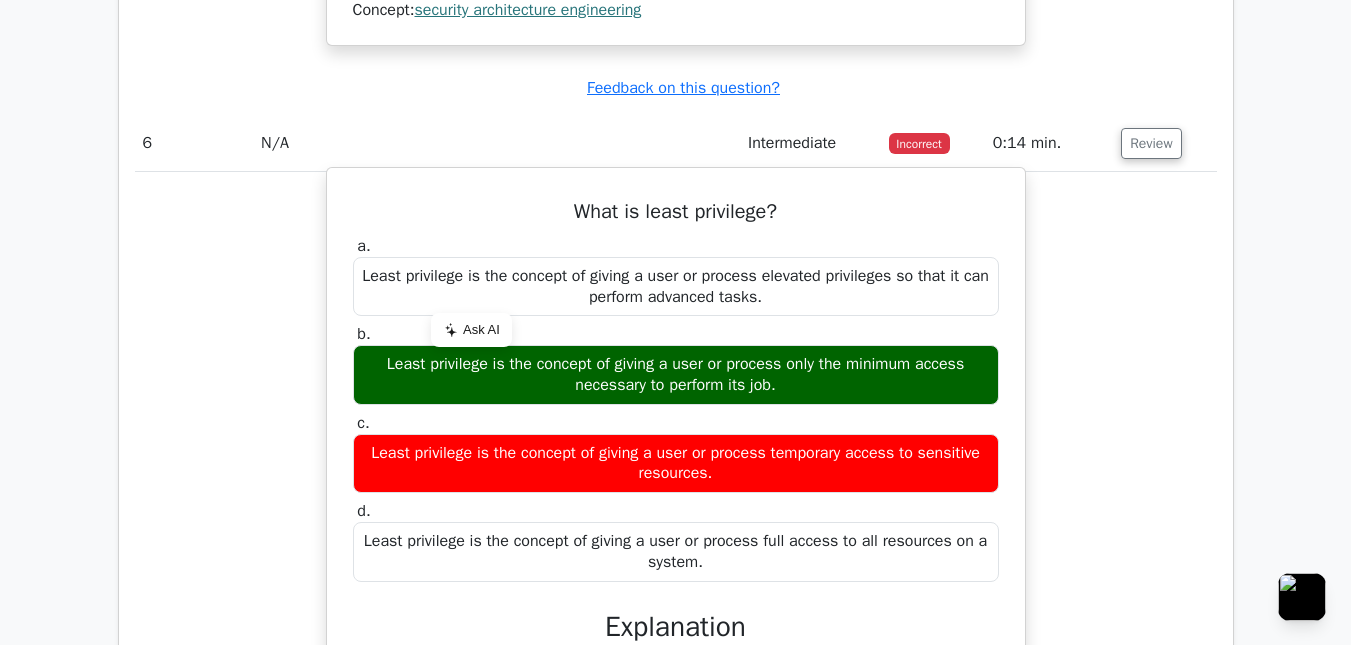 copy on "Least privilege" 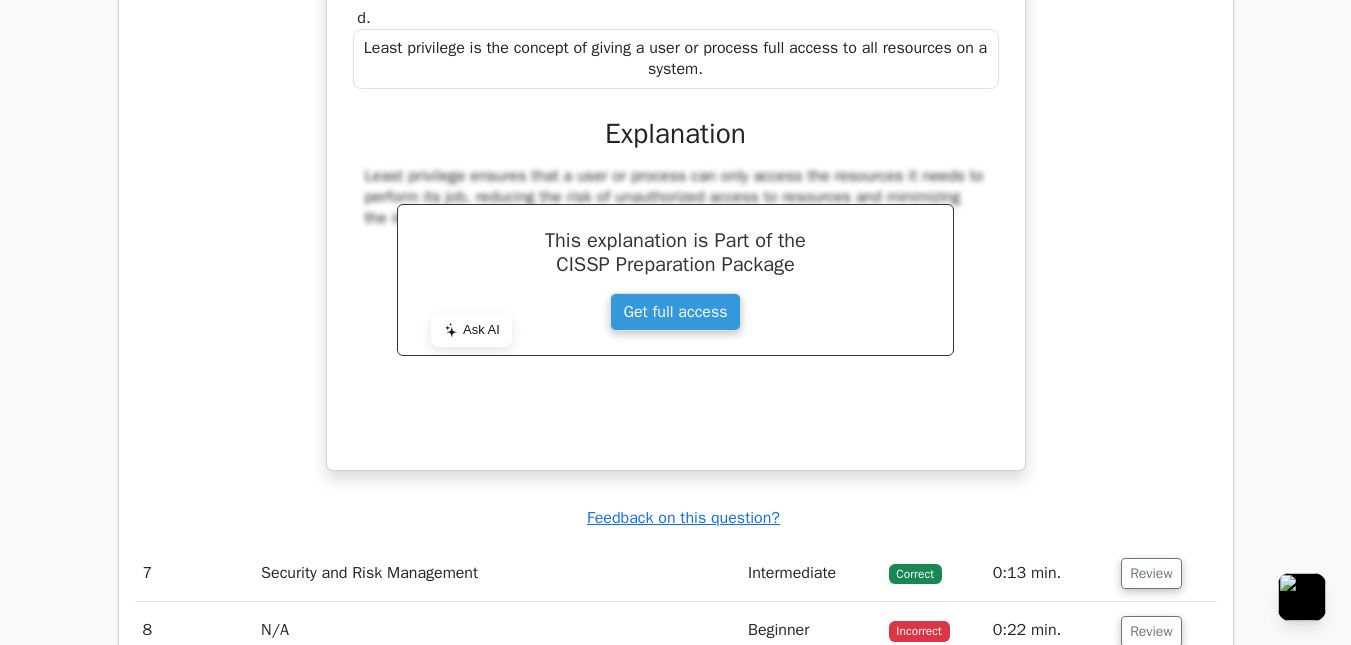 scroll, scrollTop: 6100, scrollLeft: 0, axis: vertical 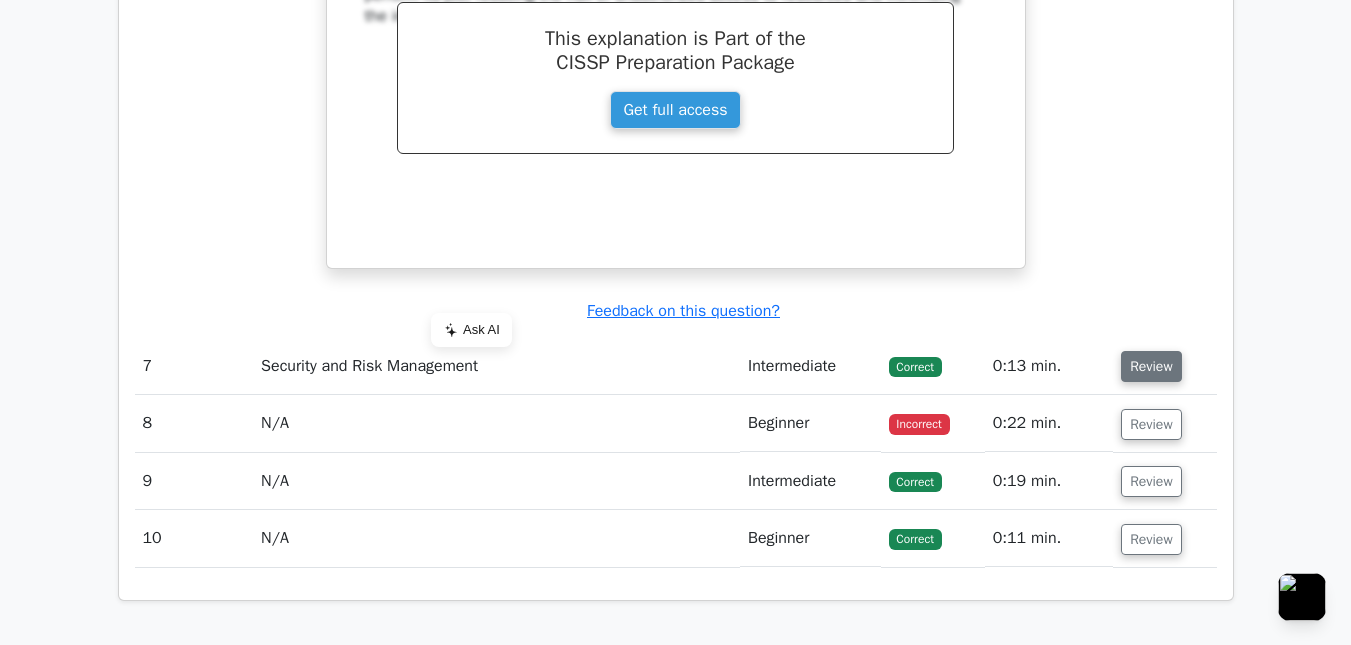 click on "Review" at bounding box center (1151, 366) 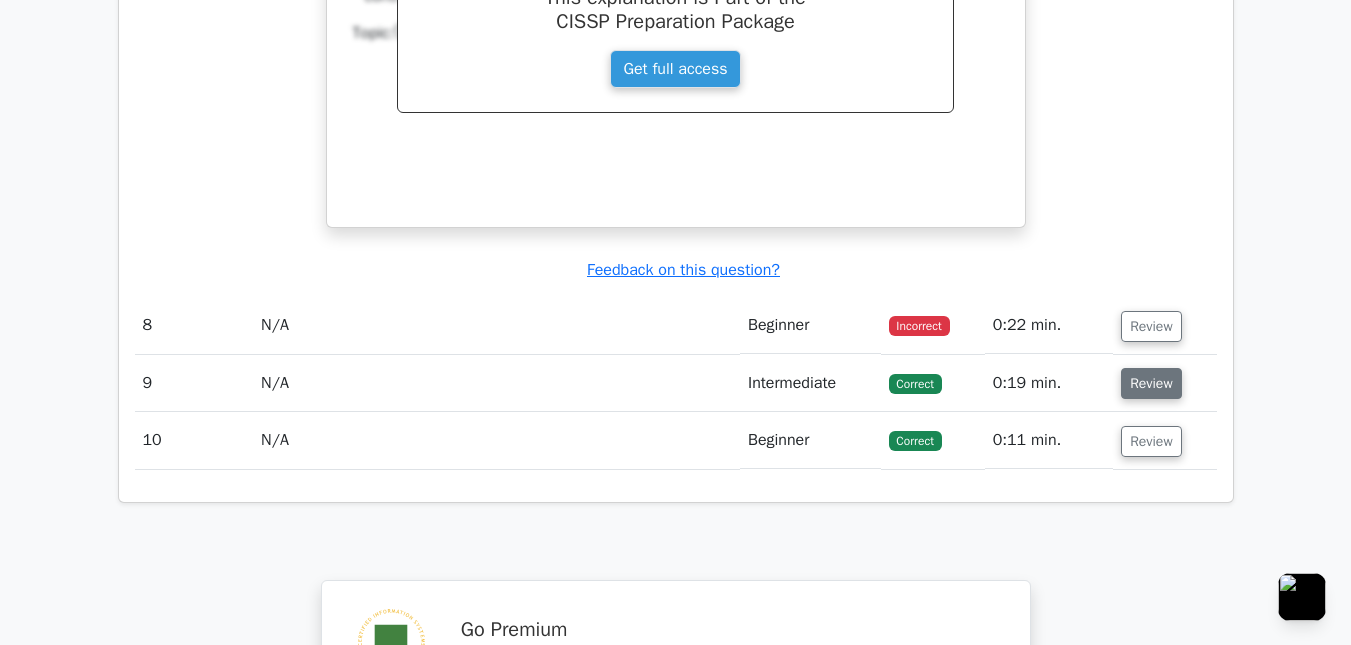 scroll, scrollTop: 7000, scrollLeft: 0, axis: vertical 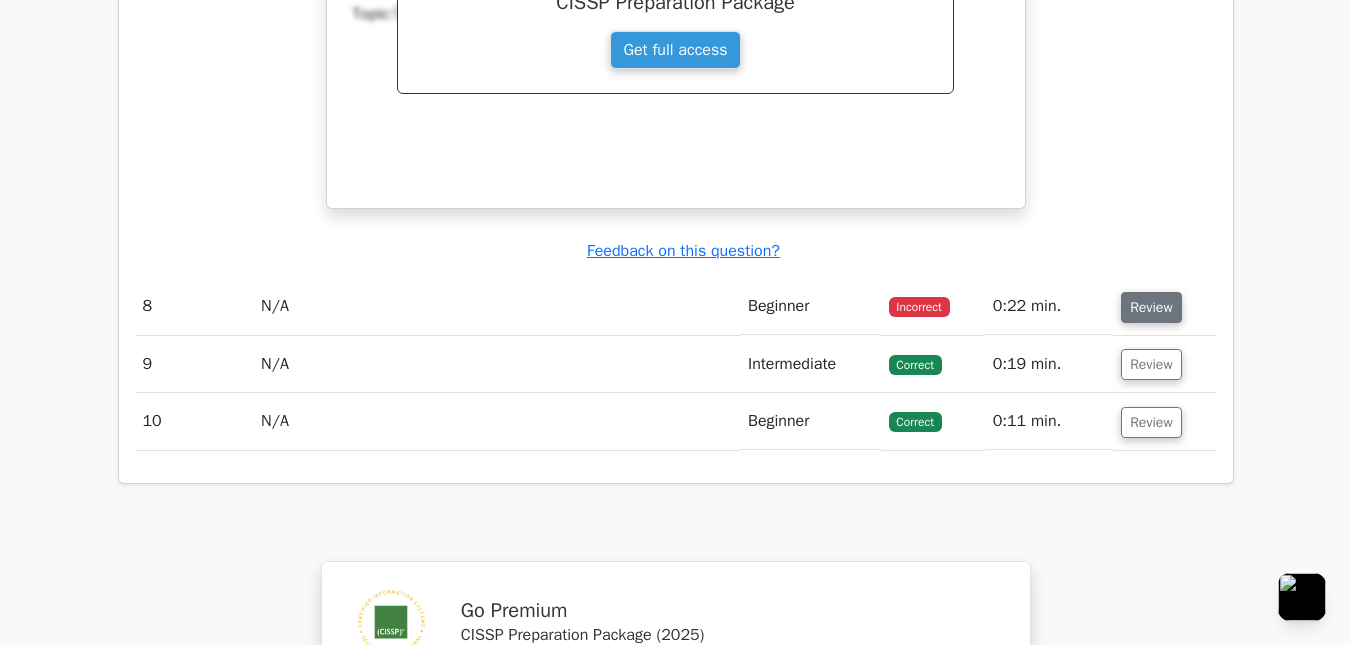 click on "Review" at bounding box center [1151, 307] 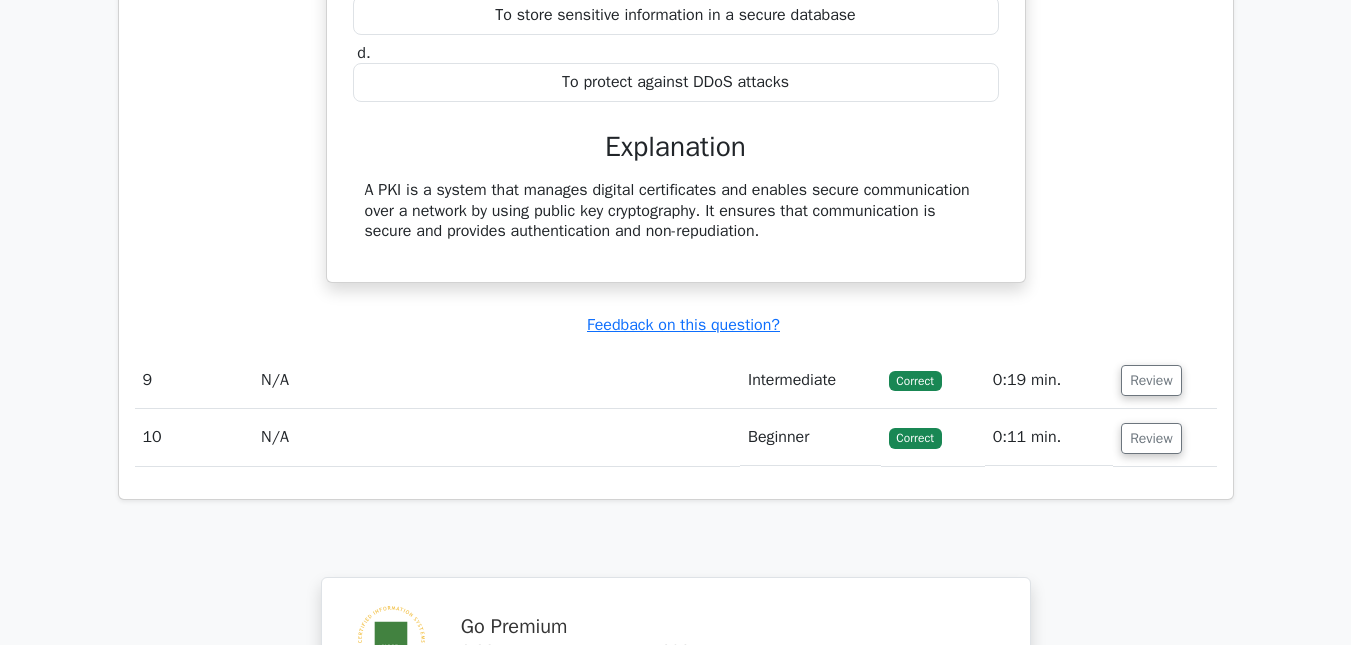 scroll, scrollTop: 7600, scrollLeft: 0, axis: vertical 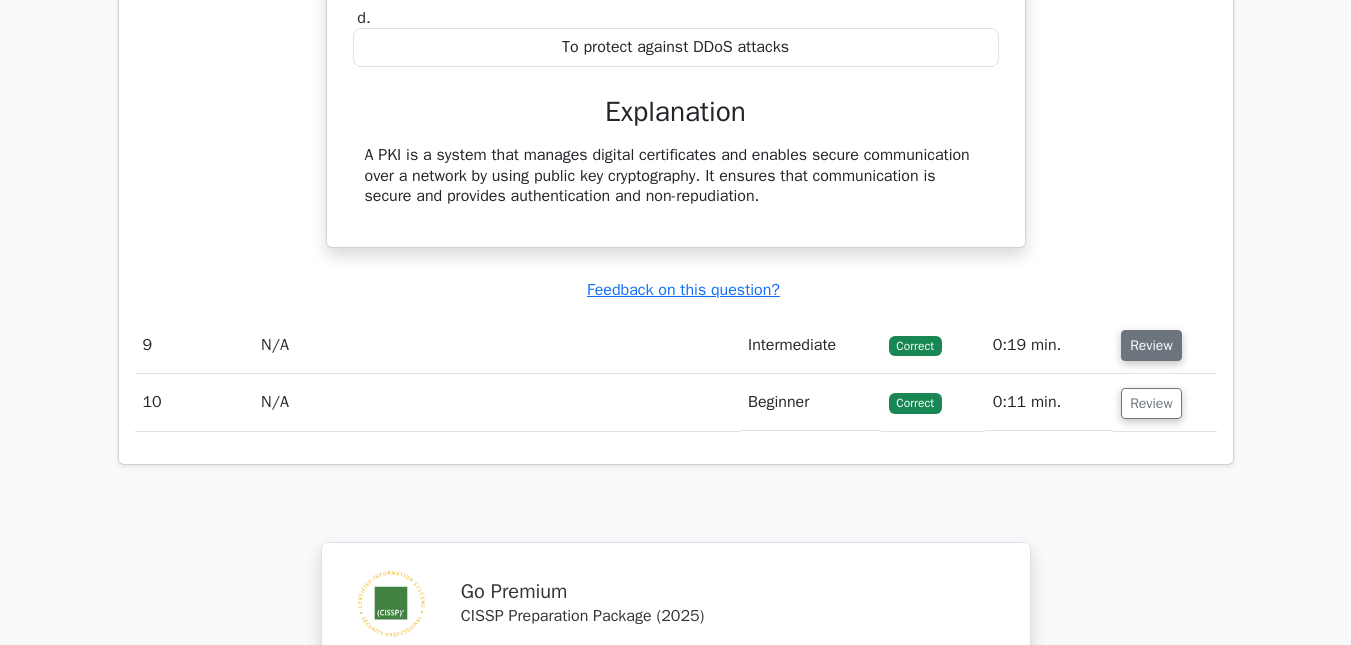 click on "Review" at bounding box center [1151, 345] 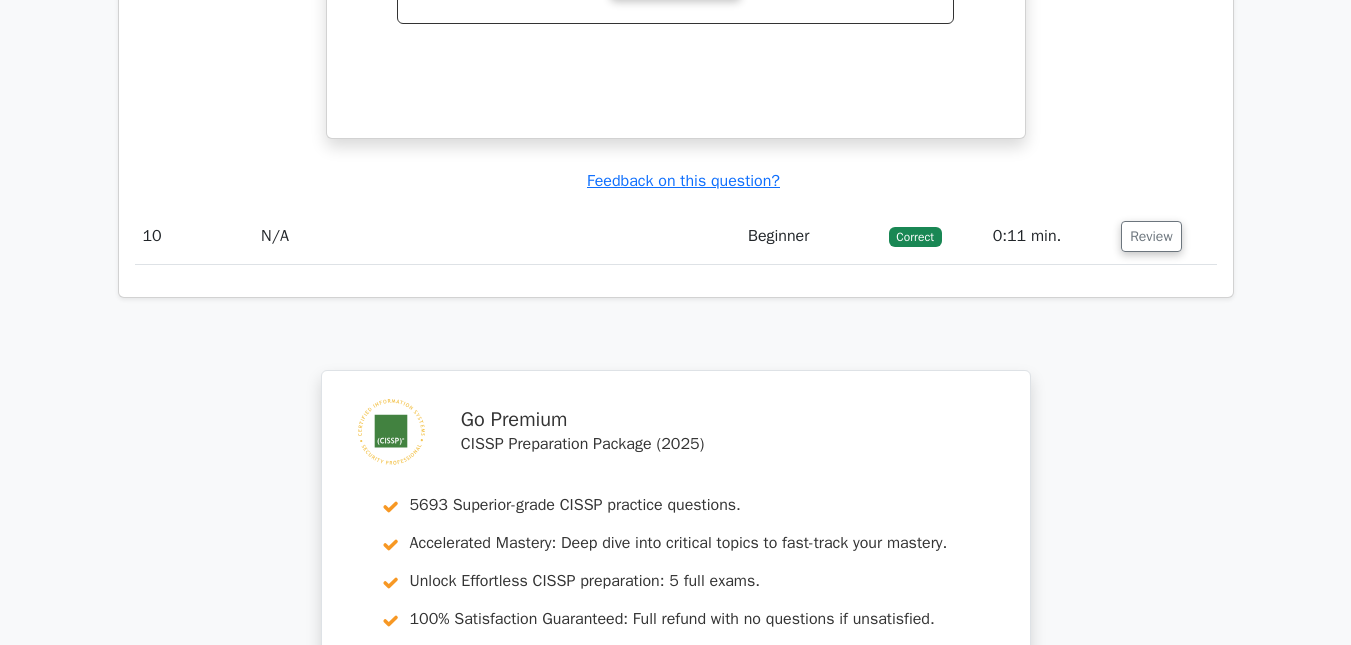 scroll, scrollTop: 8600, scrollLeft: 0, axis: vertical 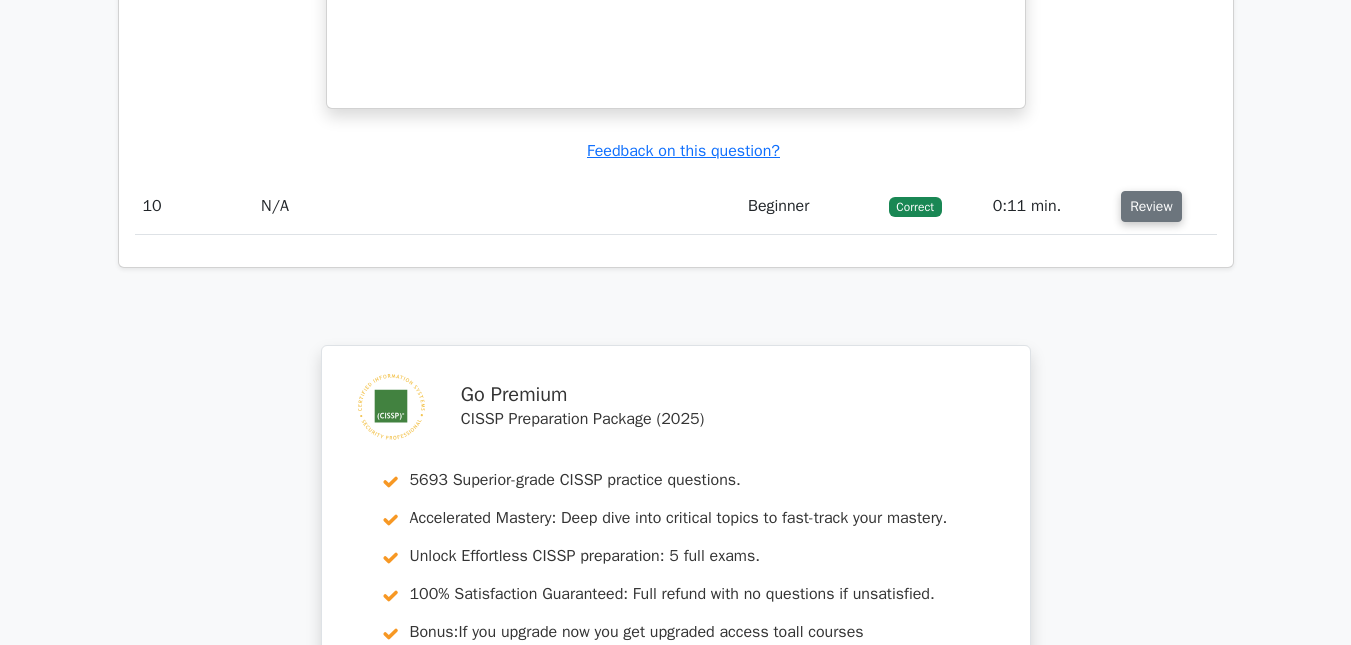 click on "Review" at bounding box center [1151, 206] 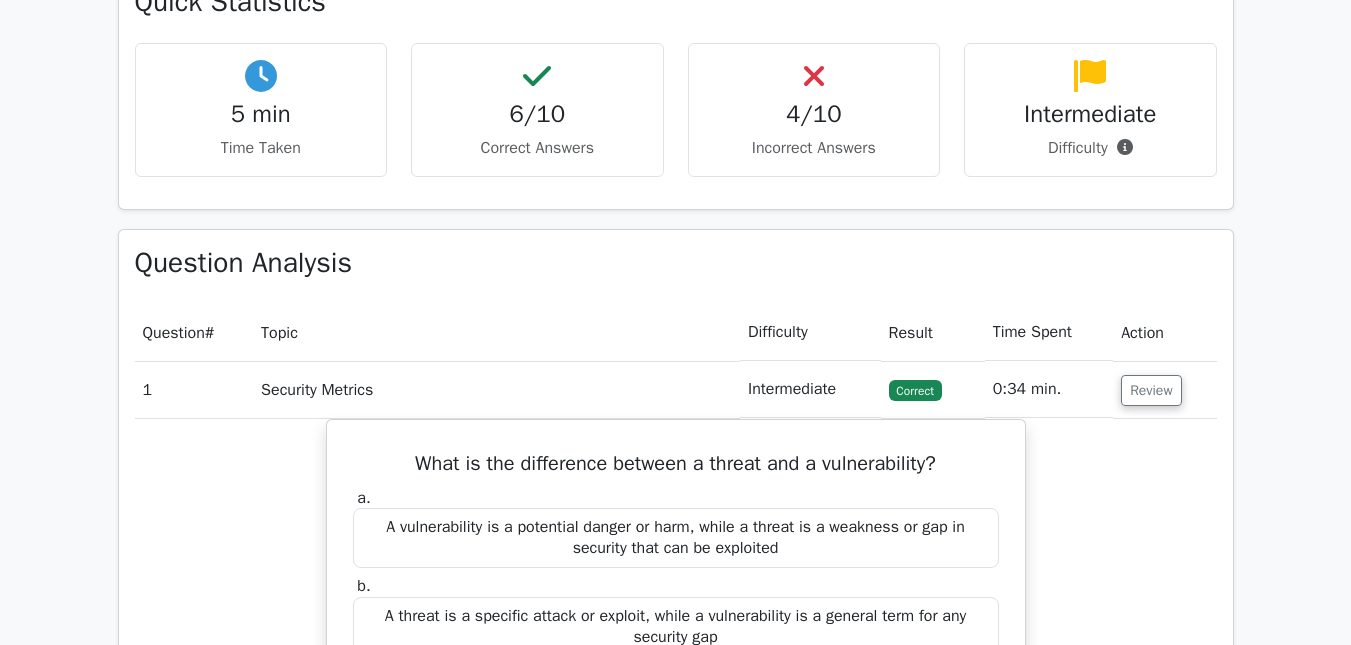 scroll, scrollTop: 1100, scrollLeft: 0, axis: vertical 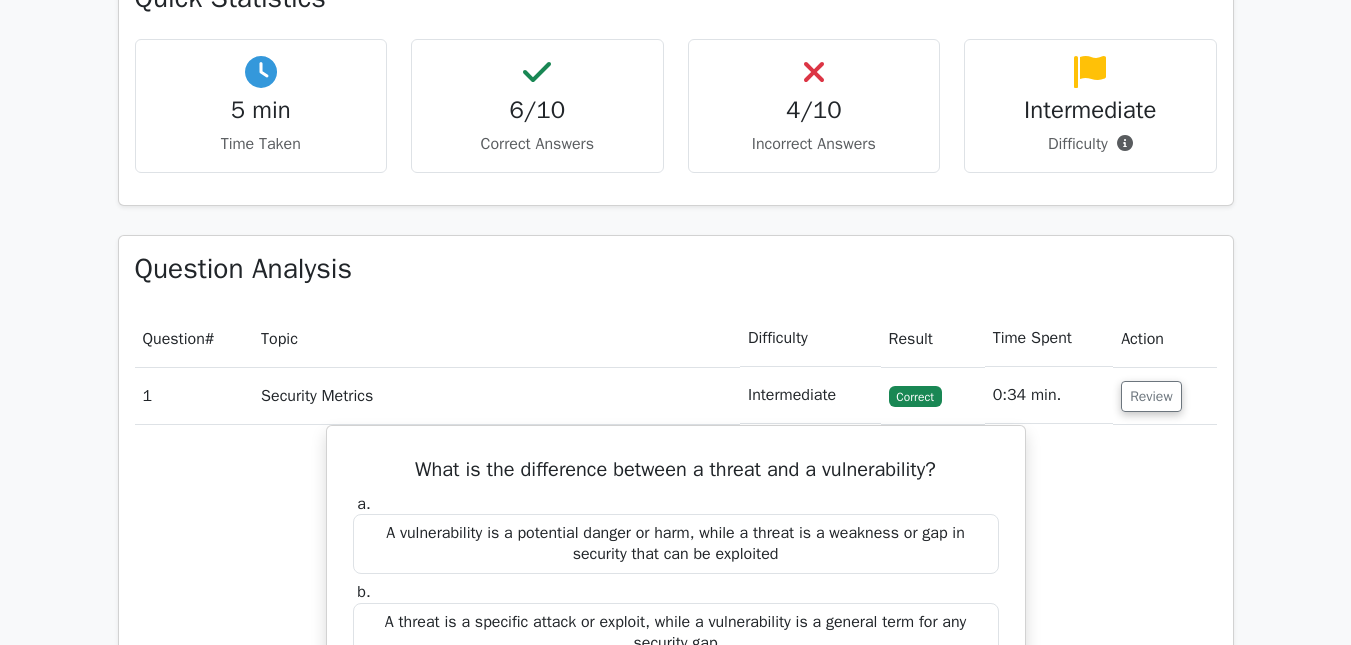 click on "4/10
Incorrect Answers" at bounding box center [814, 106] 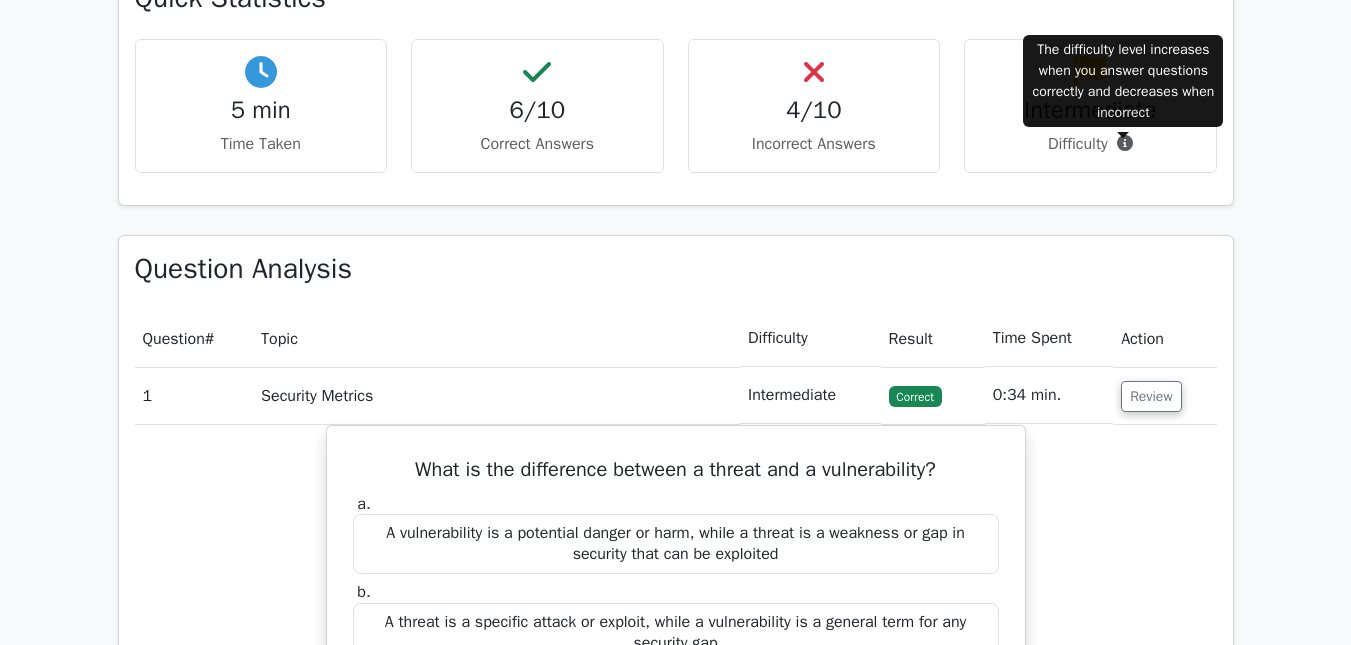 click at bounding box center [1125, 143] 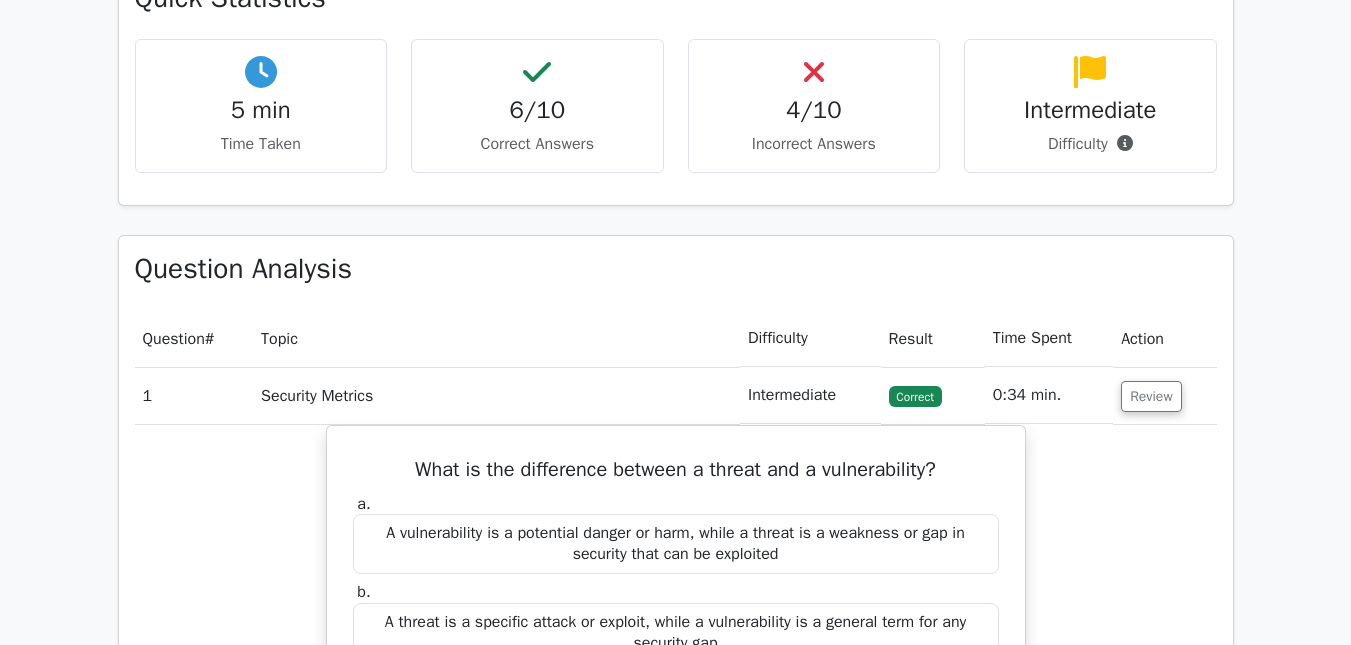 click on "5 min" at bounding box center (261, 110) 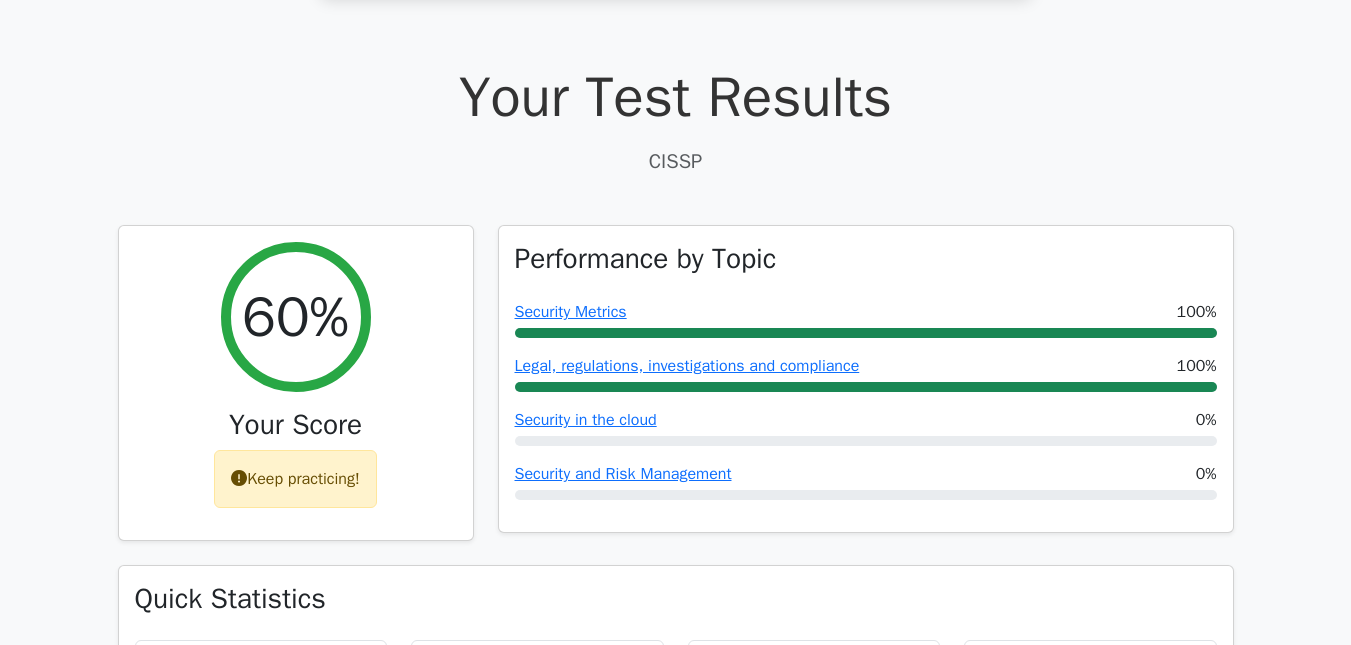 scroll, scrollTop: 500, scrollLeft: 0, axis: vertical 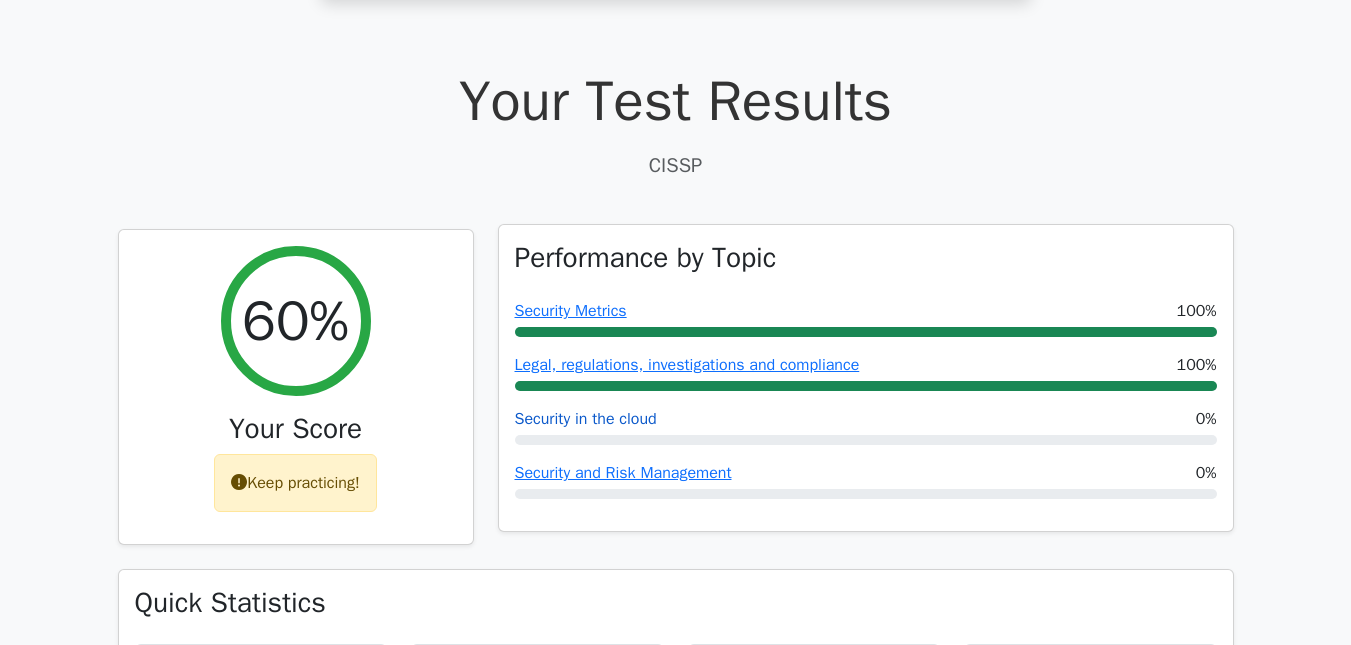 click on "Security in the cloud" at bounding box center (586, 419) 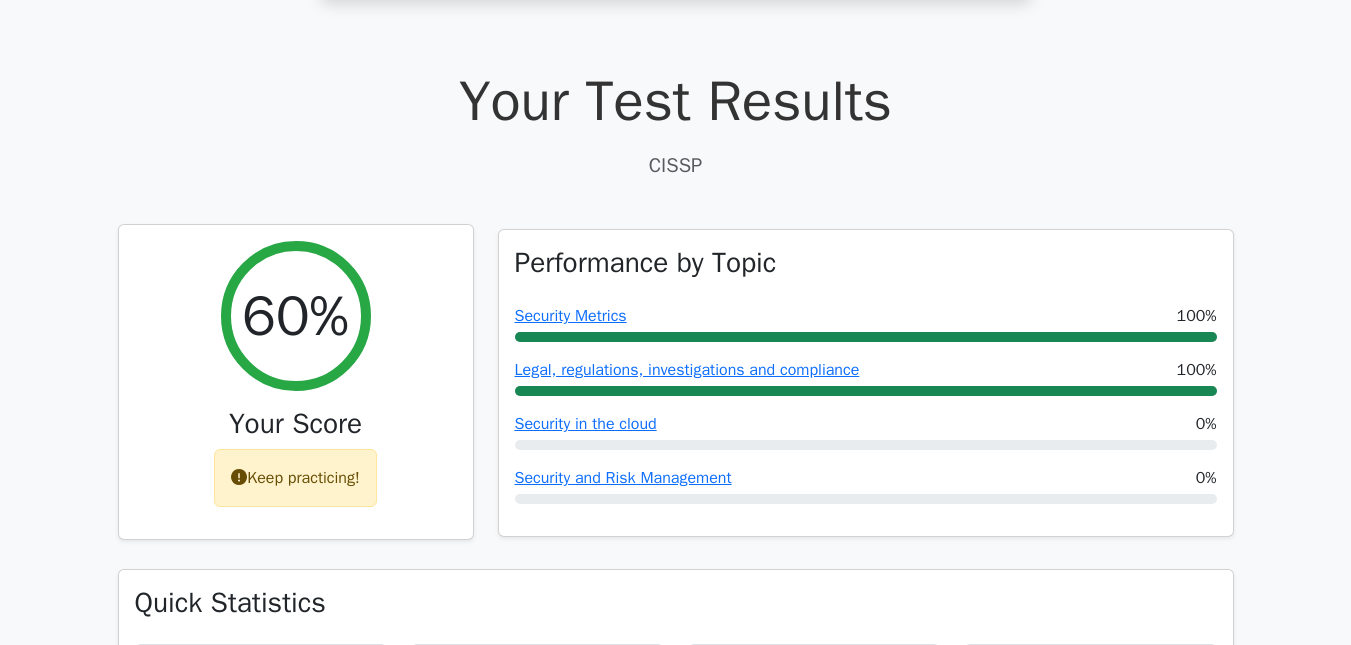 click on "Keep practicing!" at bounding box center [295, 478] 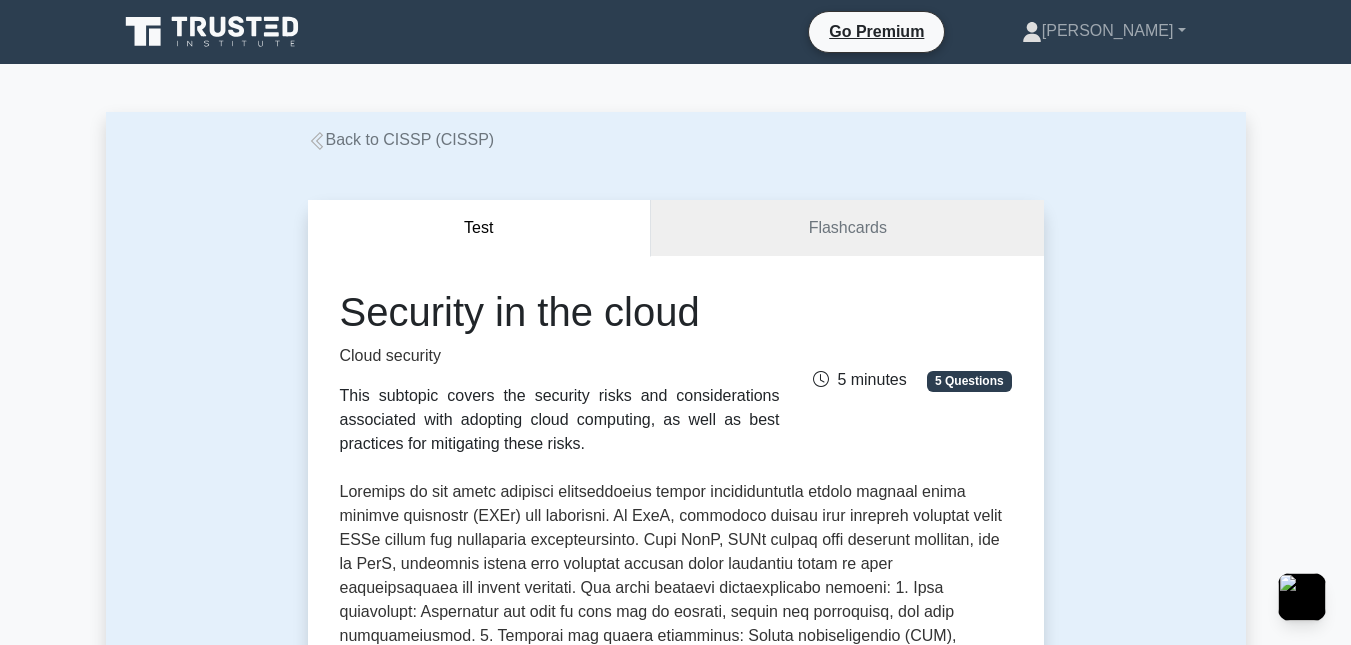 scroll, scrollTop: 800, scrollLeft: 0, axis: vertical 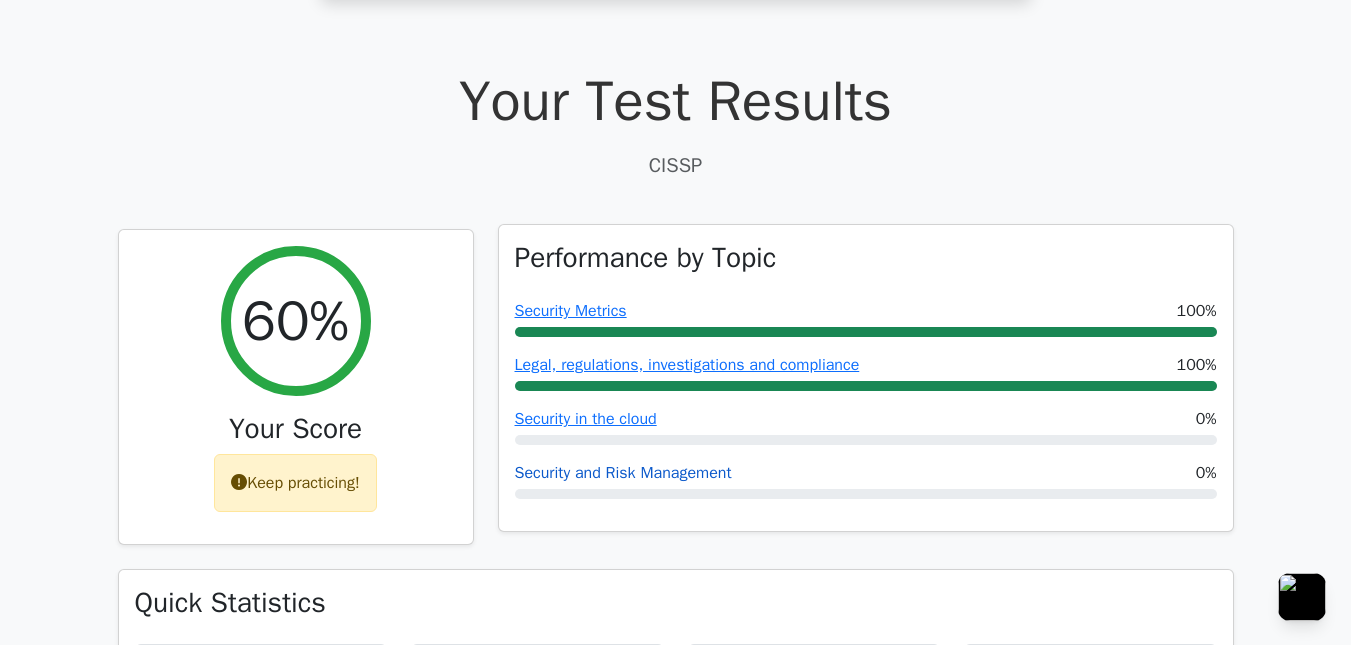 click on "Security and Risk Management" at bounding box center (623, 473) 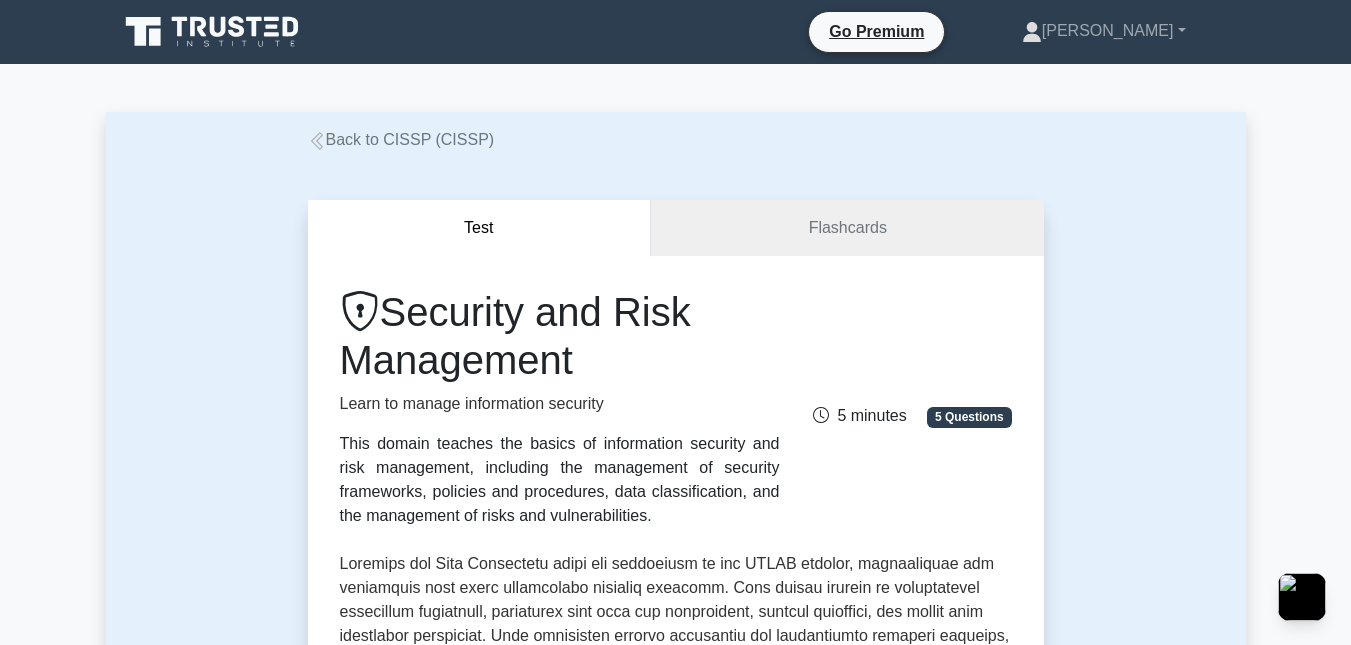 scroll, scrollTop: 0, scrollLeft: 0, axis: both 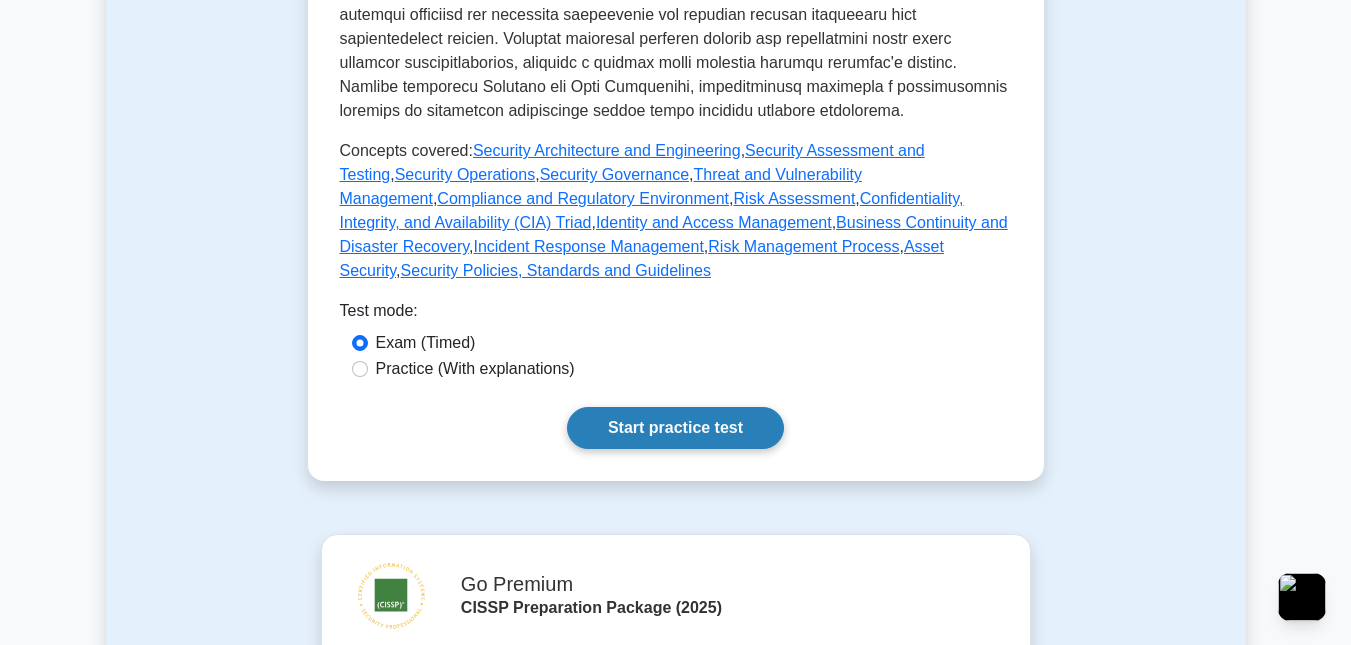click on "Start practice test" at bounding box center (675, 428) 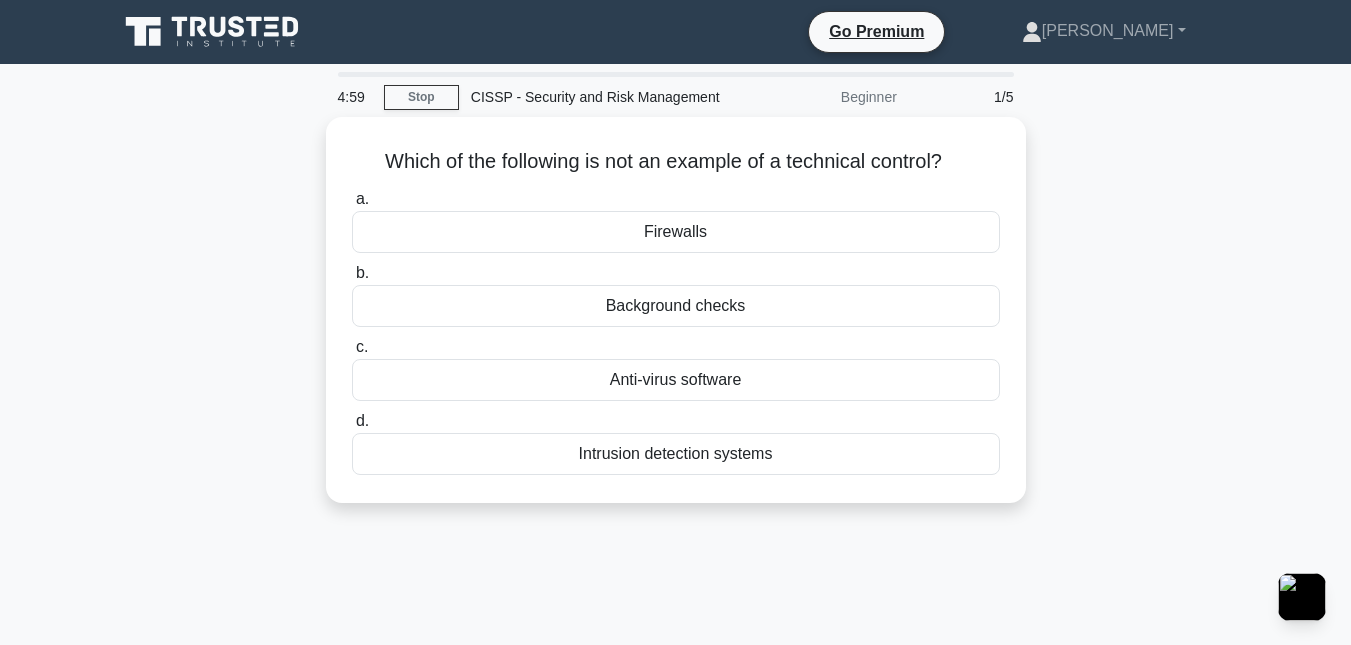 scroll, scrollTop: 0, scrollLeft: 0, axis: both 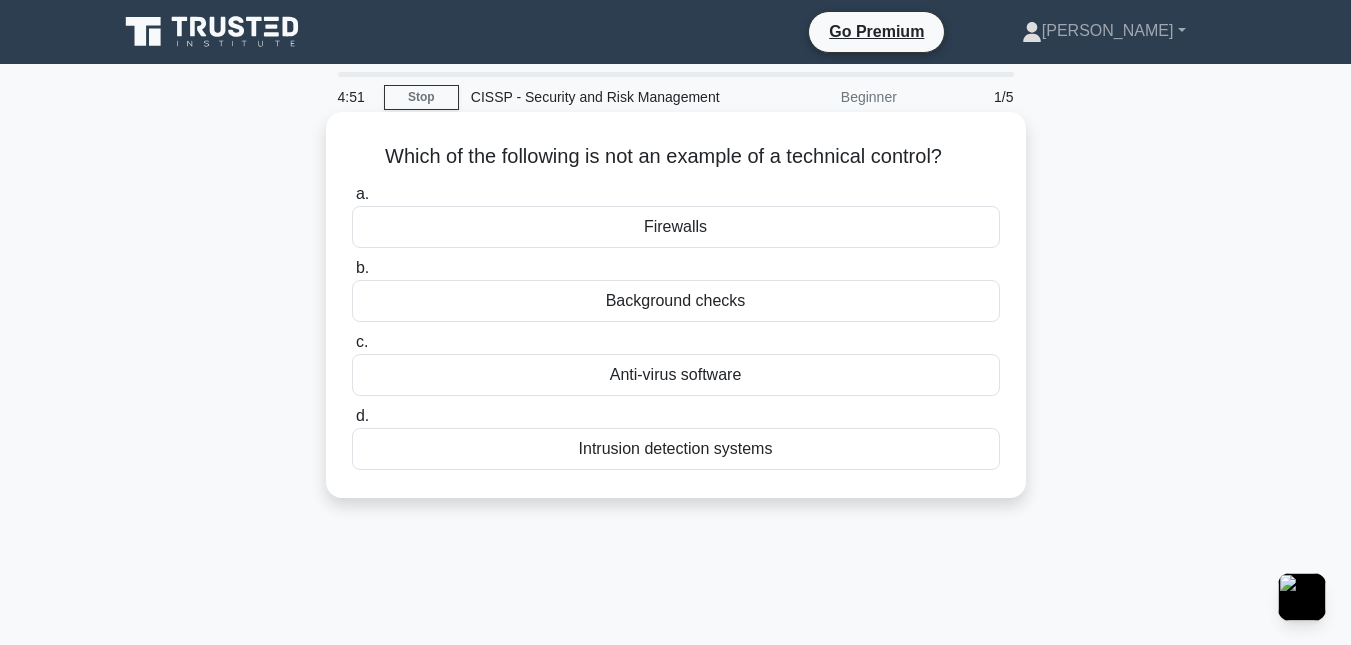 click on "Background checks" at bounding box center [676, 301] 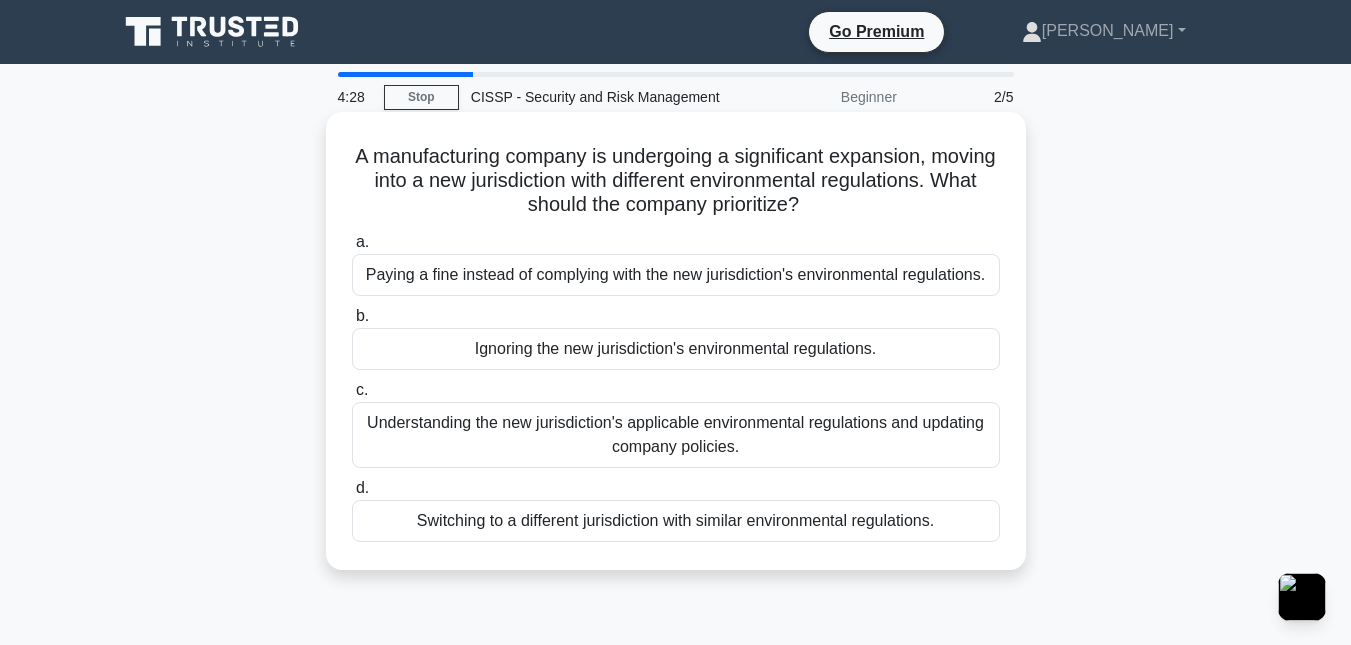 drag, startPoint x: 654, startPoint y: 414, endPoint x: 660, endPoint y: 436, distance: 22.803509 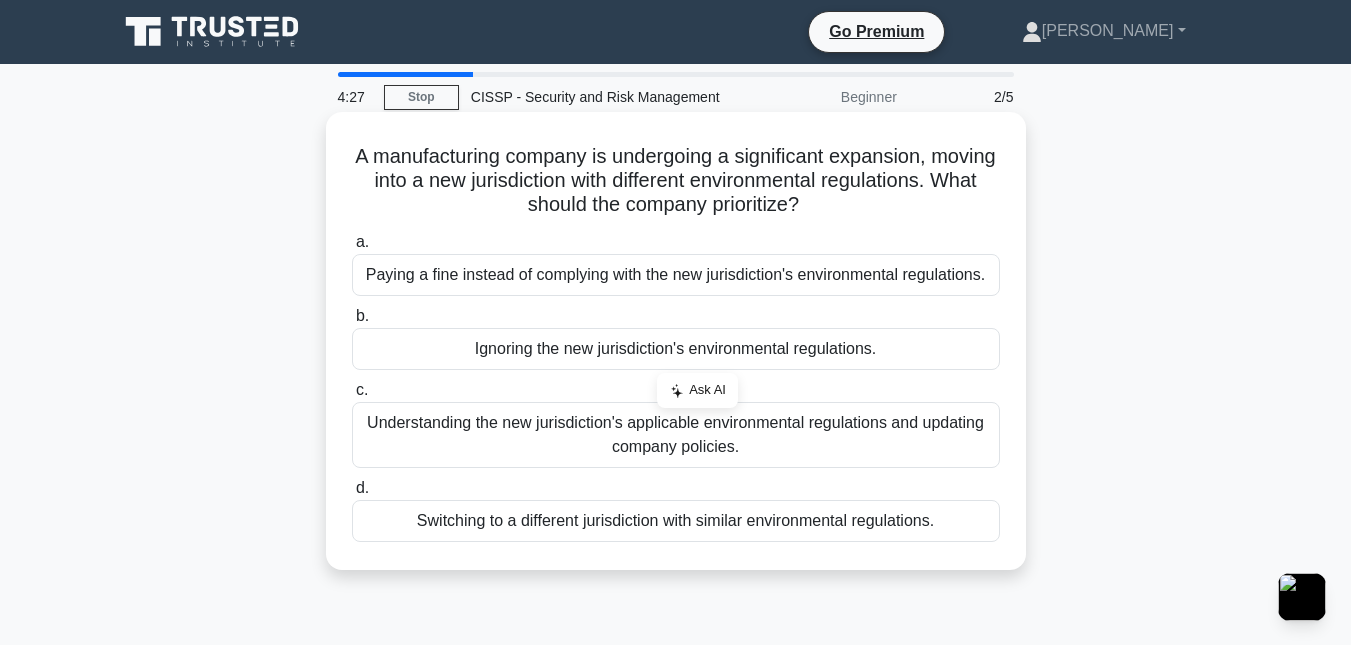 click on "Understanding the new jurisdiction's applicable environmental regulations and updating company policies." at bounding box center [676, 435] 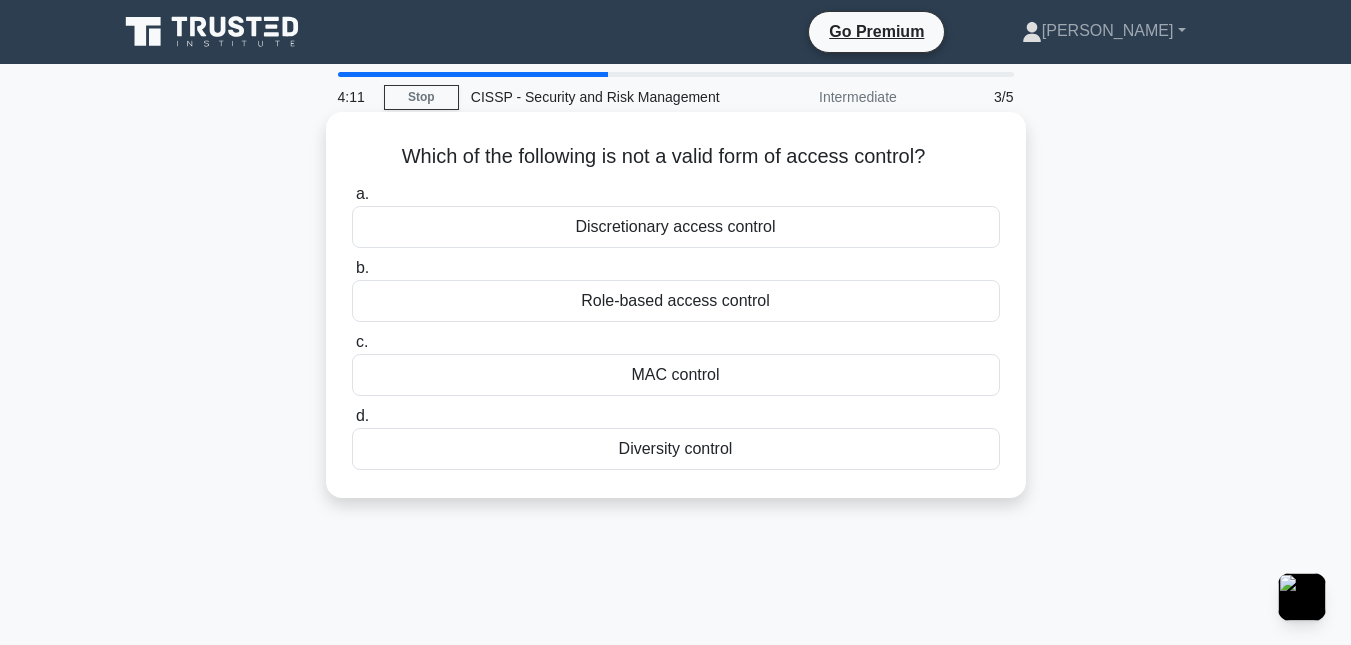 click on "Discretionary access control" at bounding box center (676, 227) 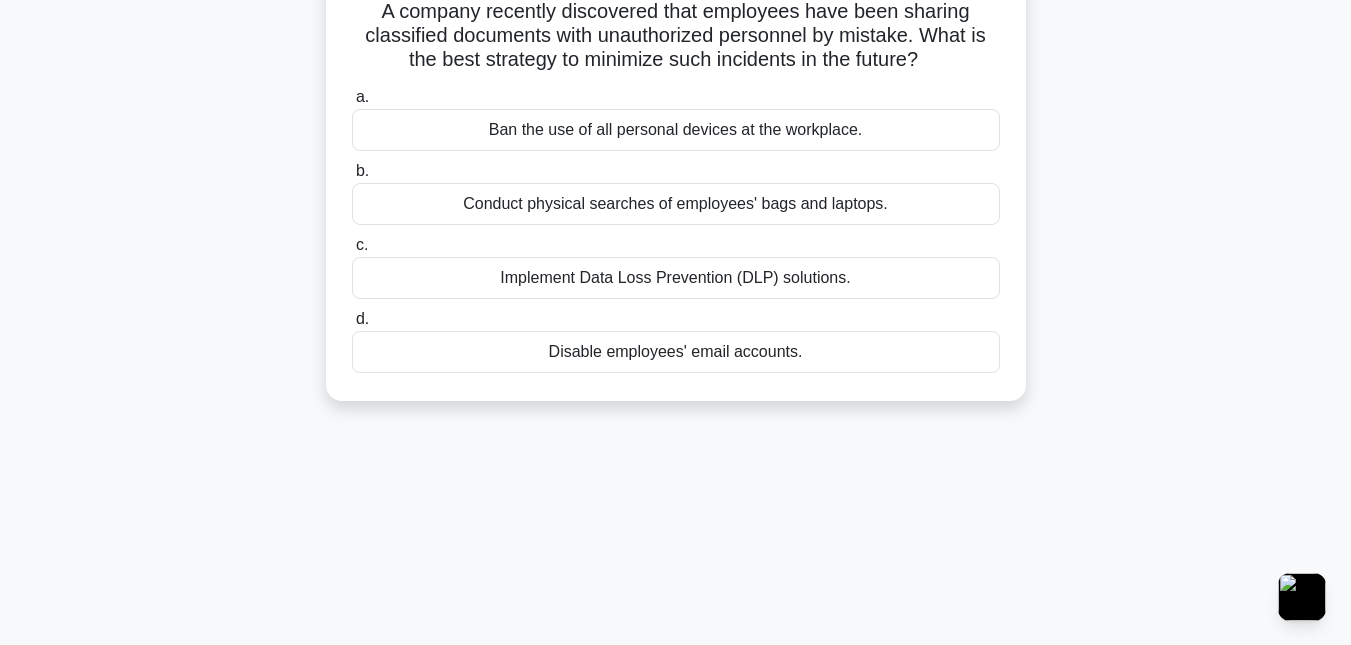 drag, startPoint x: 606, startPoint y: 286, endPoint x: 670, endPoint y: 646, distance: 365.64462 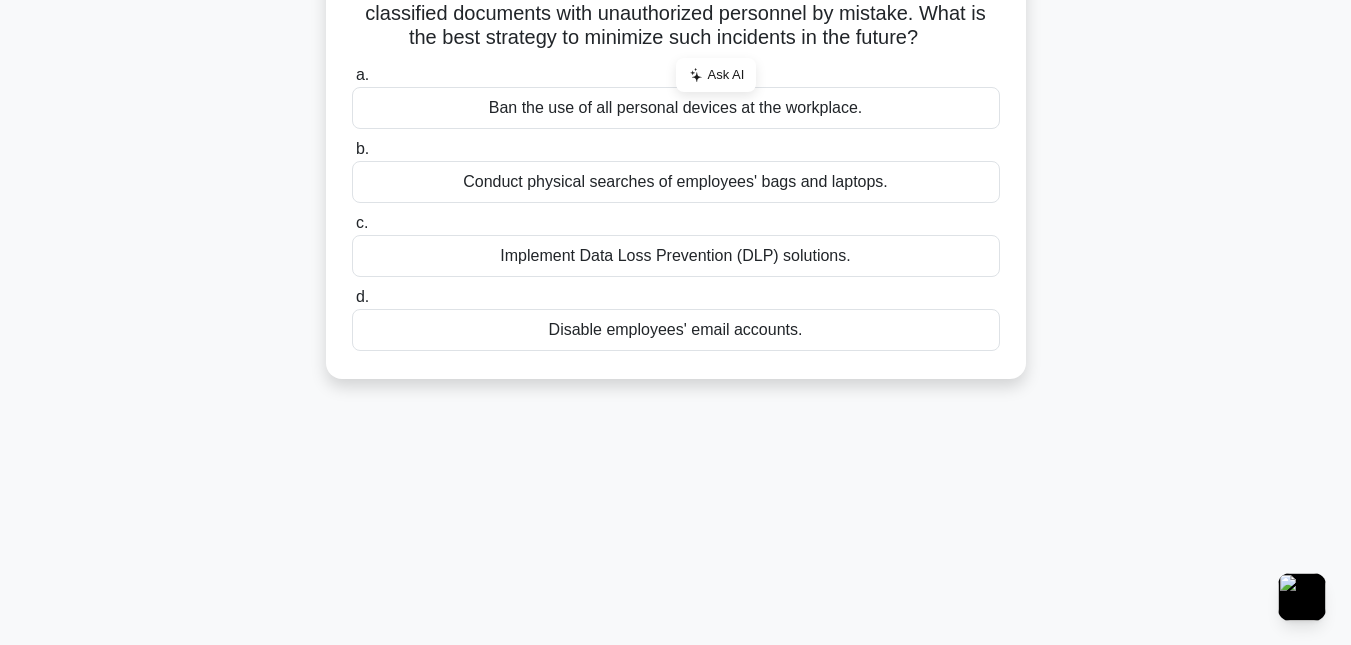 click on "3:30
Stop
CISSP  - Security and Risk Management
Intermediate
4/5
A company recently discovered that employees have been sharing classified documents with unauthorized personnel by mistake. What is the best strategy to minimize such incidents in the future?
.spinner_0XTQ{transform-origin:center;animation:spinner_y6GP .75s linear infinite}@keyframes spinner_y6GP{100%{transform:rotate(360deg)}}
a." at bounding box center [676, 400] 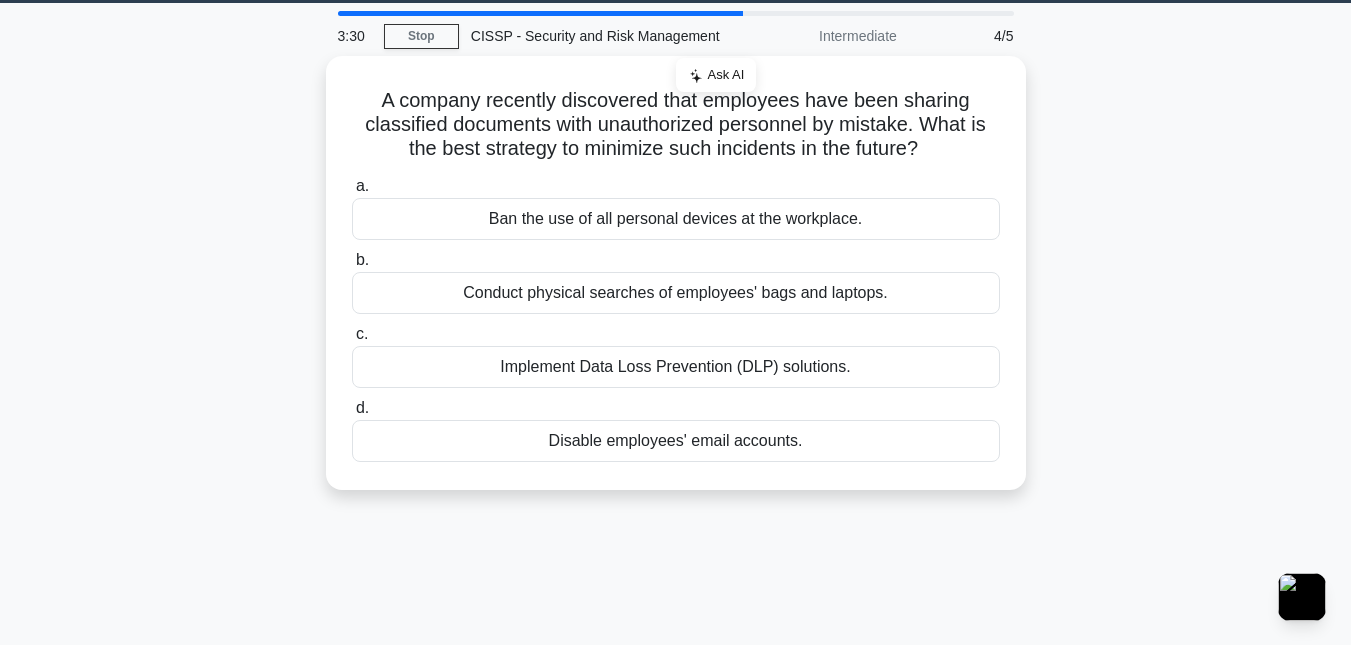 scroll, scrollTop: 0, scrollLeft: 0, axis: both 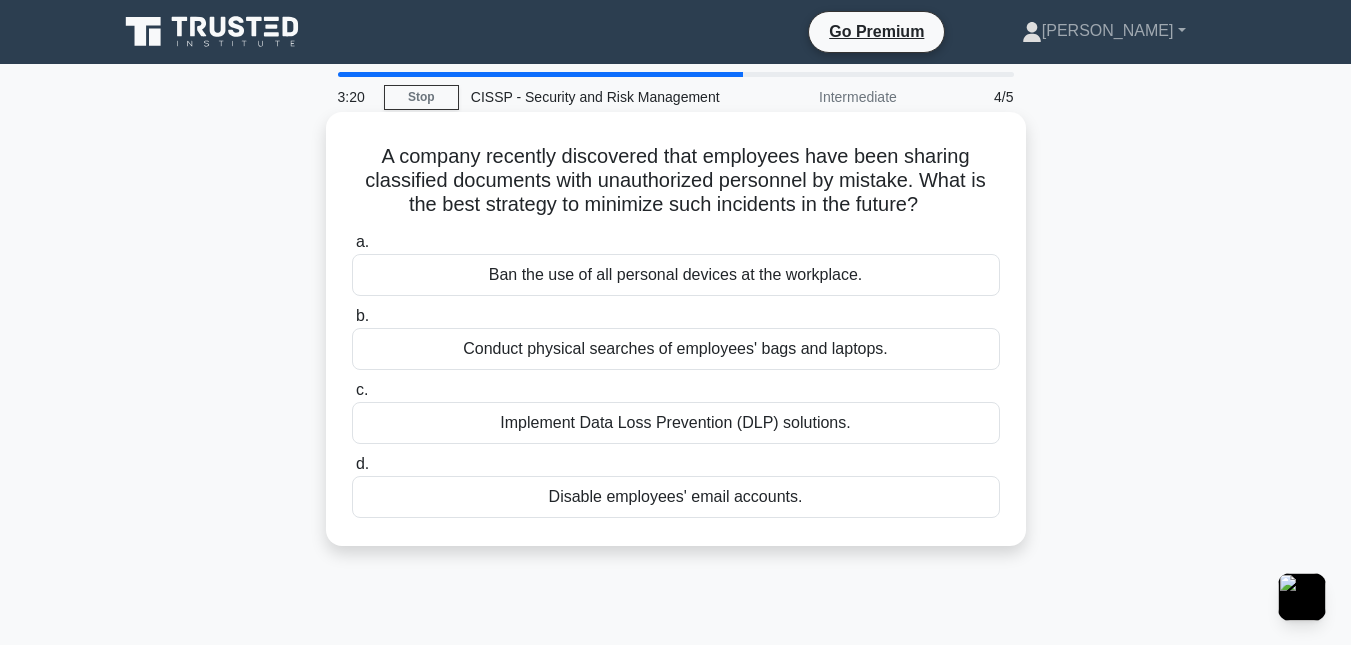 click on "Implement Data Loss Prevention (DLP) solutions." at bounding box center (676, 423) 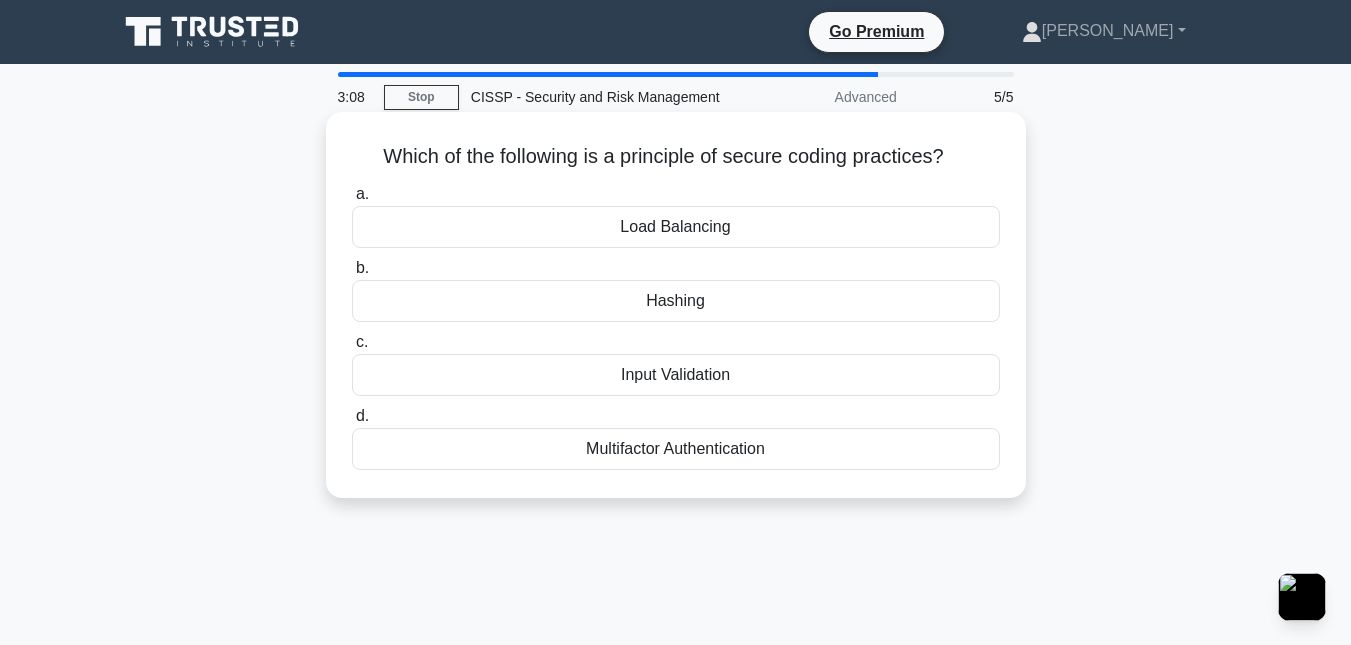 click on "Load Balancing" at bounding box center [676, 227] 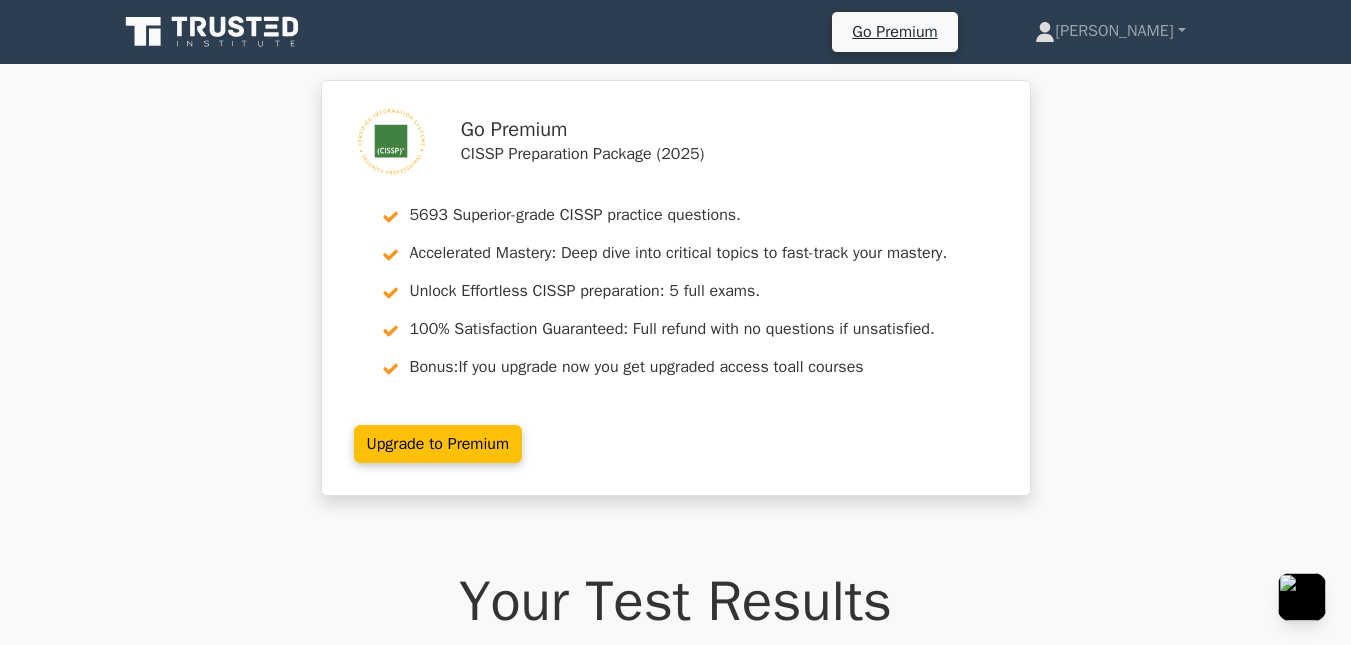 scroll, scrollTop: 1800, scrollLeft: 0, axis: vertical 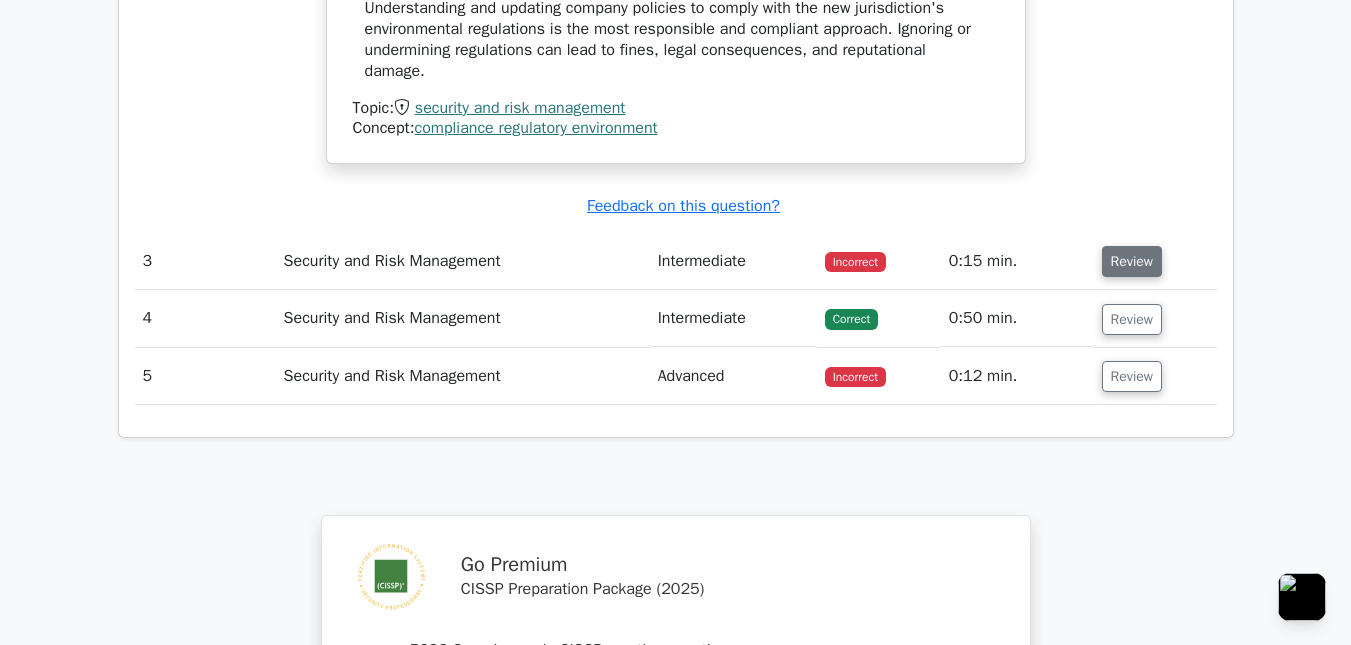 click on "Review" at bounding box center (1132, 261) 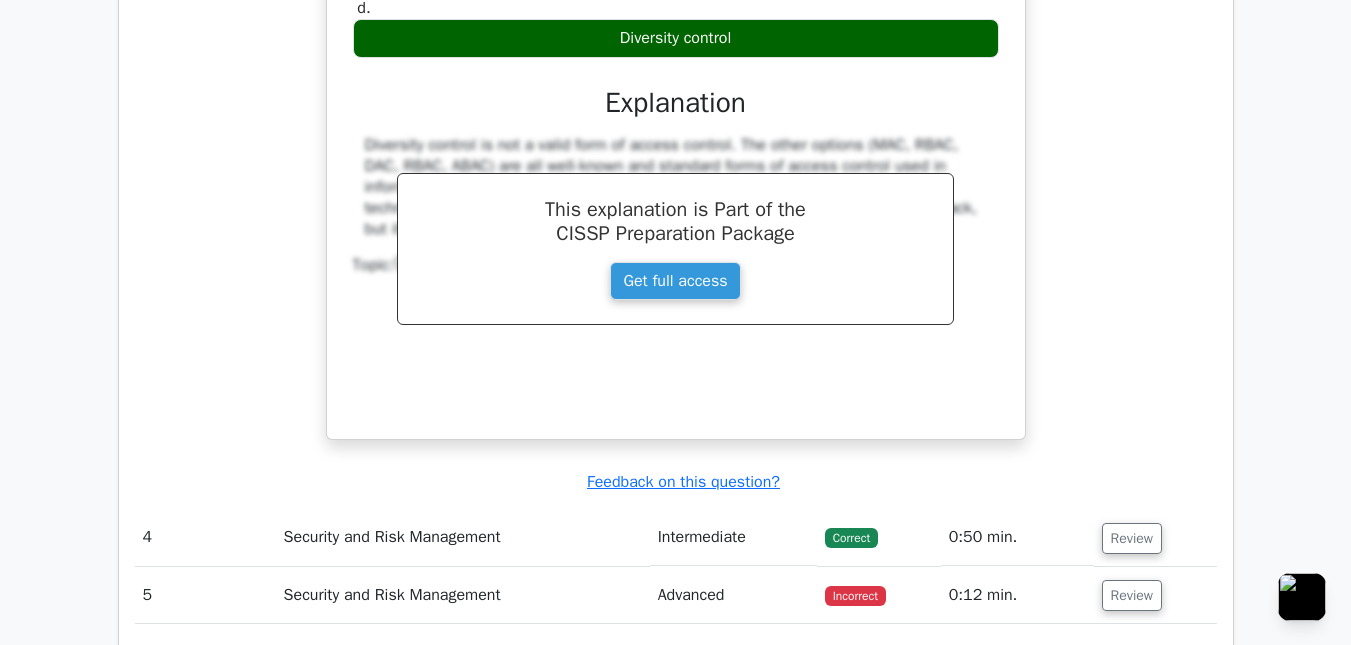 scroll, scrollTop: 3500, scrollLeft: 0, axis: vertical 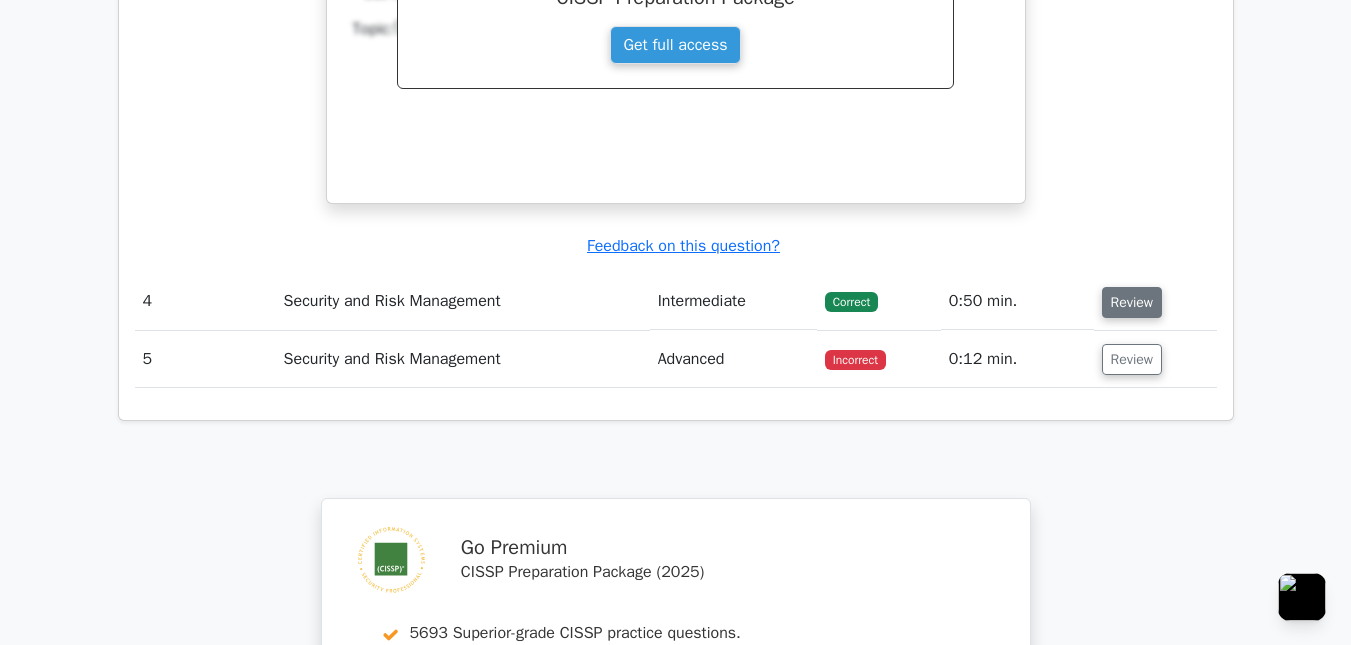 click on "Review" at bounding box center [1132, 302] 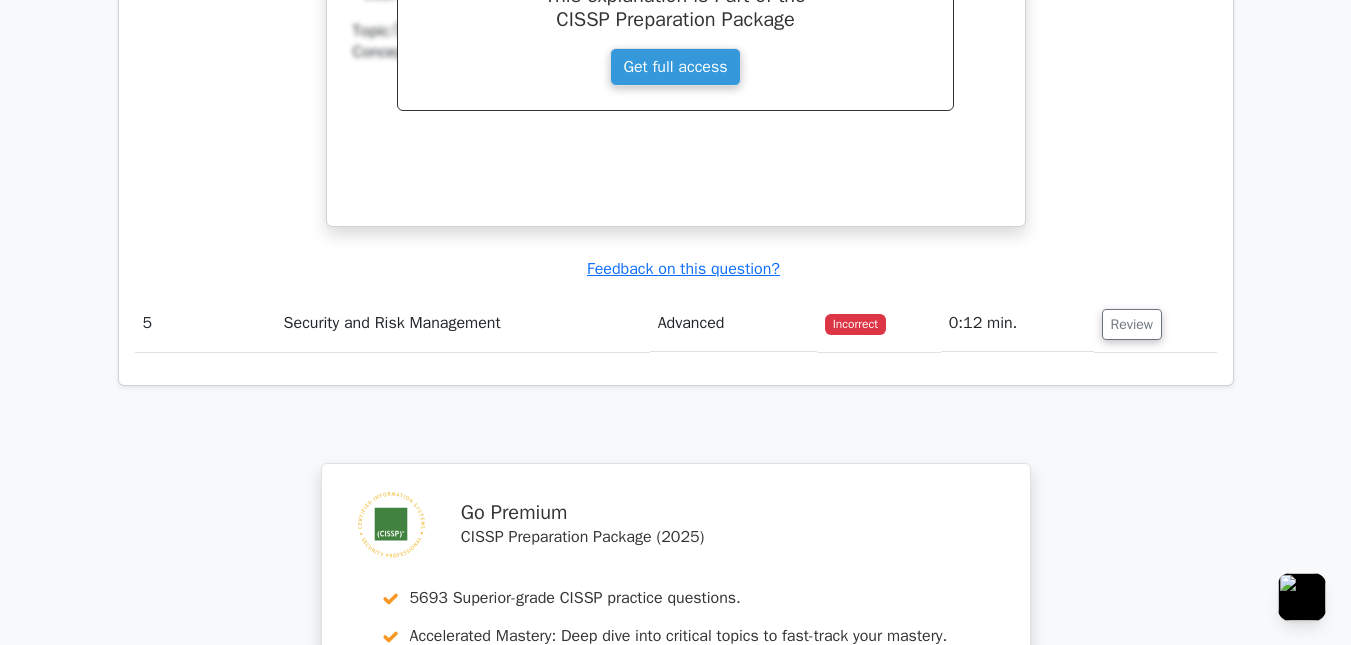 scroll, scrollTop: 4400, scrollLeft: 0, axis: vertical 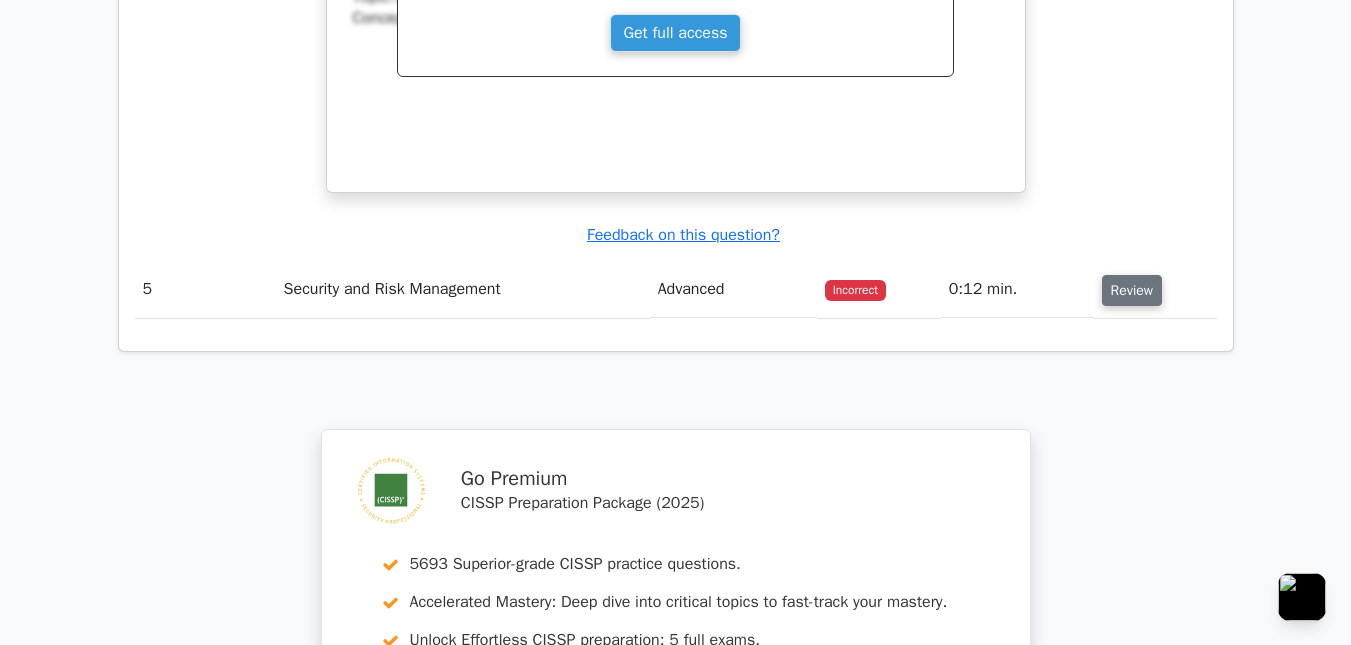 click on "Review" at bounding box center (1132, 290) 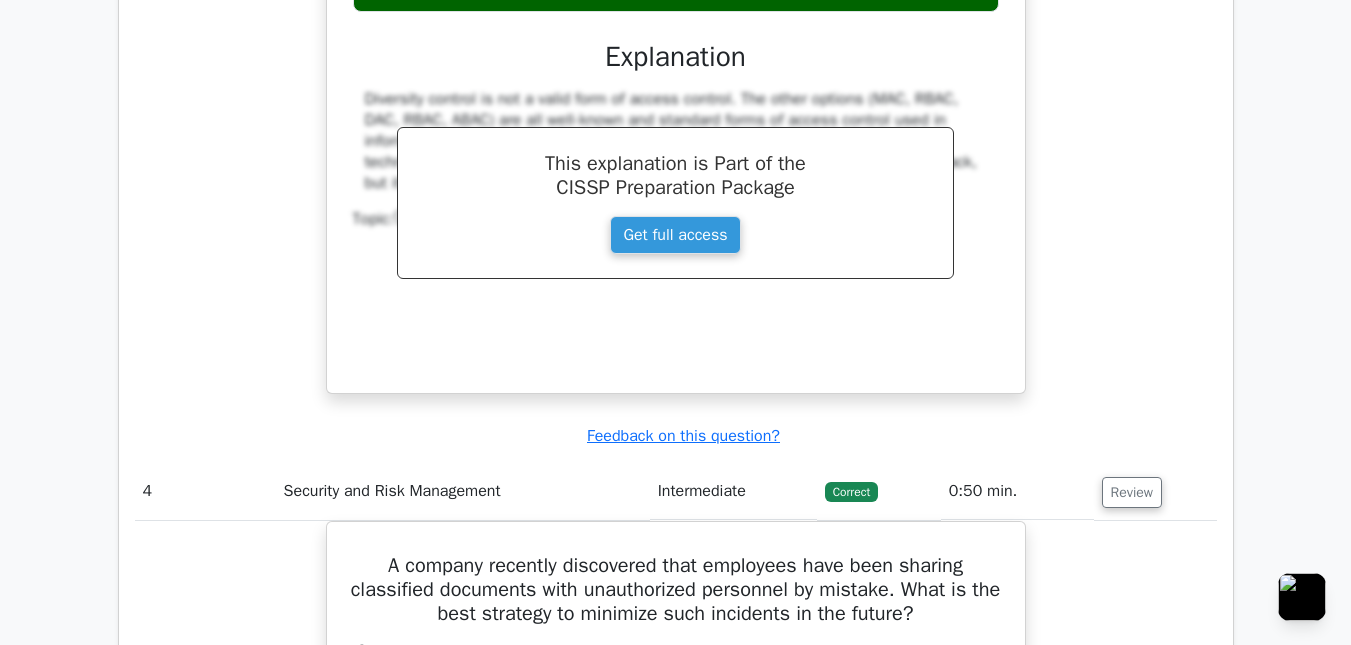 scroll, scrollTop: 3000, scrollLeft: 0, axis: vertical 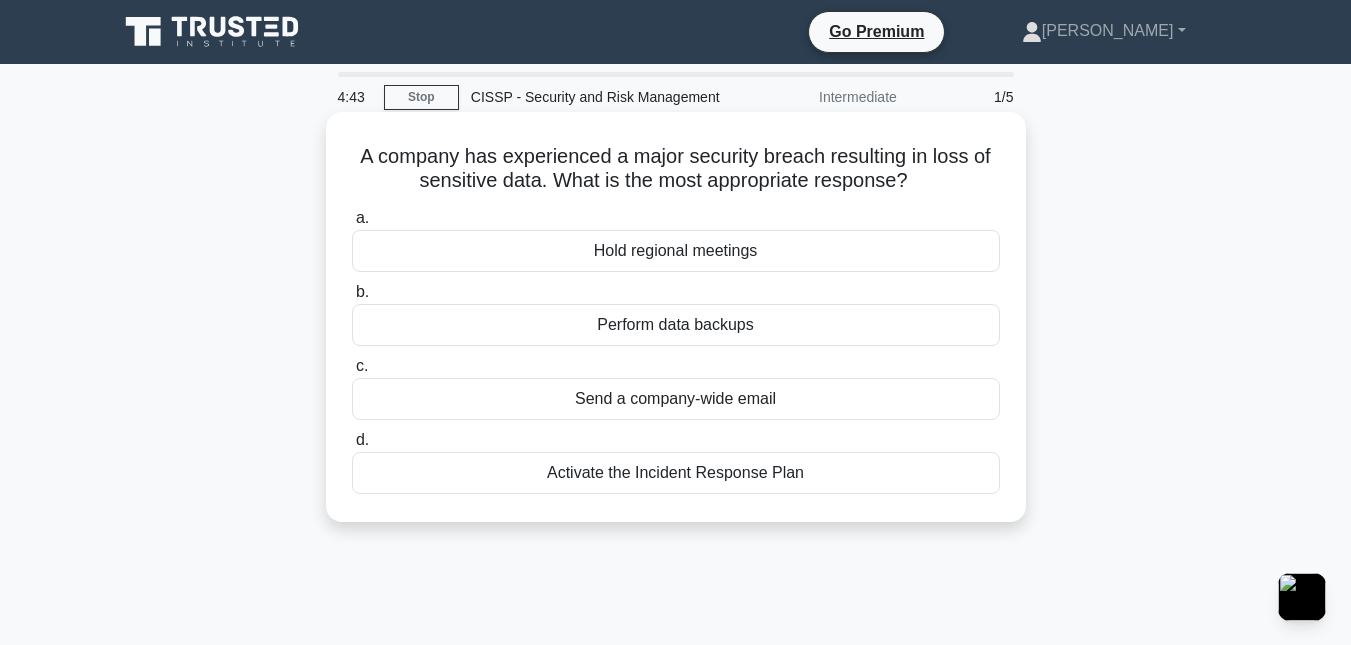 click on "Activate the Incident Response Plan" at bounding box center [676, 473] 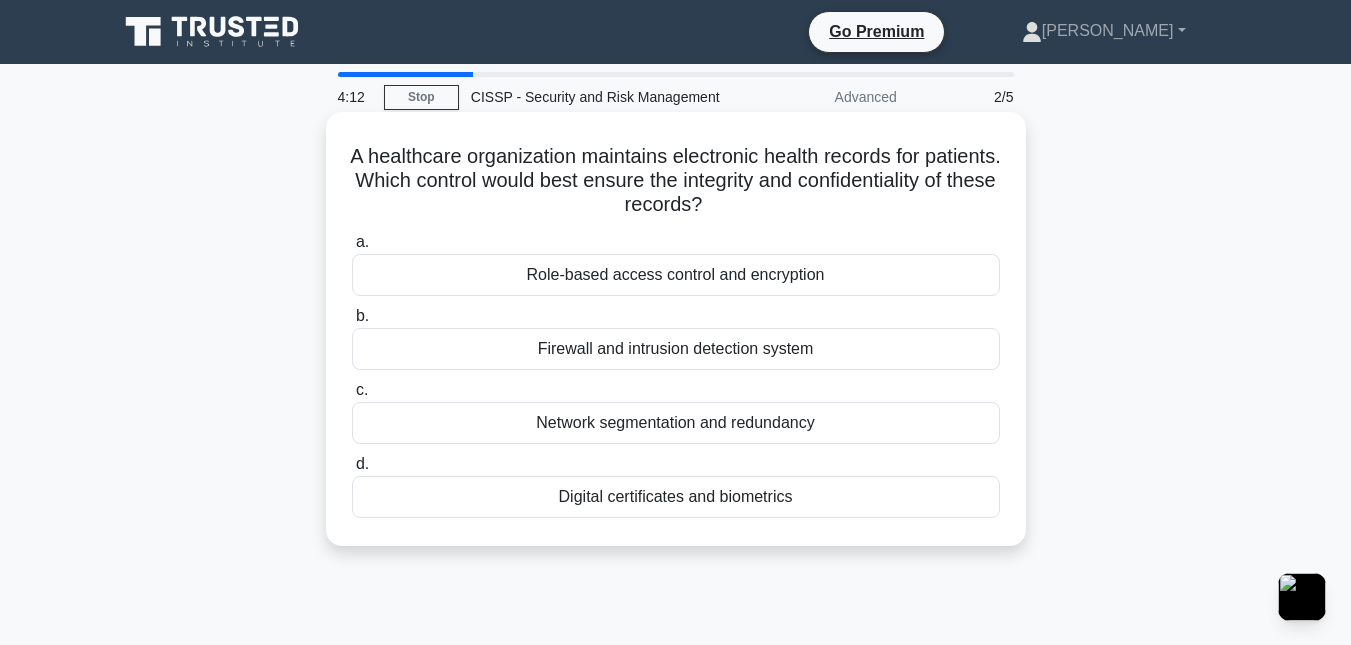 click on "Digital certificates and biometrics" at bounding box center [676, 497] 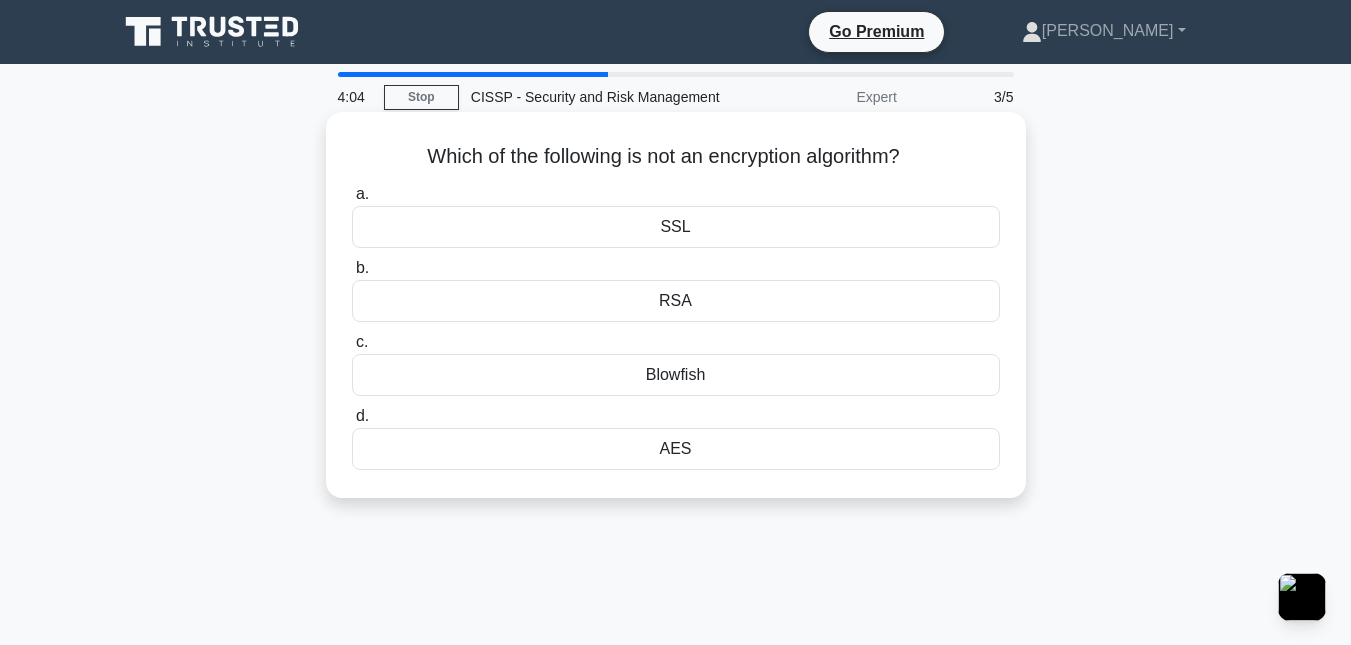click on "Blowfish" at bounding box center (676, 375) 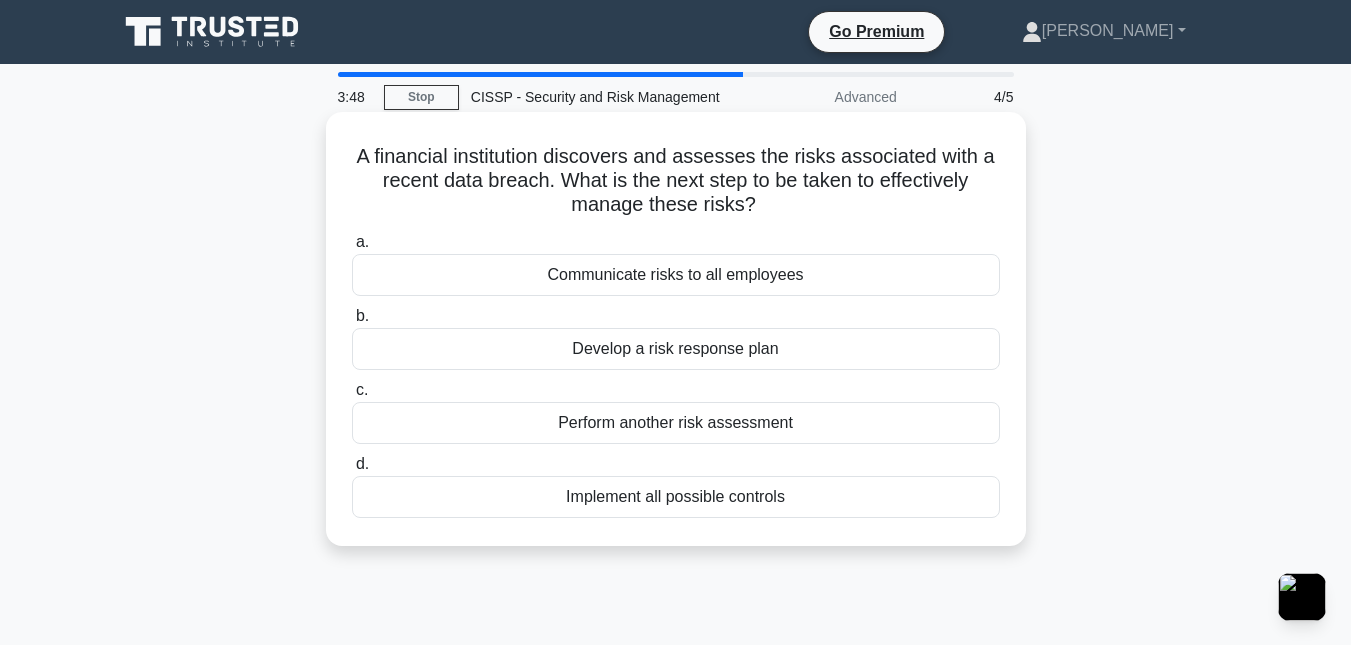click on "Implement all possible controls" at bounding box center [676, 497] 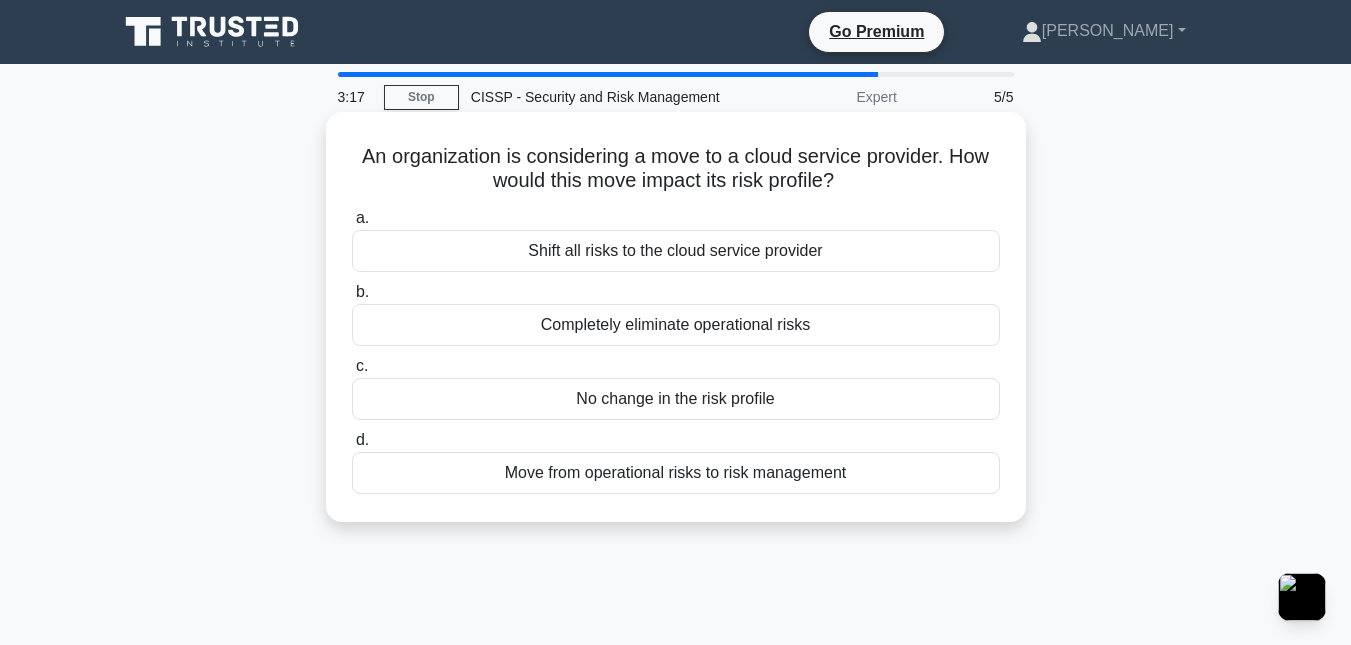 click on "Shift all risks to the cloud service provider" at bounding box center [676, 251] 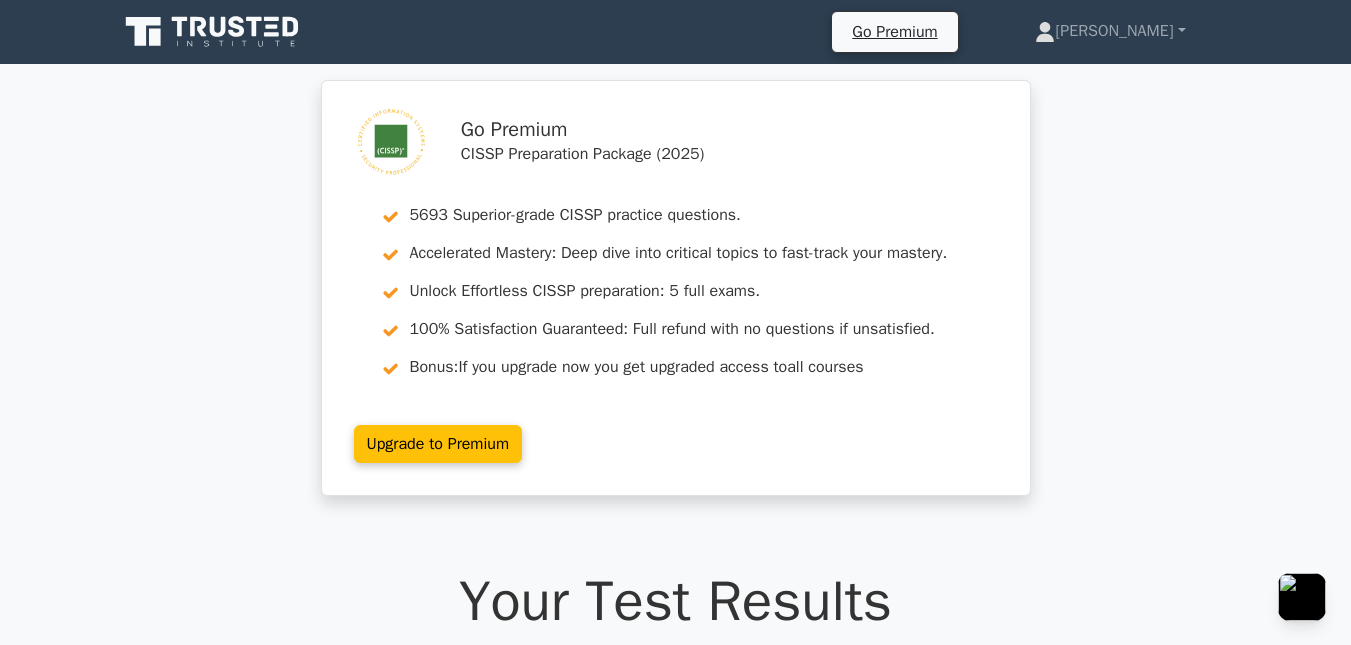 scroll, scrollTop: 0, scrollLeft: 0, axis: both 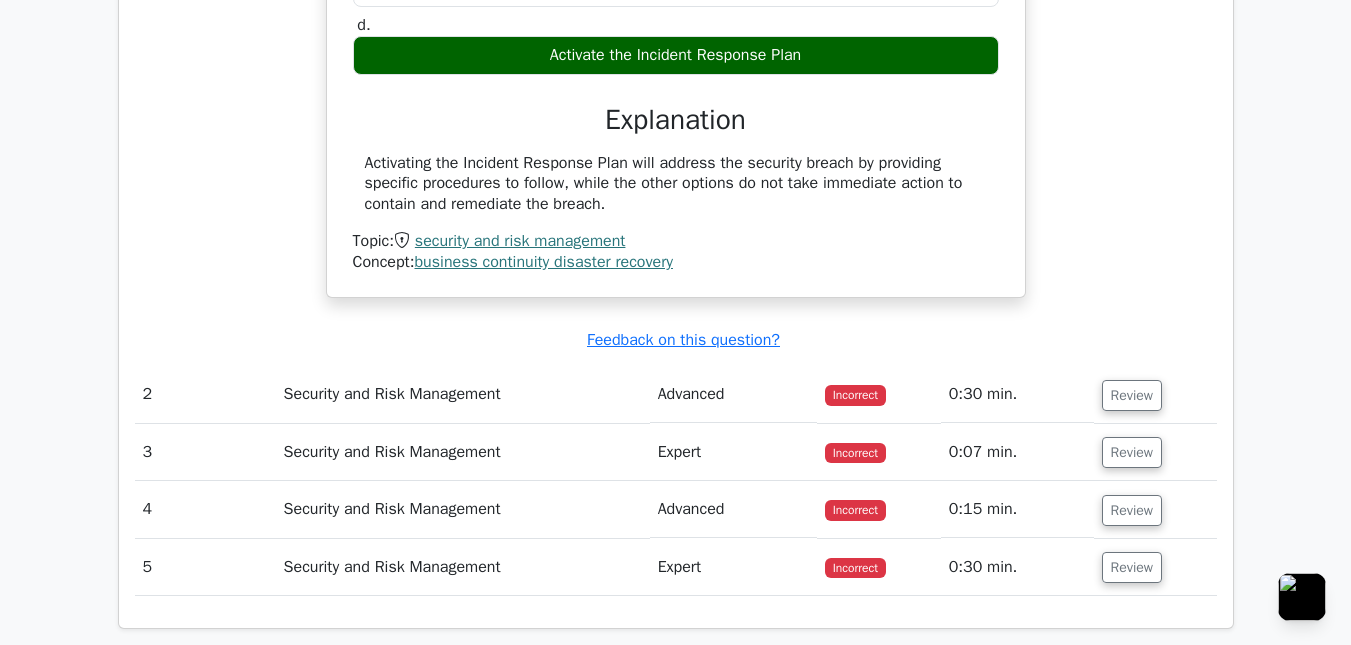 click on "Review" at bounding box center [1155, 394] 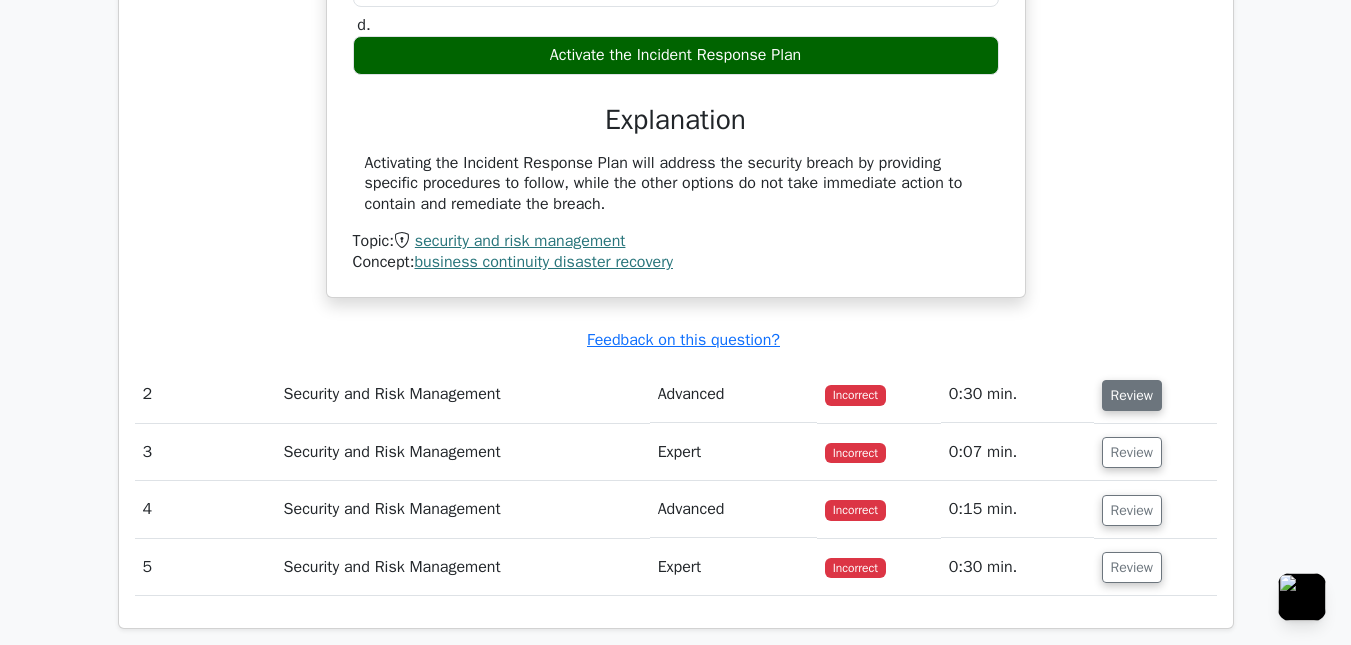 click on "Review" at bounding box center (1132, 395) 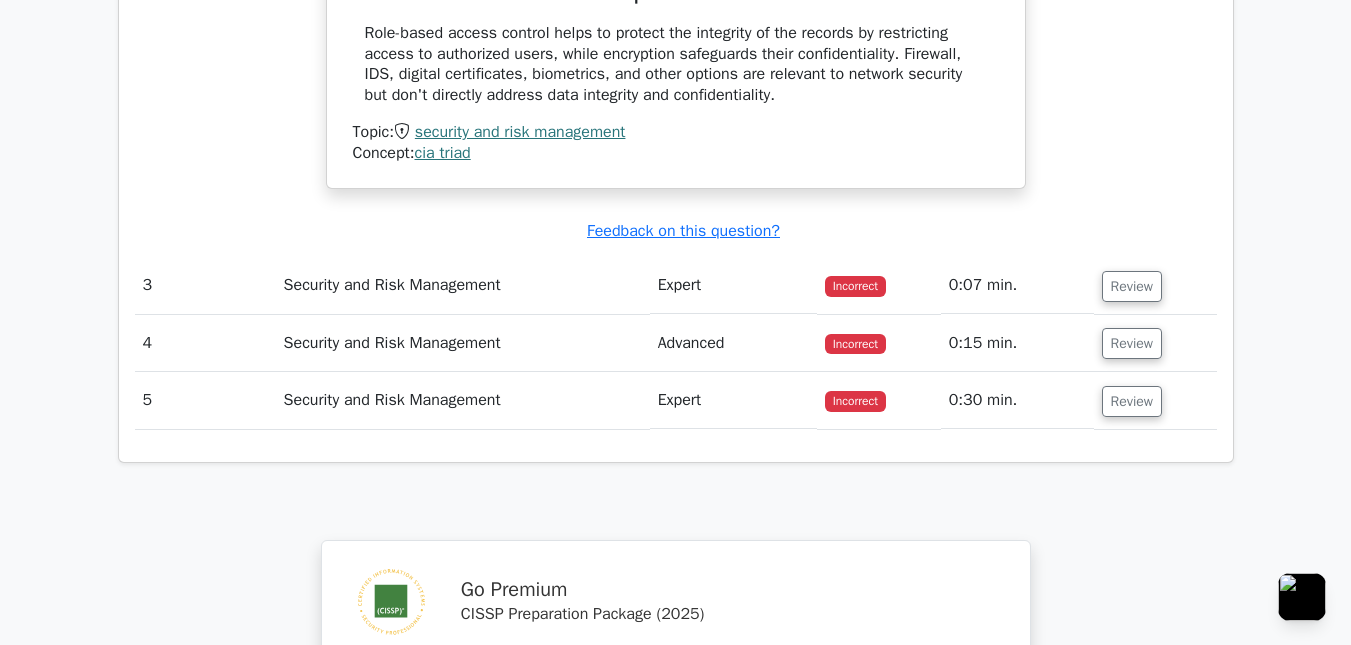 scroll, scrollTop: 2687, scrollLeft: 0, axis: vertical 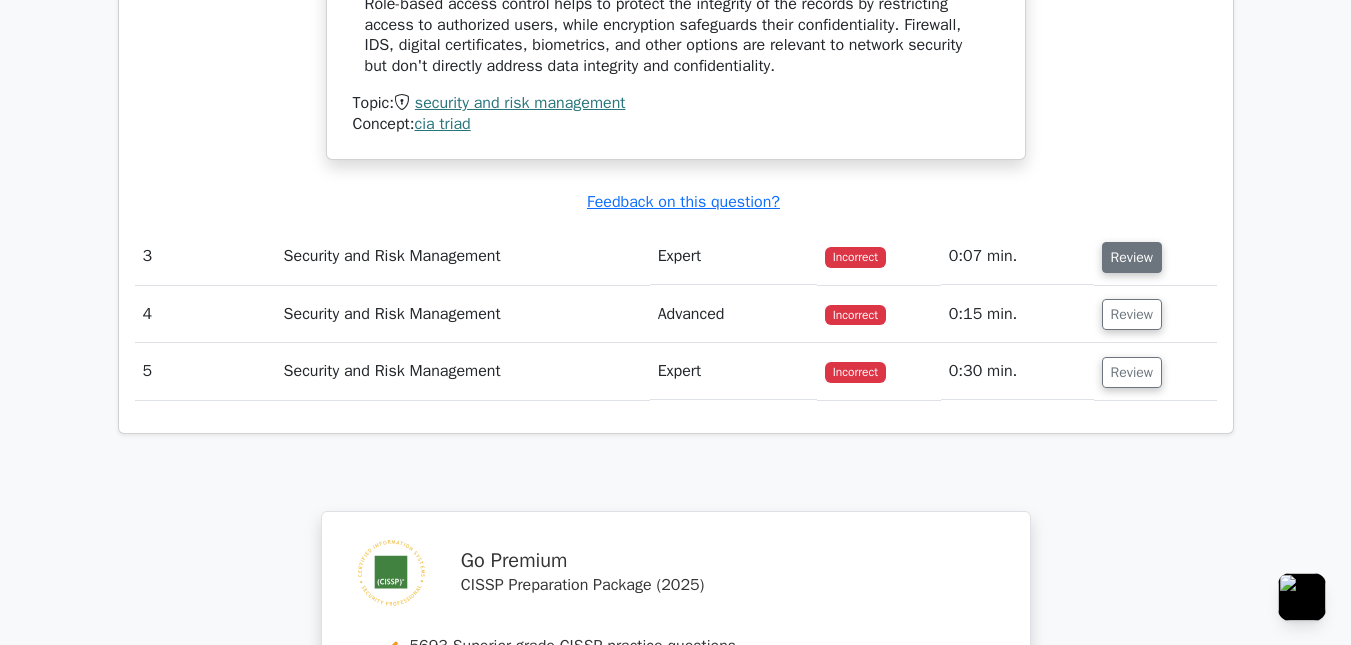 click on "Review" at bounding box center (1132, 257) 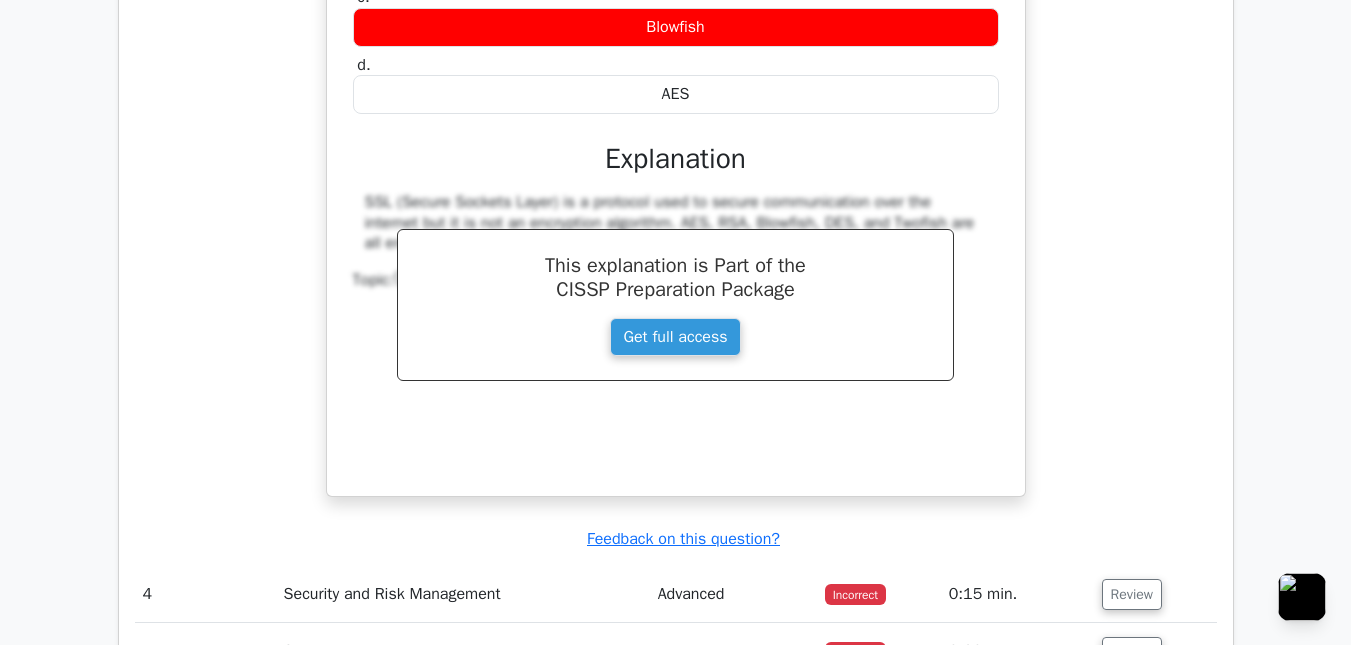 scroll, scrollTop: 3587, scrollLeft: 0, axis: vertical 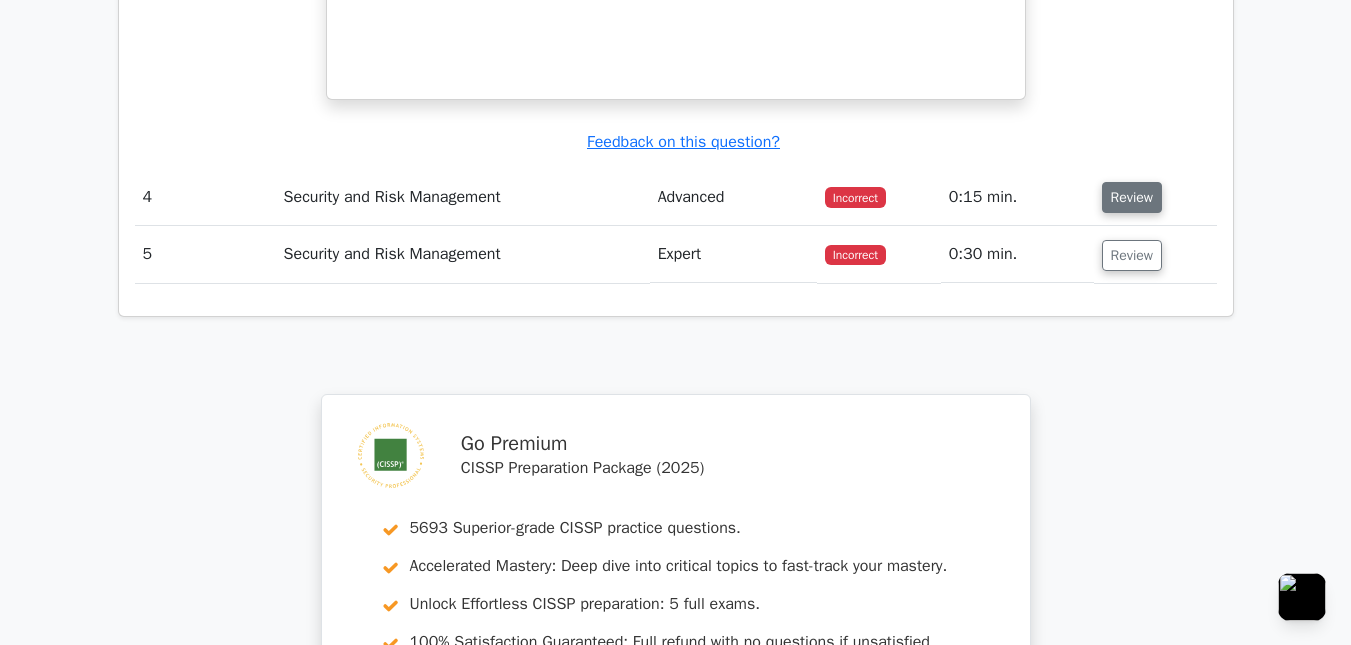 click on "Review" at bounding box center [1132, 197] 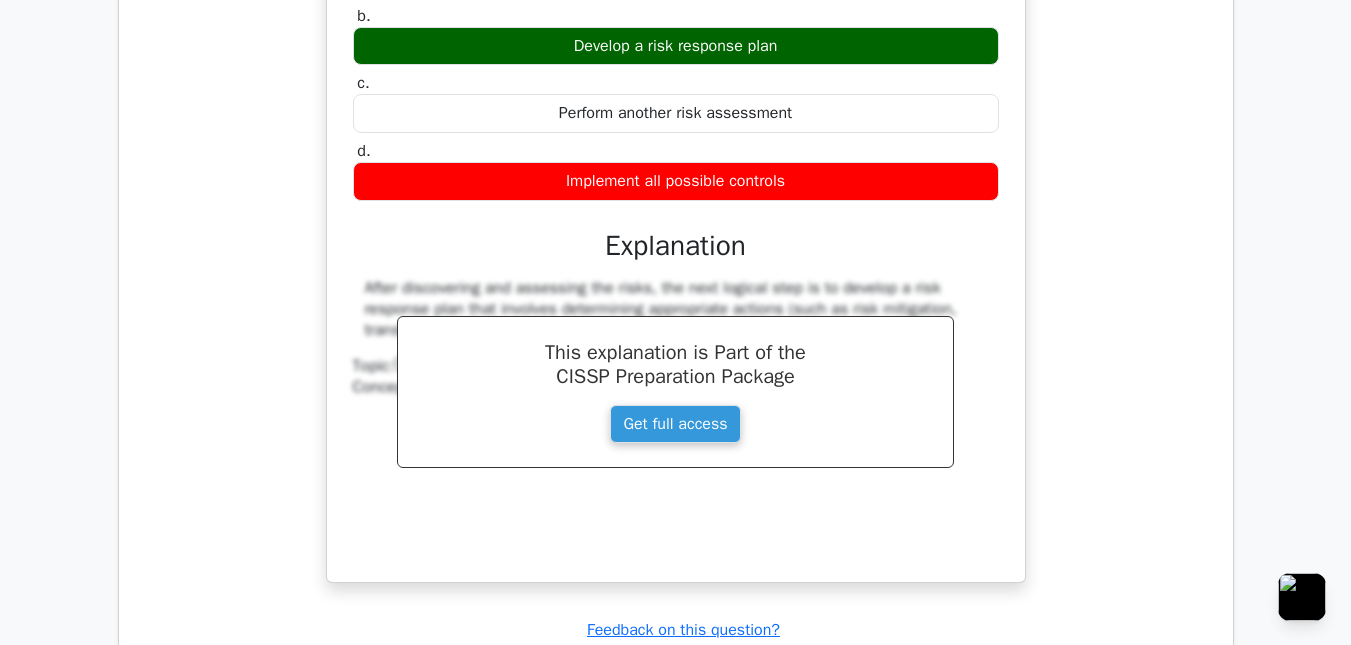 scroll, scrollTop: 4287, scrollLeft: 0, axis: vertical 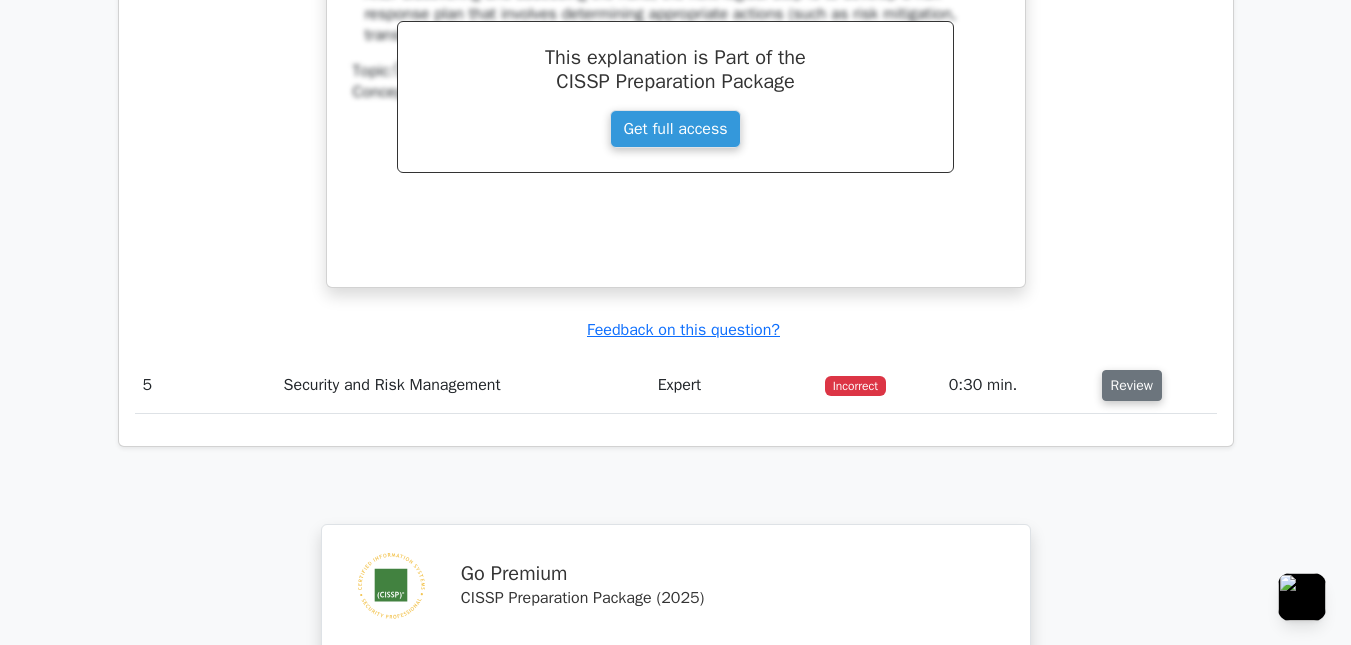 click on "Review" at bounding box center (1132, 385) 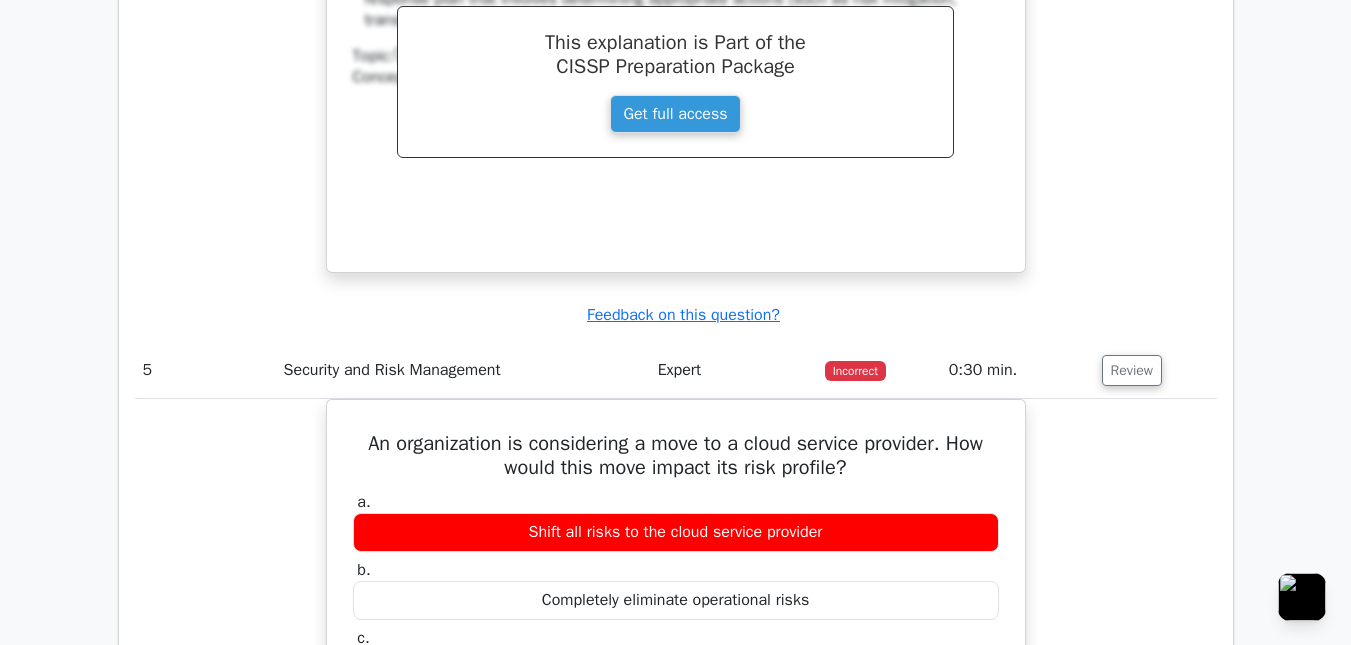 scroll, scrollTop: 4587, scrollLeft: 0, axis: vertical 